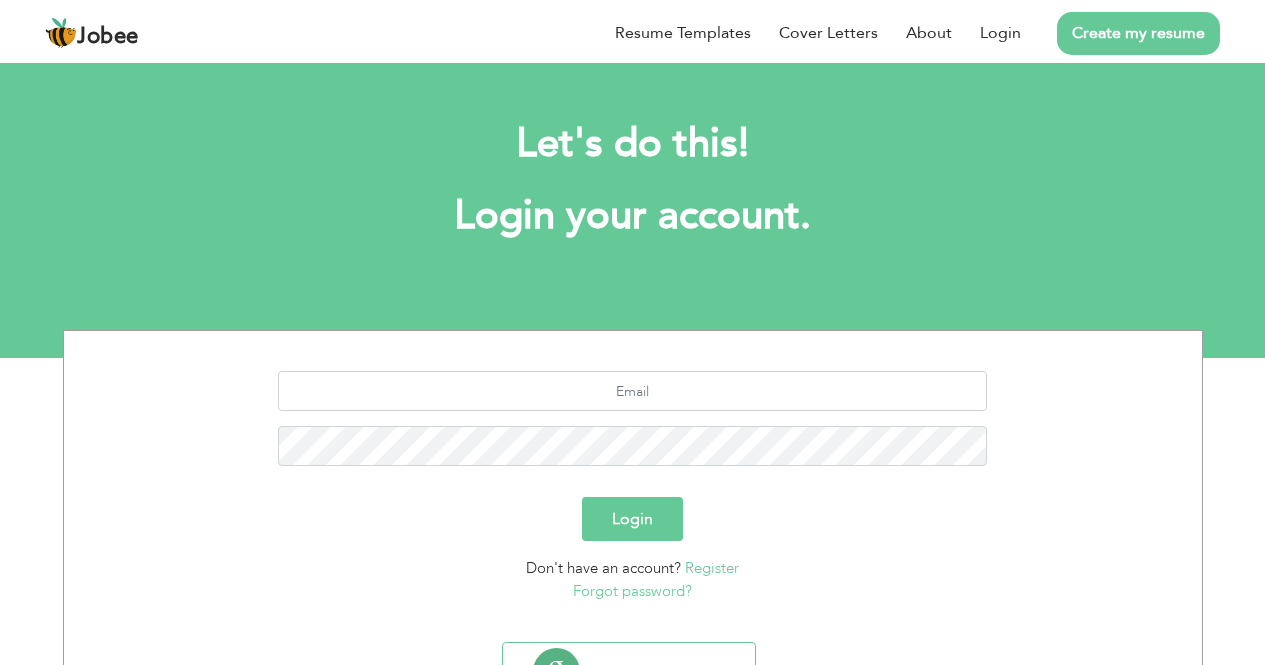 scroll, scrollTop: 94, scrollLeft: 0, axis: vertical 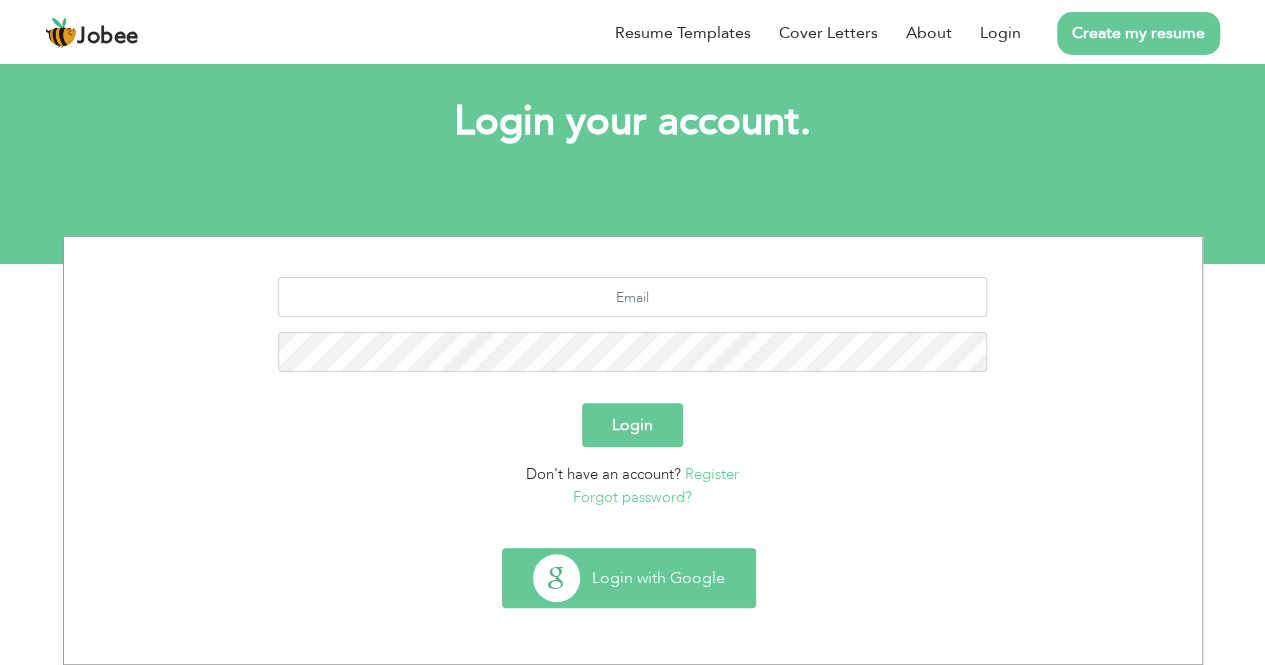 click on "Login with Google" at bounding box center [629, 578] 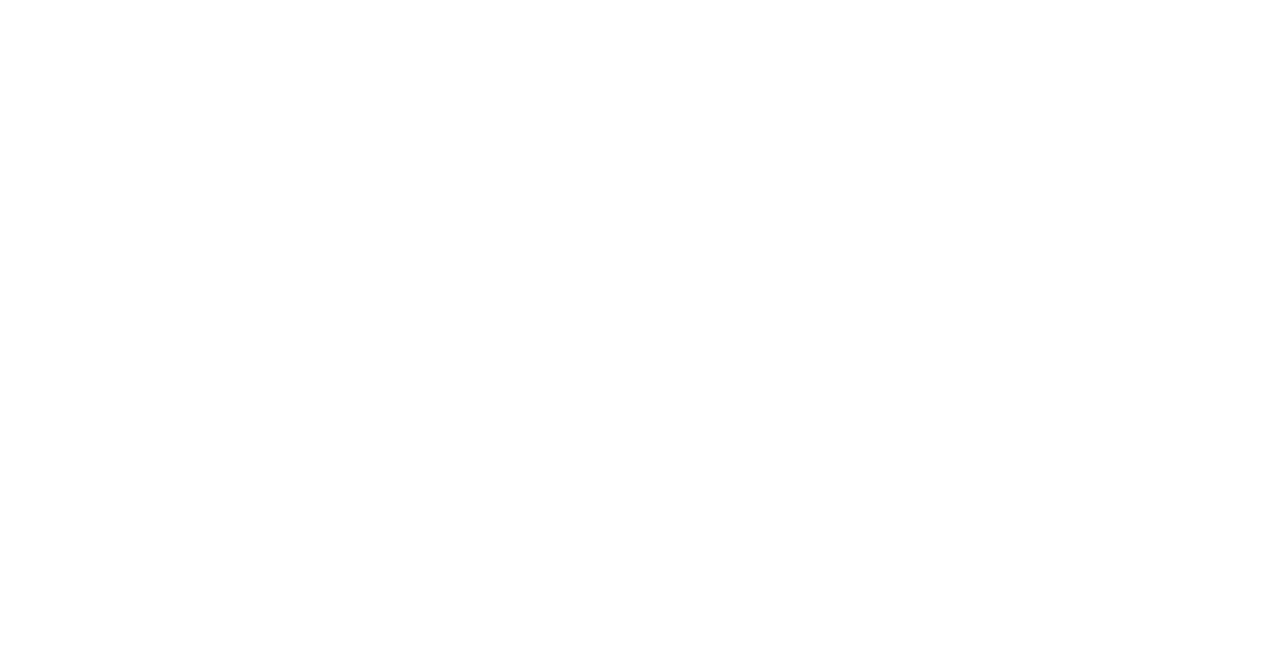 scroll, scrollTop: 0, scrollLeft: 0, axis: both 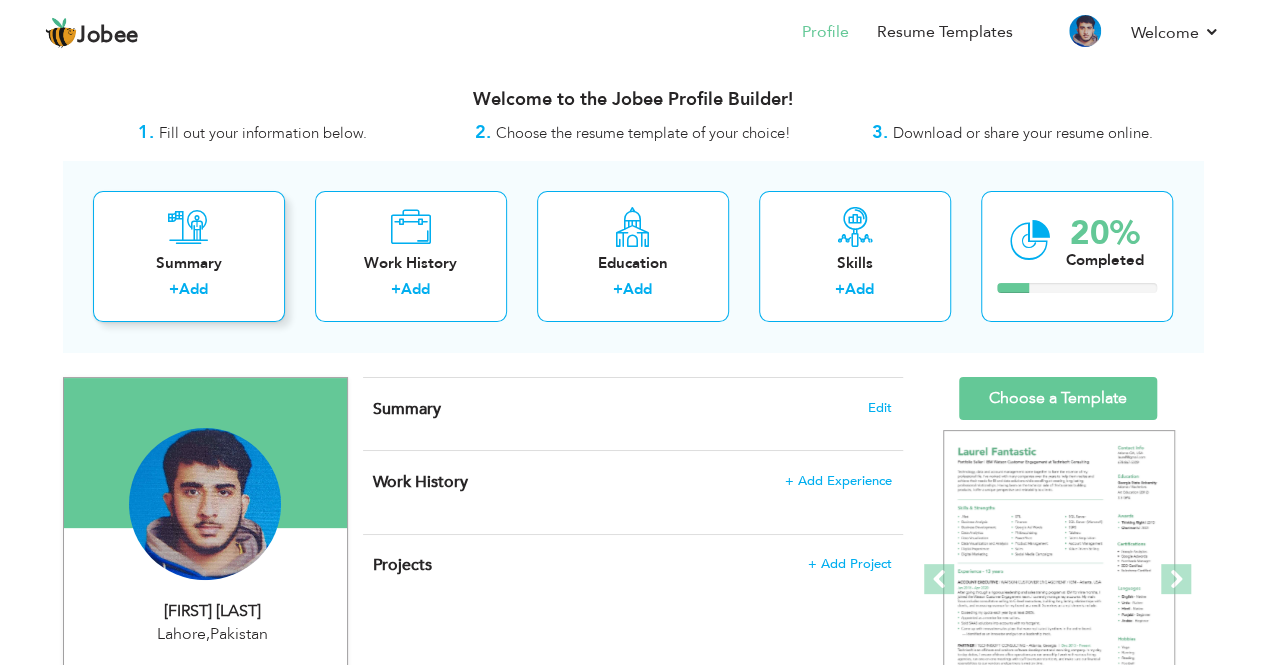 click on "+  Add" at bounding box center (189, 292) 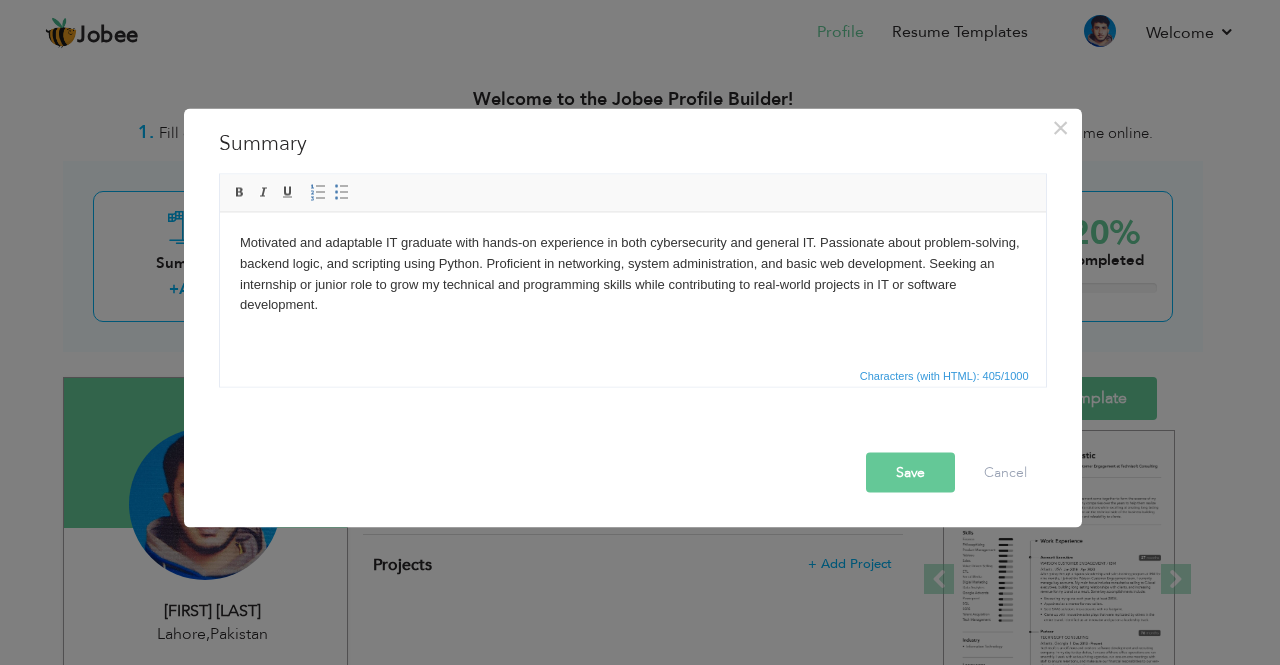 click on "Save" at bounding box center [910, 472] 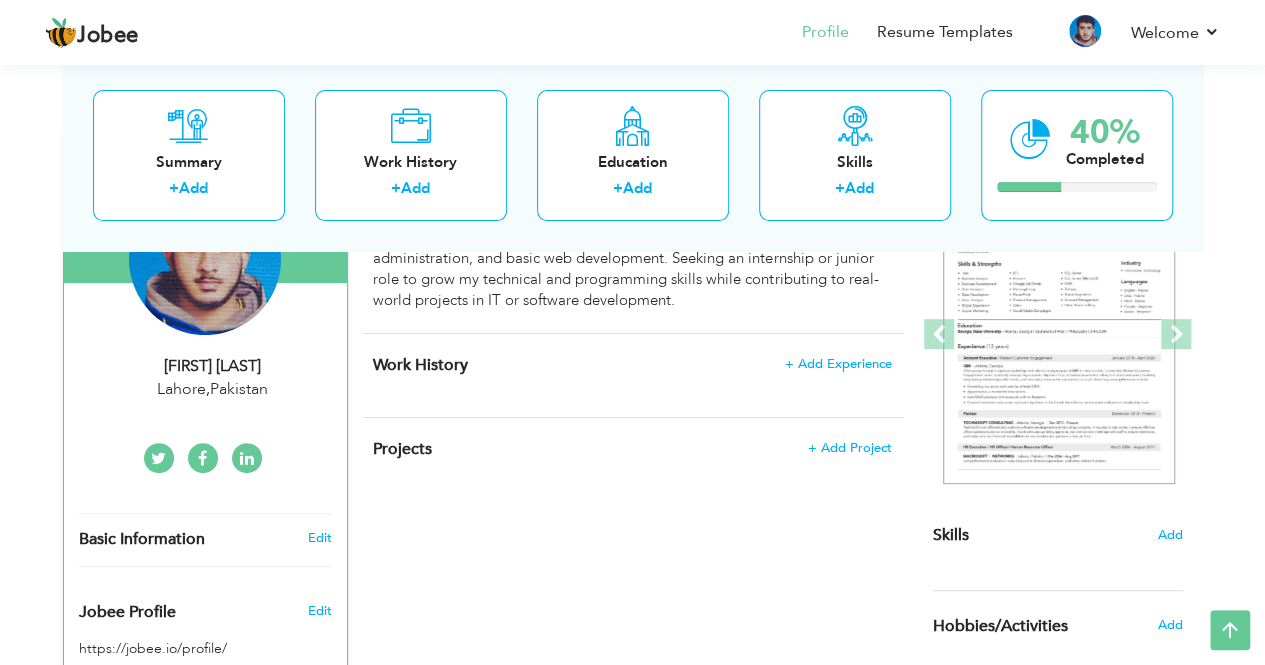 scroll, scrollTop: 0, scrollLeft: 0, axis: both 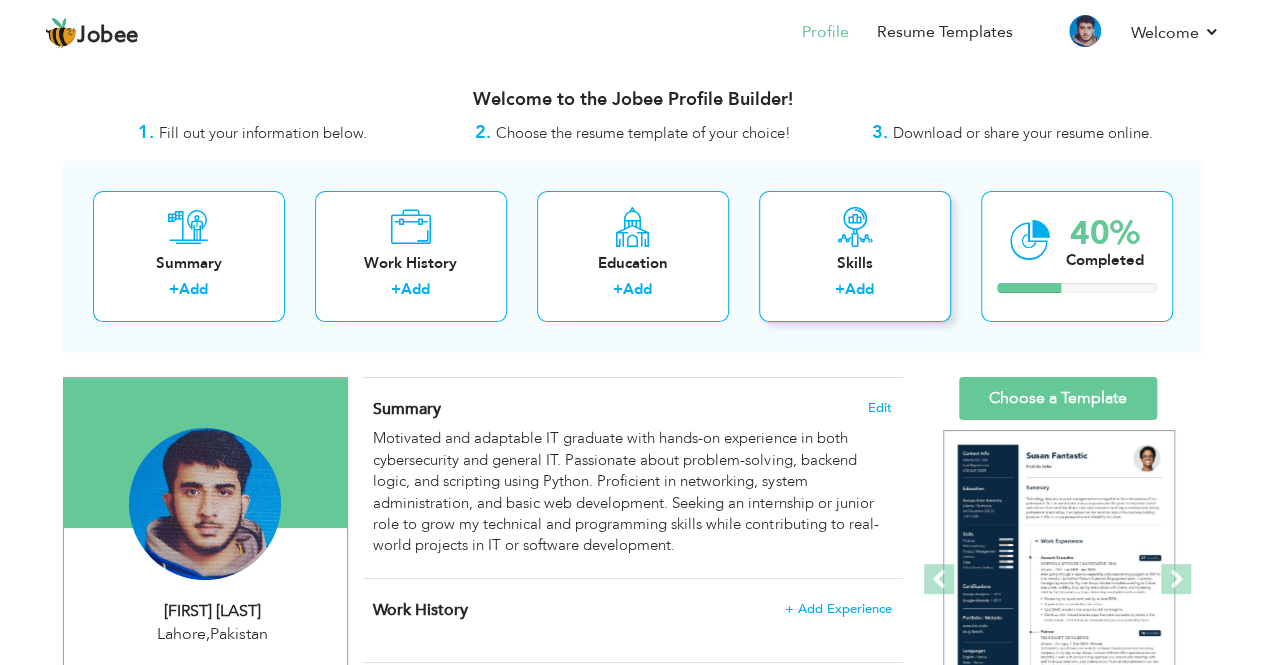 click on "+  Add" at bounding box center [855, 292] 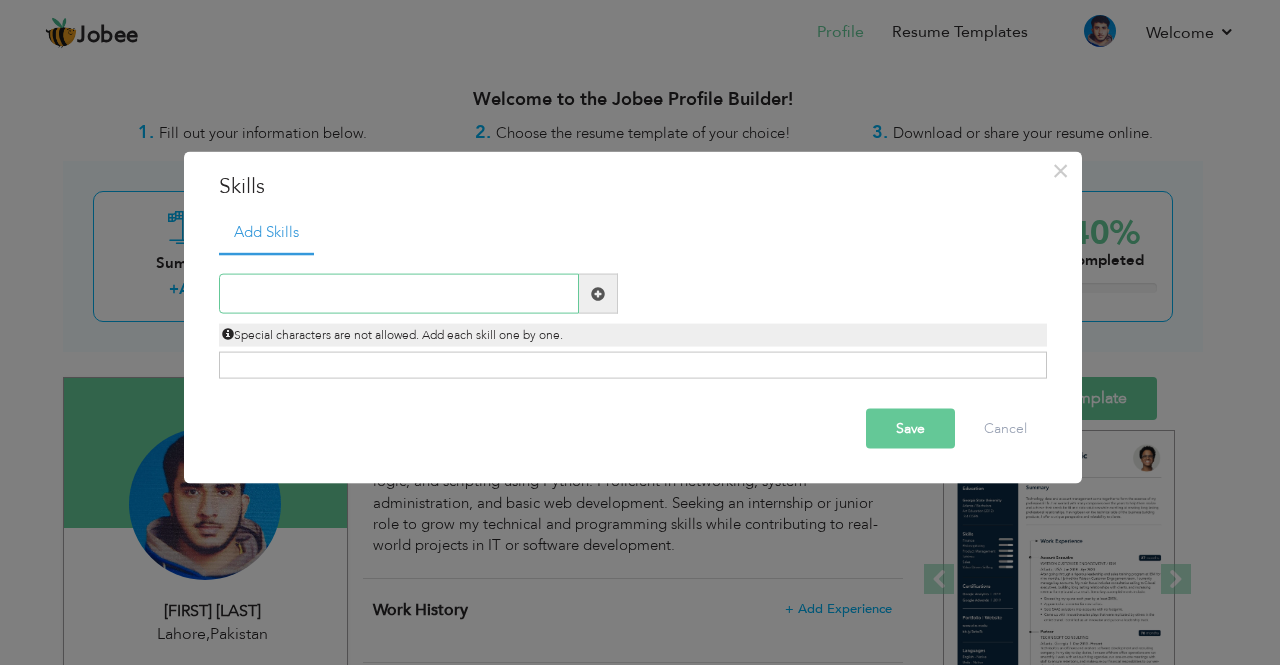 paste on "Programming: Python (Core, OOP, Scripting), HTML/C" 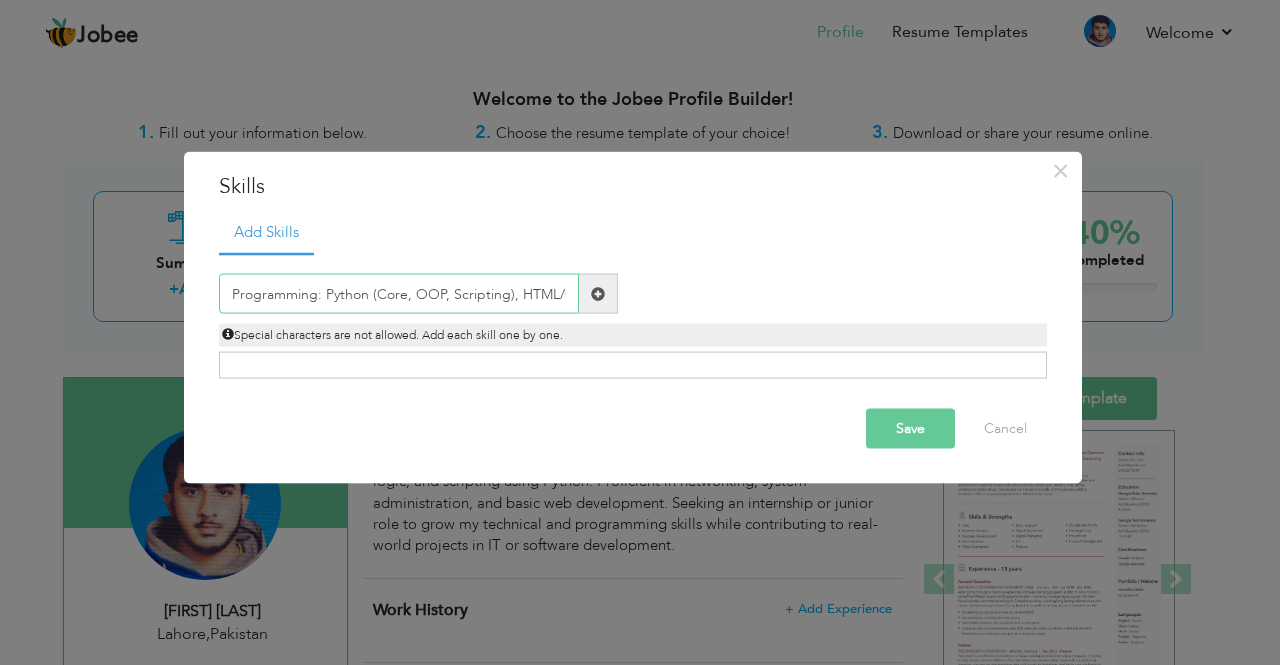 type on "Programming: Python (Core, OOP, Scripting), HTML/C" 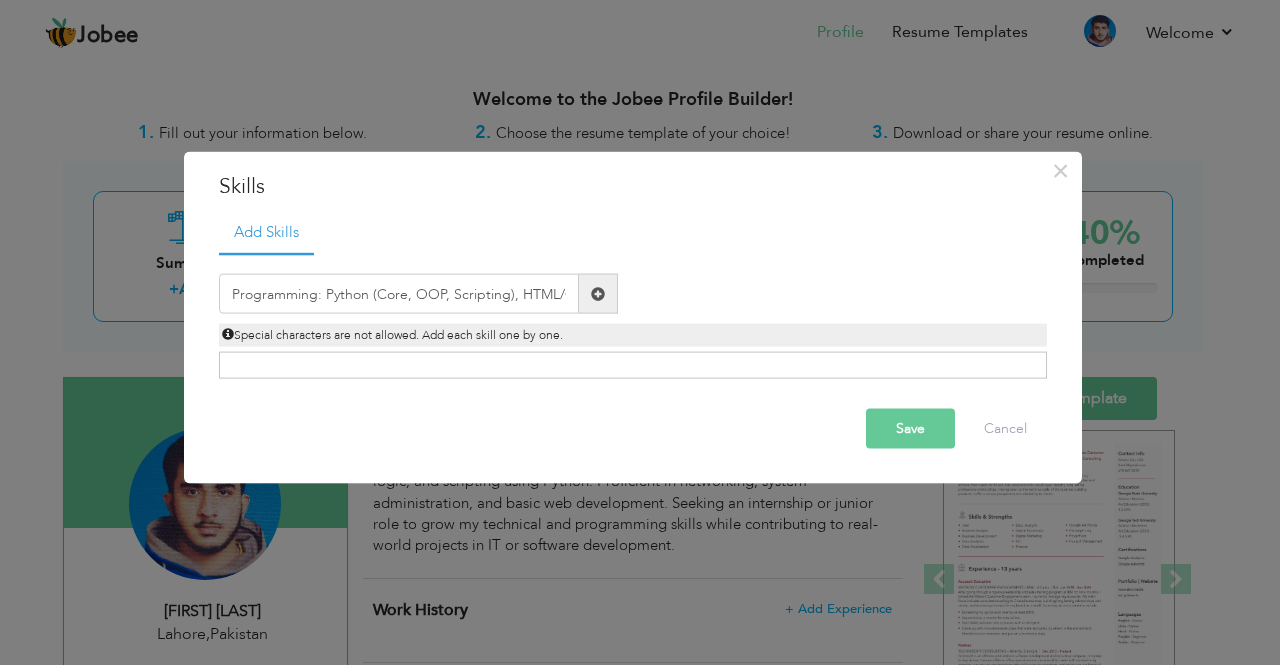 click on "Save" at bounding box center (910, 429) 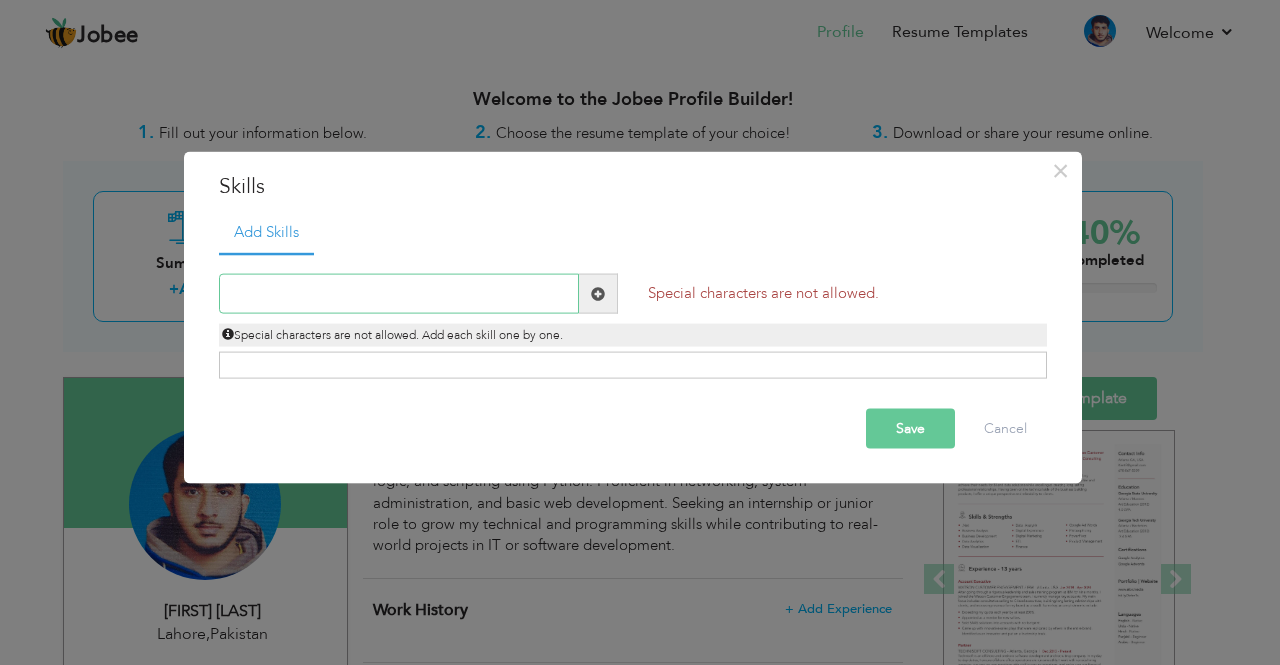 click at bounding box center (399, 294) 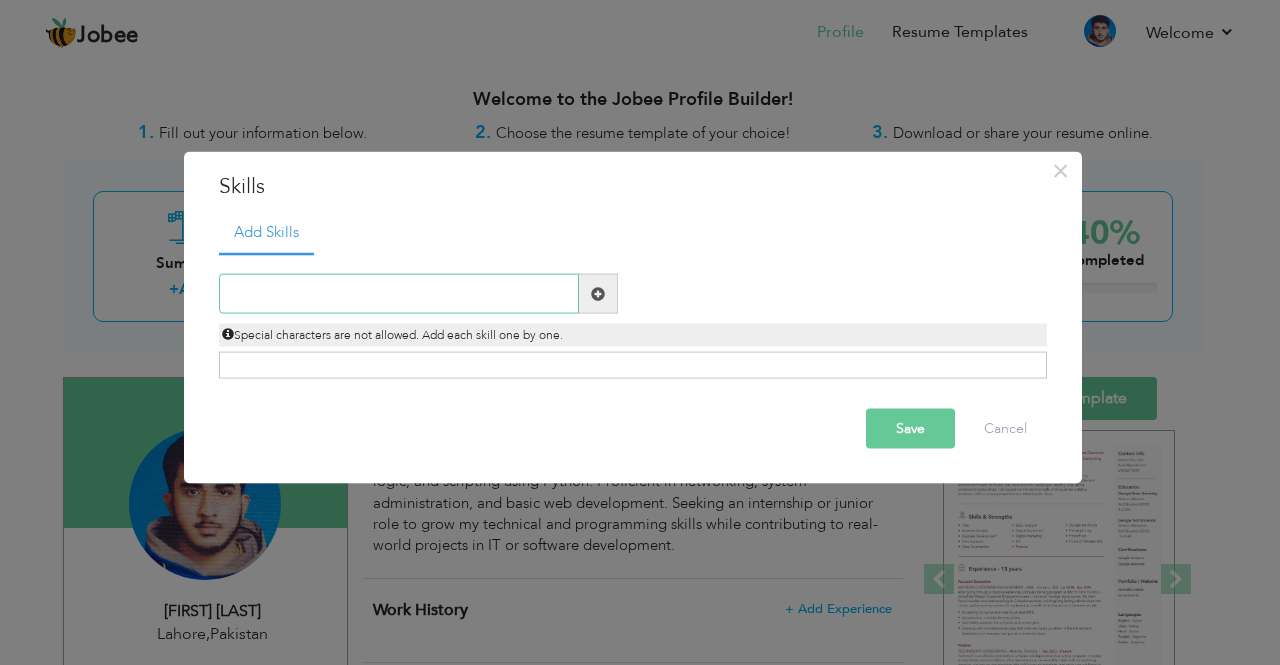 paste on "Programming: Python (Core, OOP, Scripting), HTML/C" 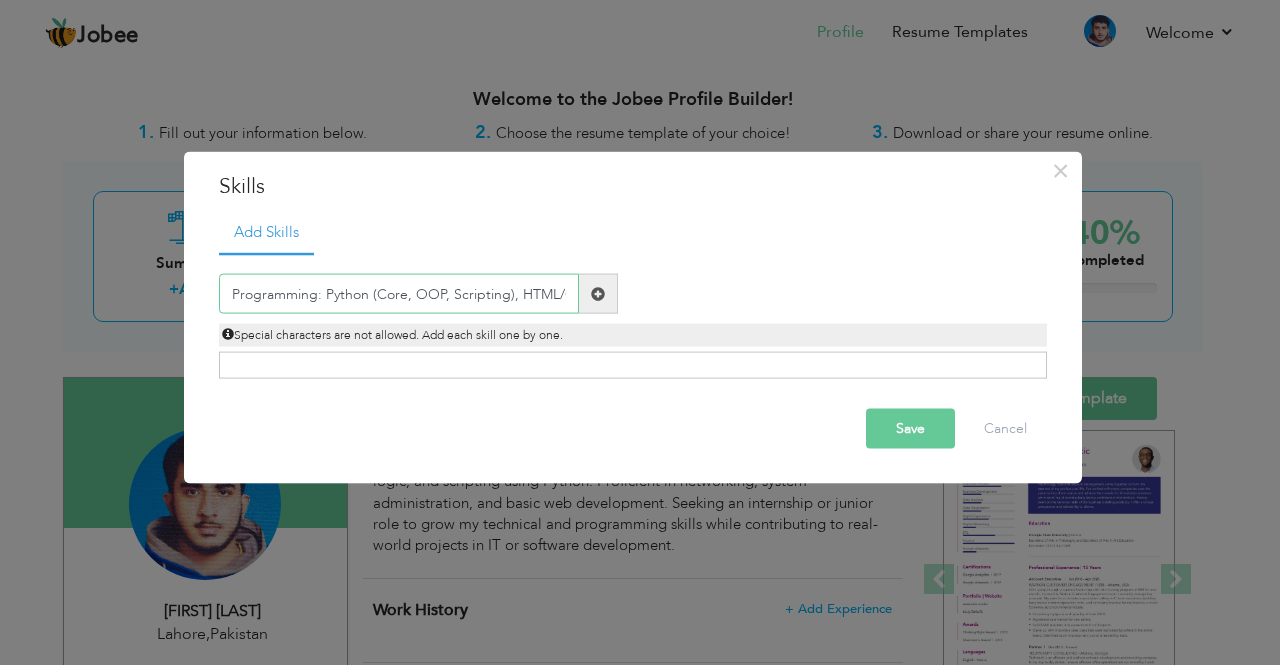 type on "Programming: Python (Core, OOP, Scripting), HTML/C" 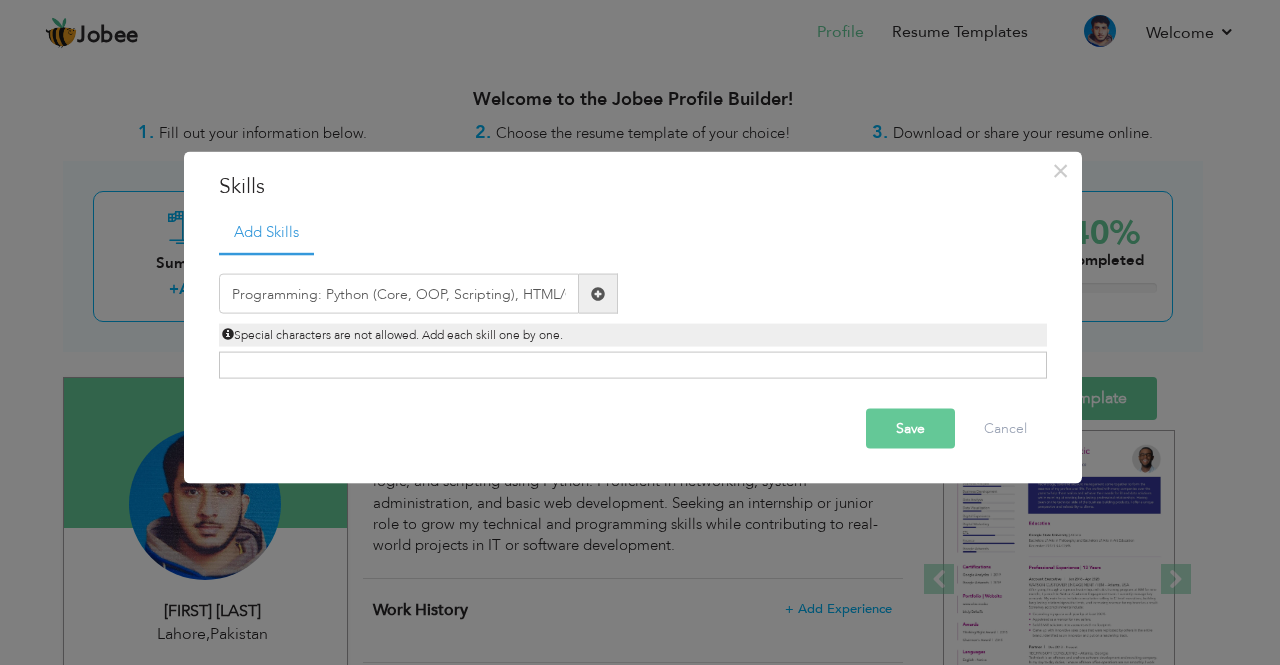 click at bounding box center (598, 293) 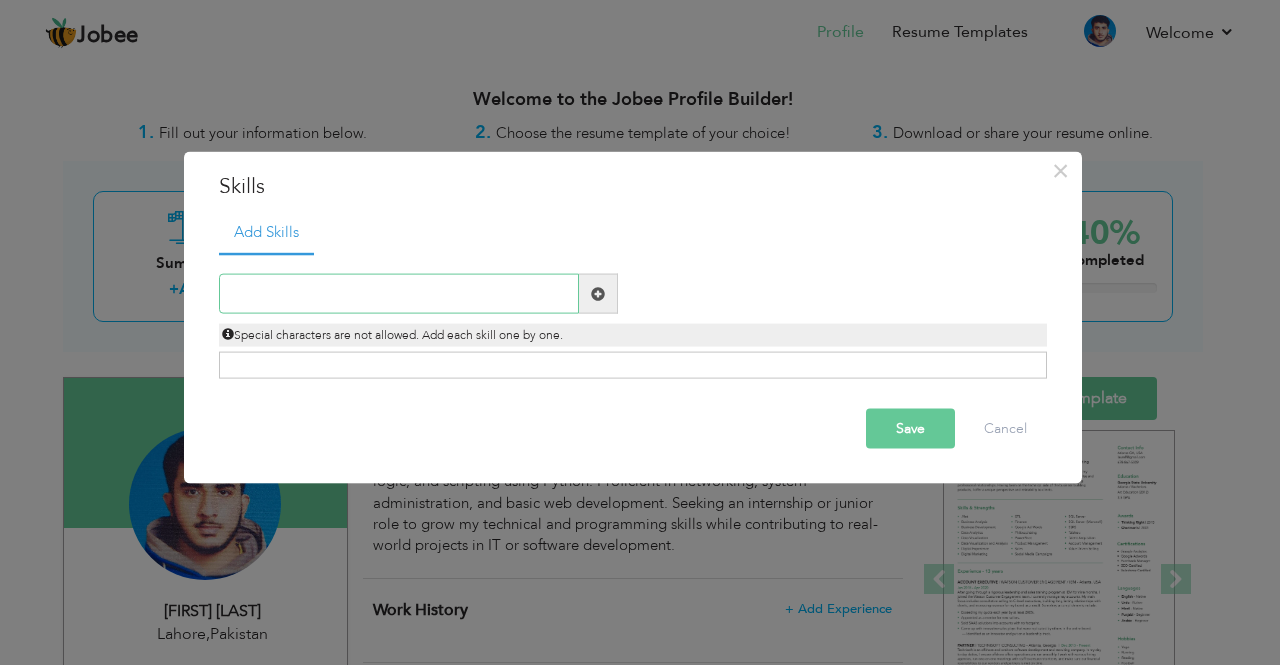 click at bounding box center [399, 294] 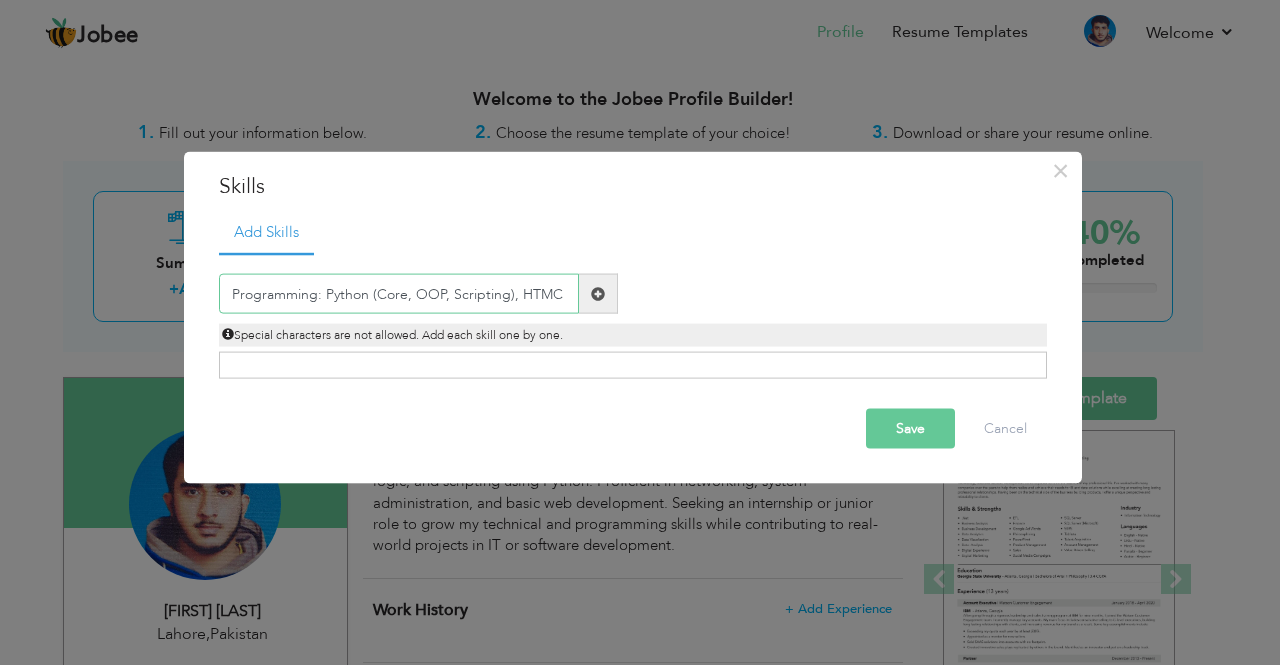 type on "Programming: Python (Core, OOP, Scripting), HTMC" 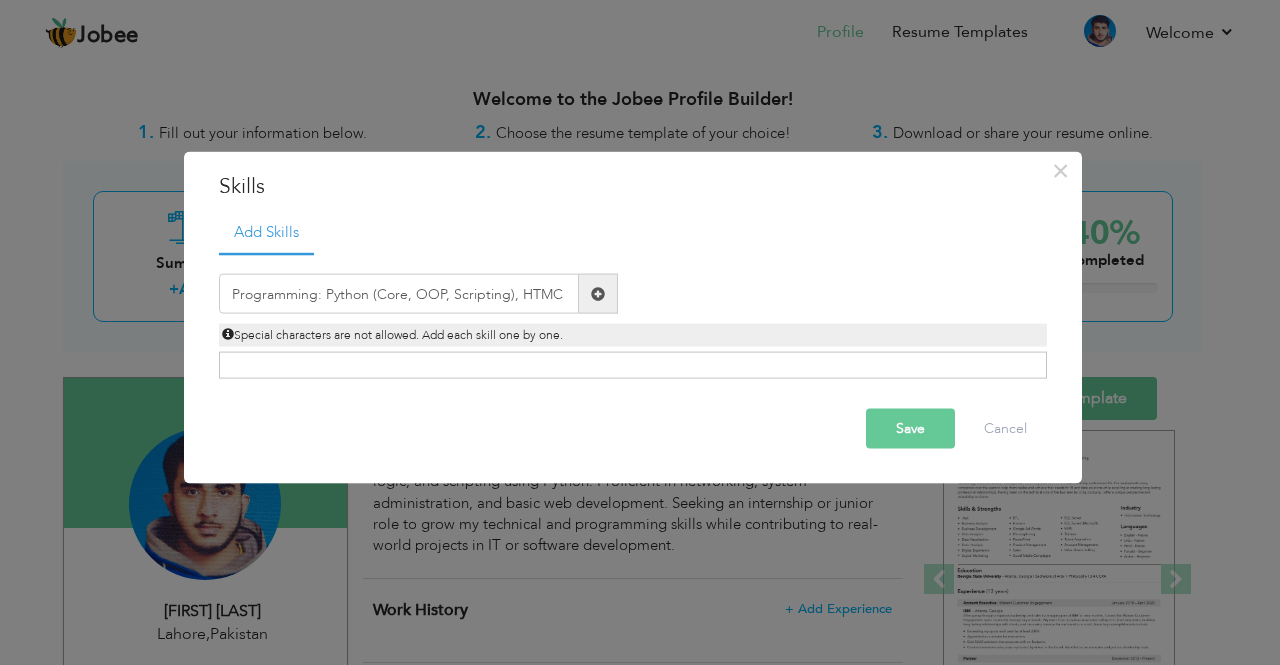 click on "Save" at bounding box center (910, 429) 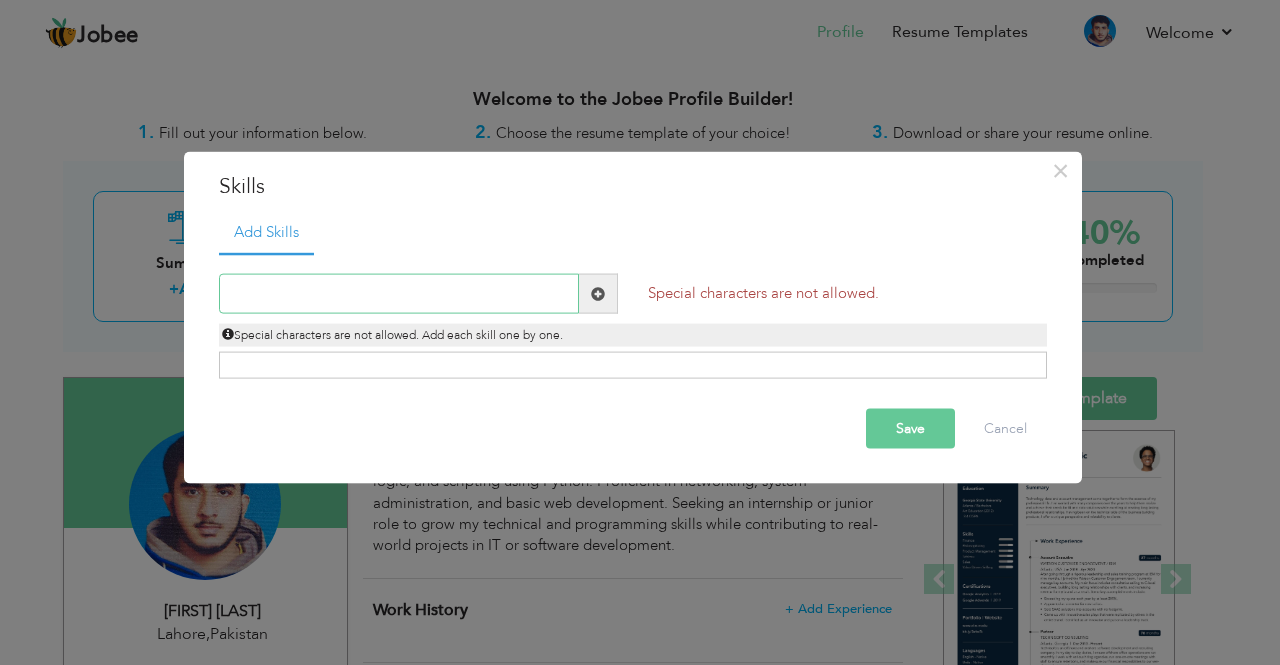 click at bounding box center [399, 294] 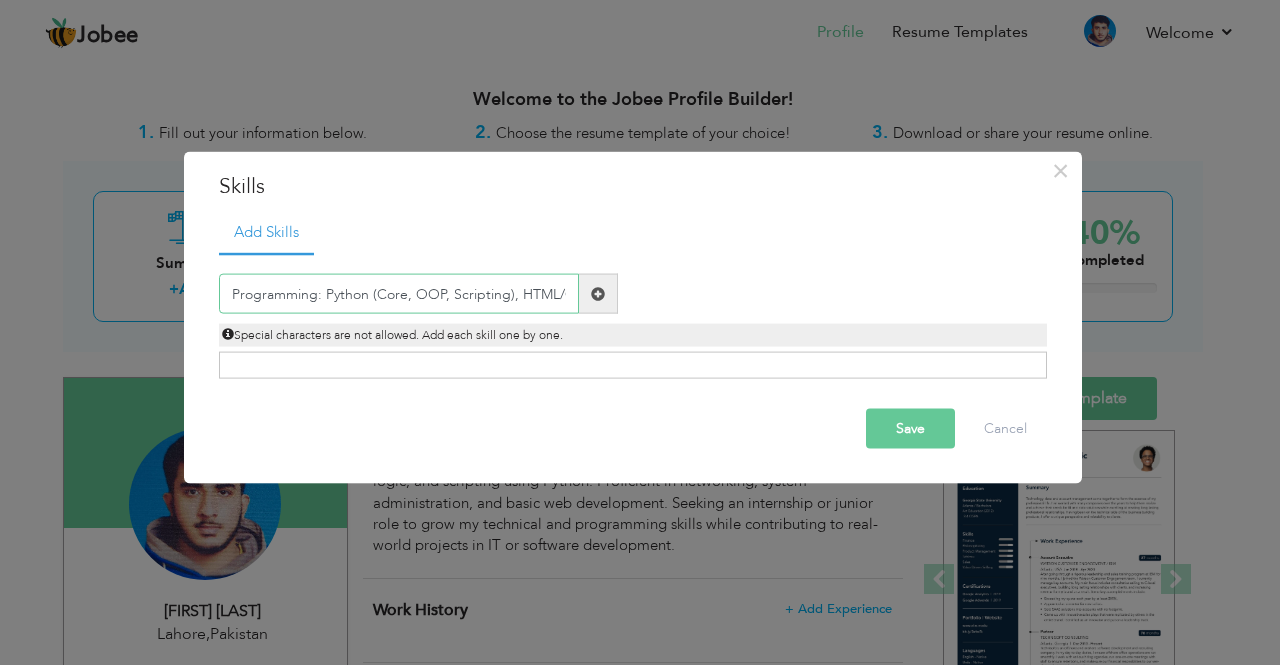 click on "Programming: Python (Core, OOP, Scripting), HTML/C" at bounding box center (399, 294) 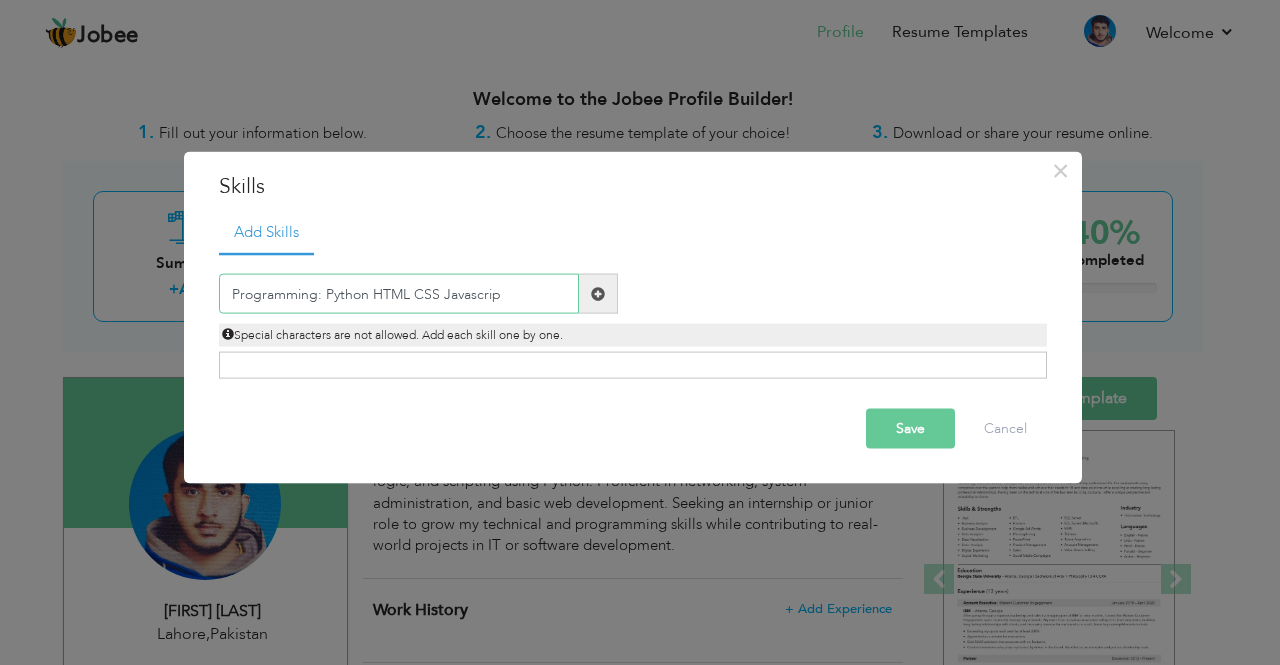 type on "Programming: Python HTML CSS Javascript" 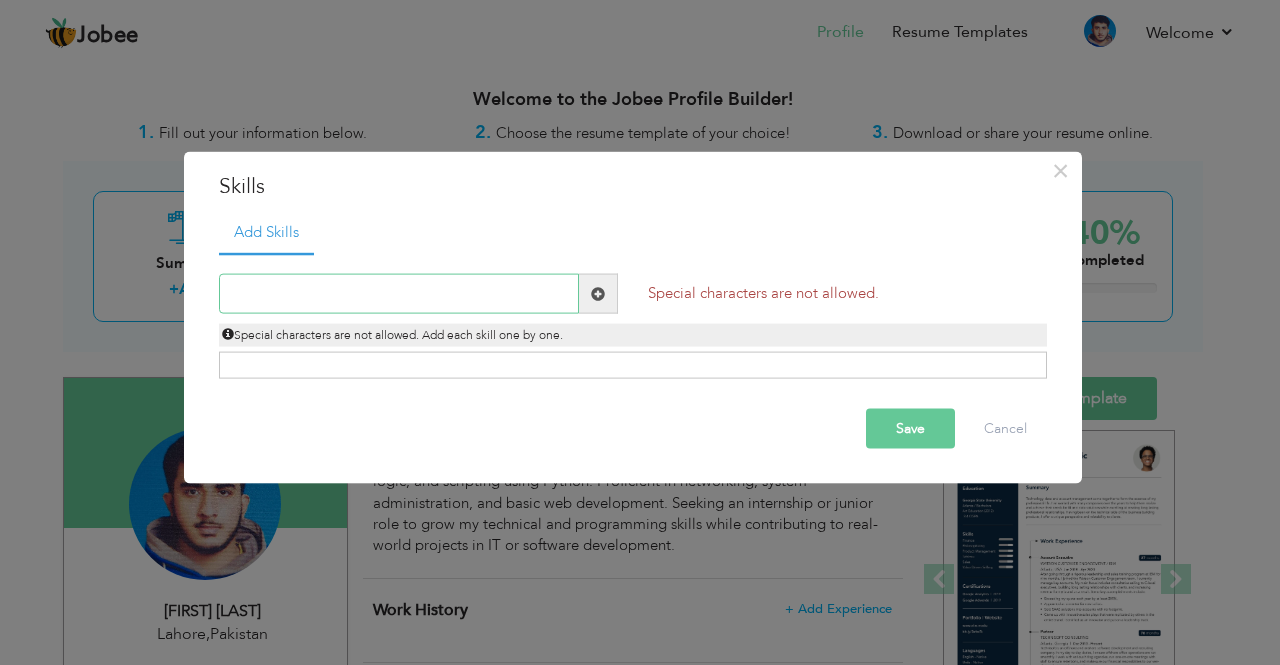 paste on "Programming: Python (Core, OOP, Scripting), HTML/C" 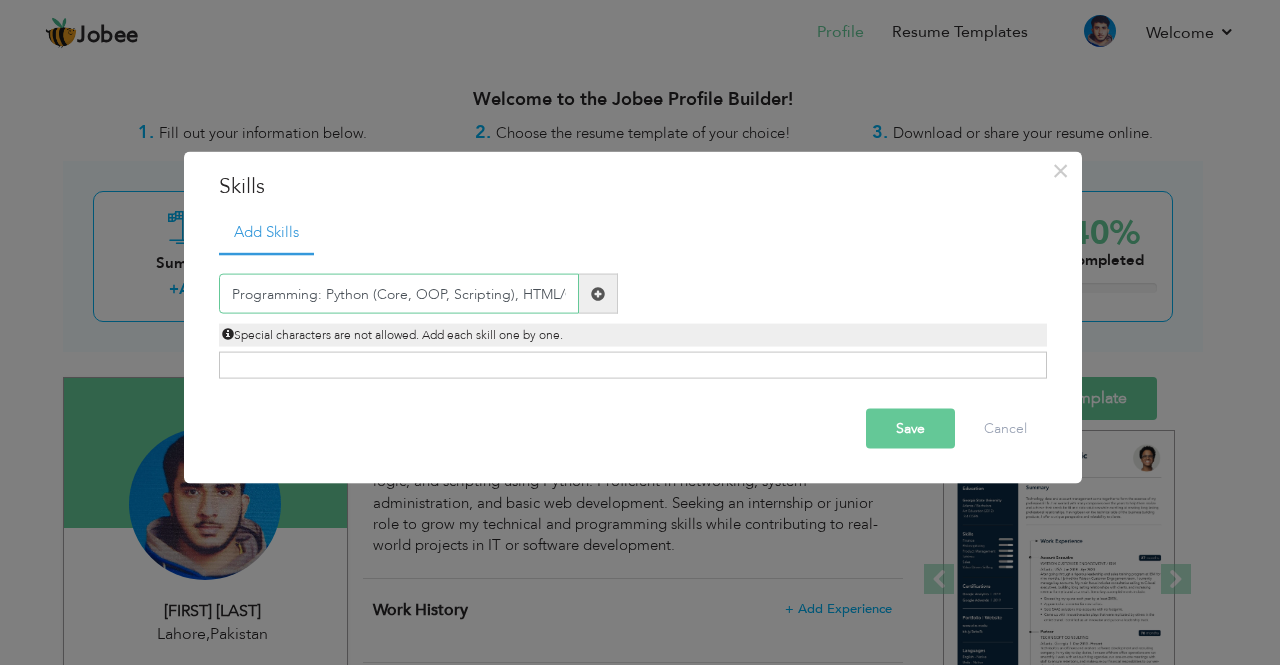 type on "Programming: Python (Core, OOP, Scripting), HTML/C" 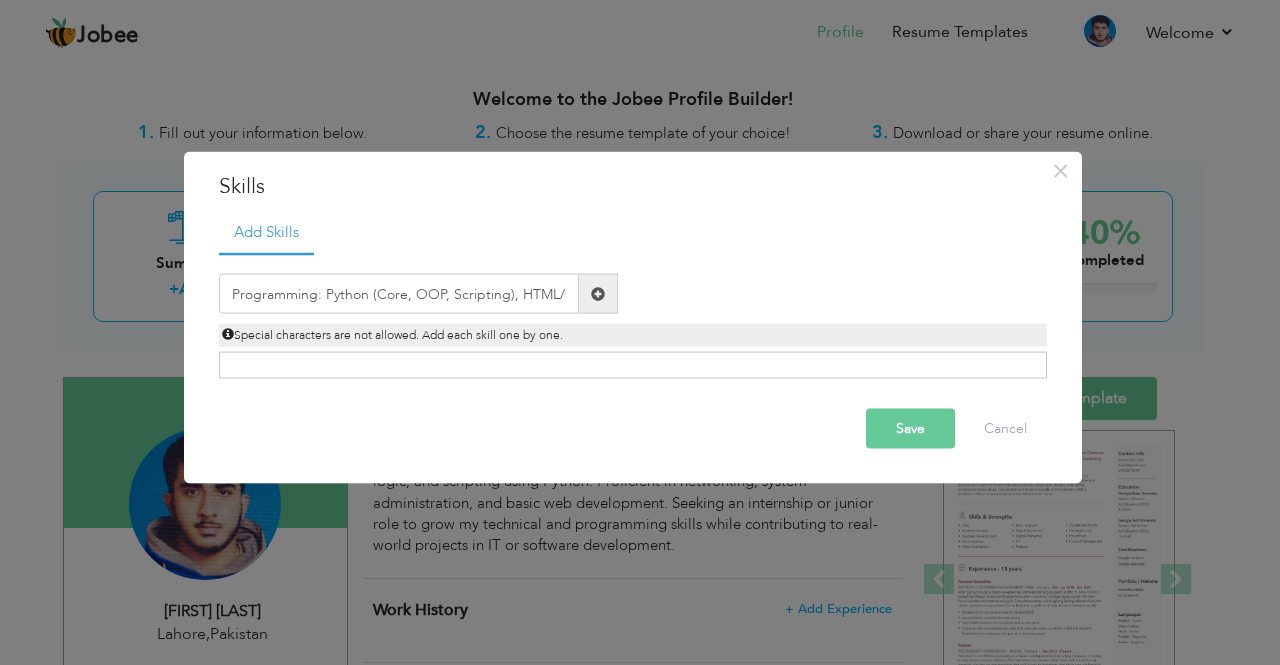 click on "Save
Cancel" at bounding box center (633, 429) 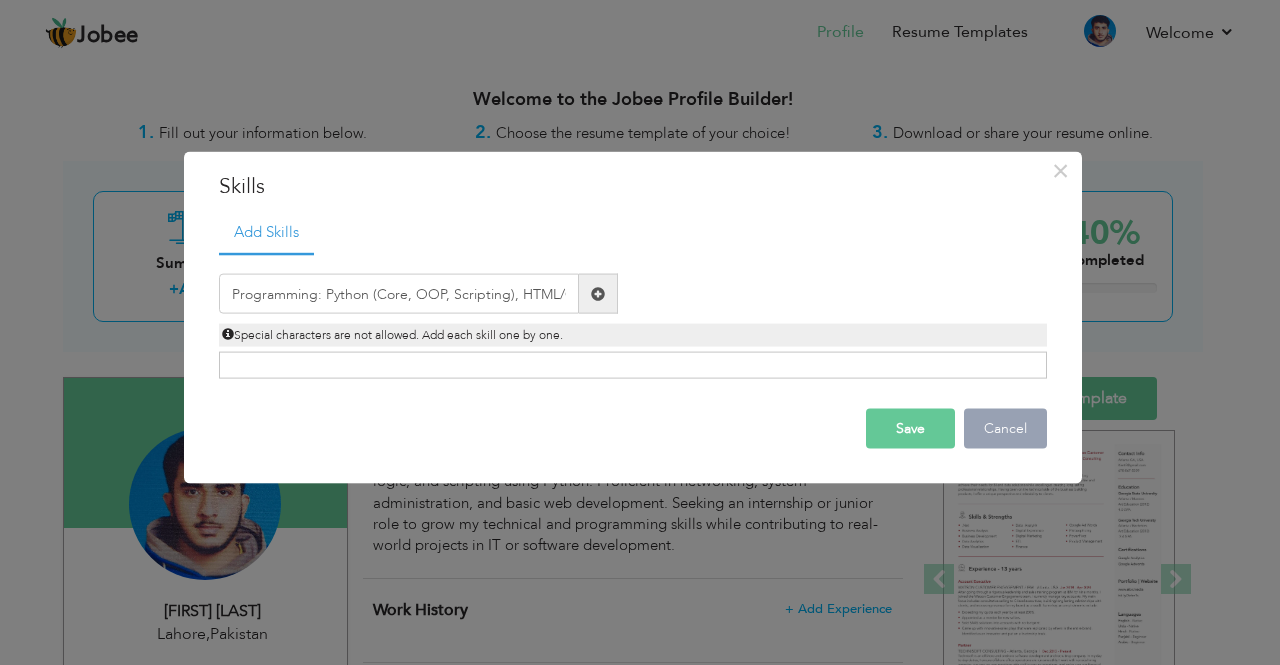 click on "Cancel" at bounding box center [1005, 429] 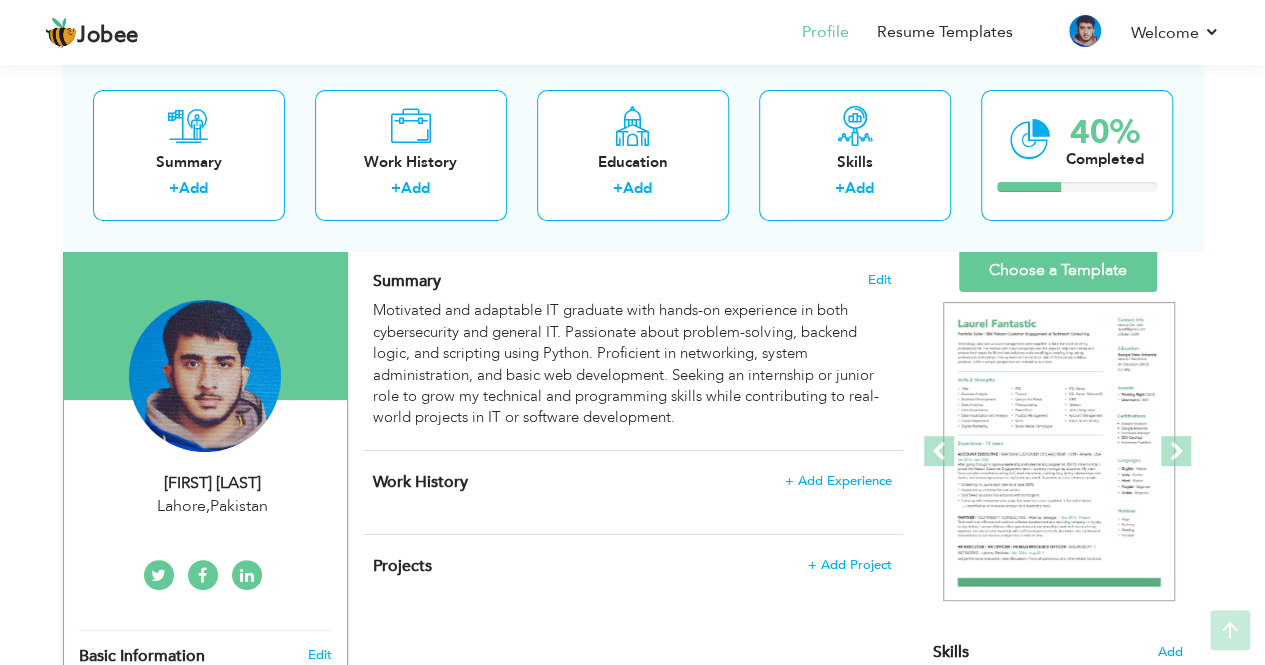 scroll, scrollTop: 135, scrollLeft: 0, axis: vertical 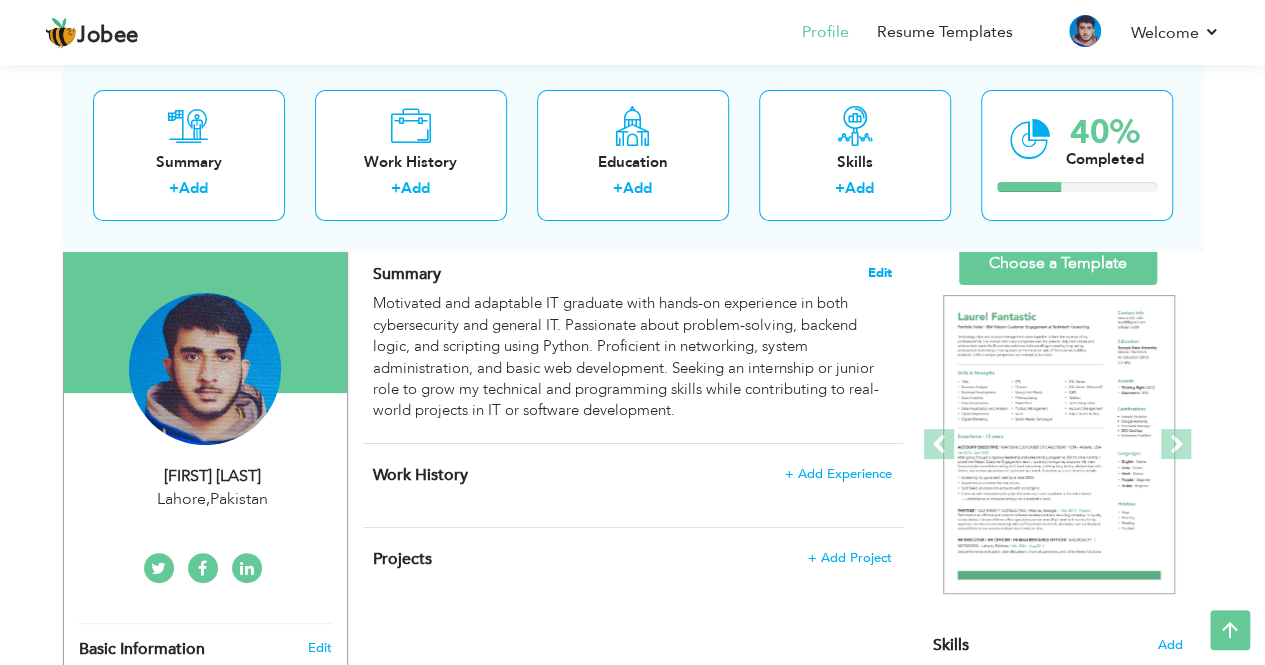 click on "Edit" at bounding box center [880, 273] 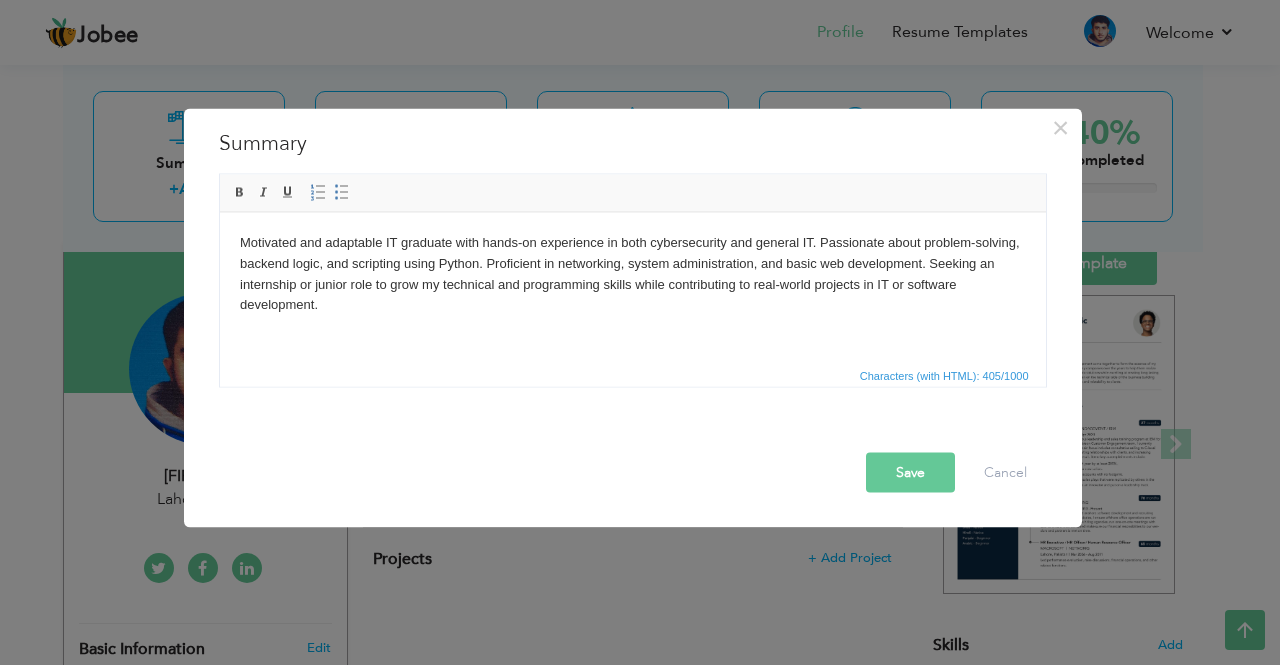 click on "Motivated and adaptable IT graduate with hands-on experience in both cybersecurity and general IT. Passionate about problem-solving, backend logic, and scripting using Python. Proficient in networking, system administration, and basic web development. Seeking an internship or junior role to grow my technical and programming skills while contributing to real-world projects in IT or software development." at bounding box center [632, 273] 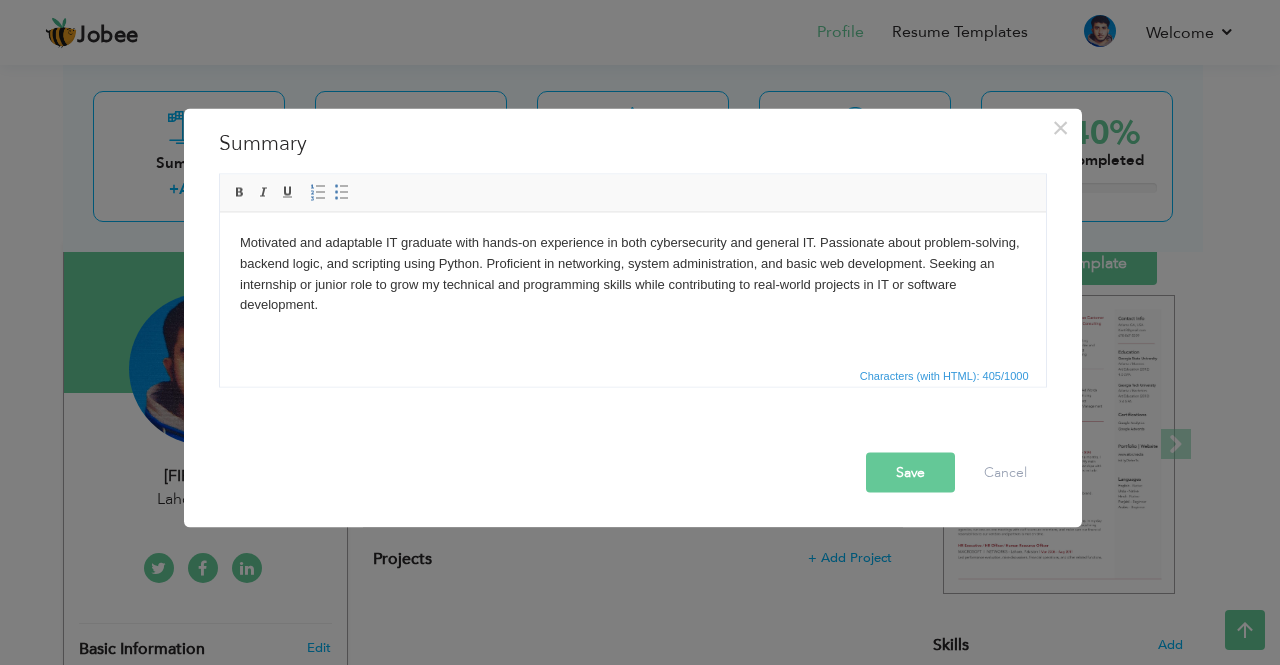 type 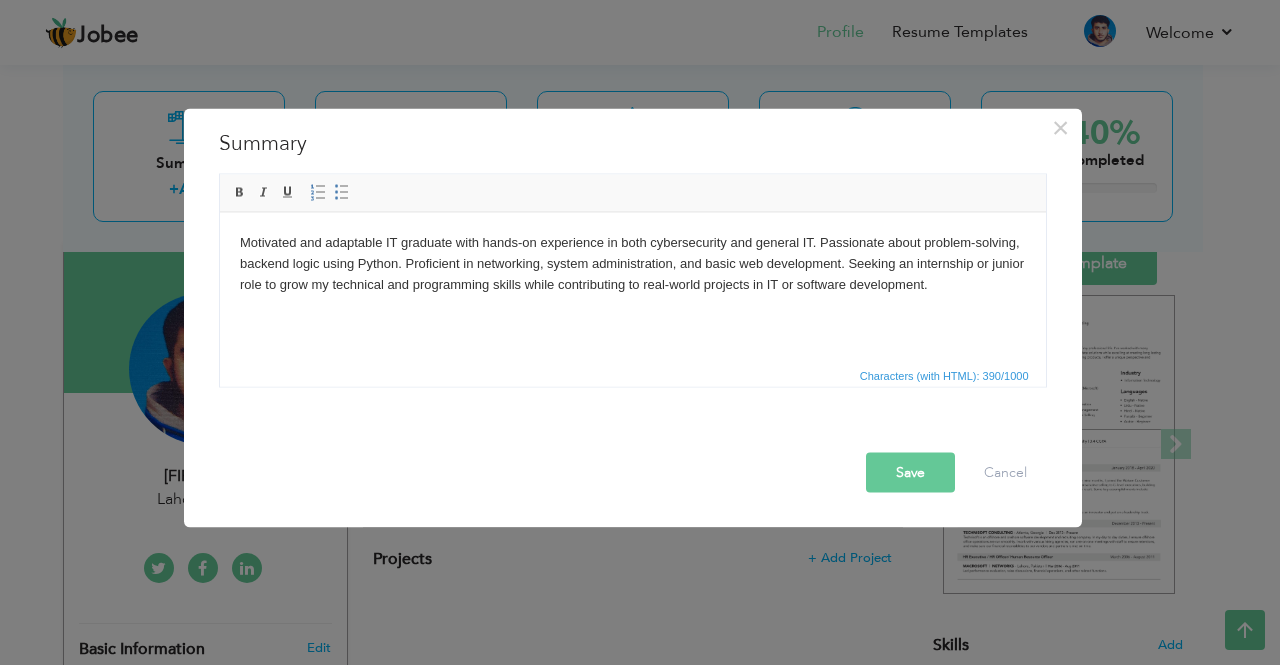 click on "Save" at bounding box center (910, 472) 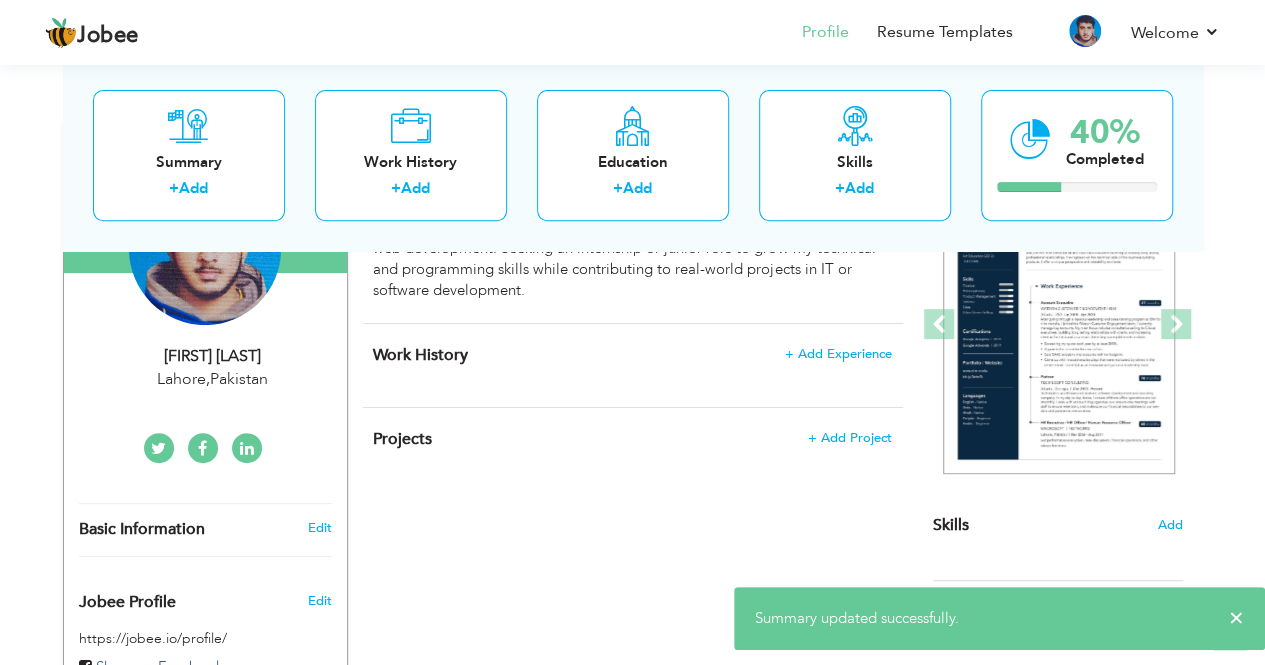 scroll, scrollTop: 254, scrollLeft: 0, axis: vertical 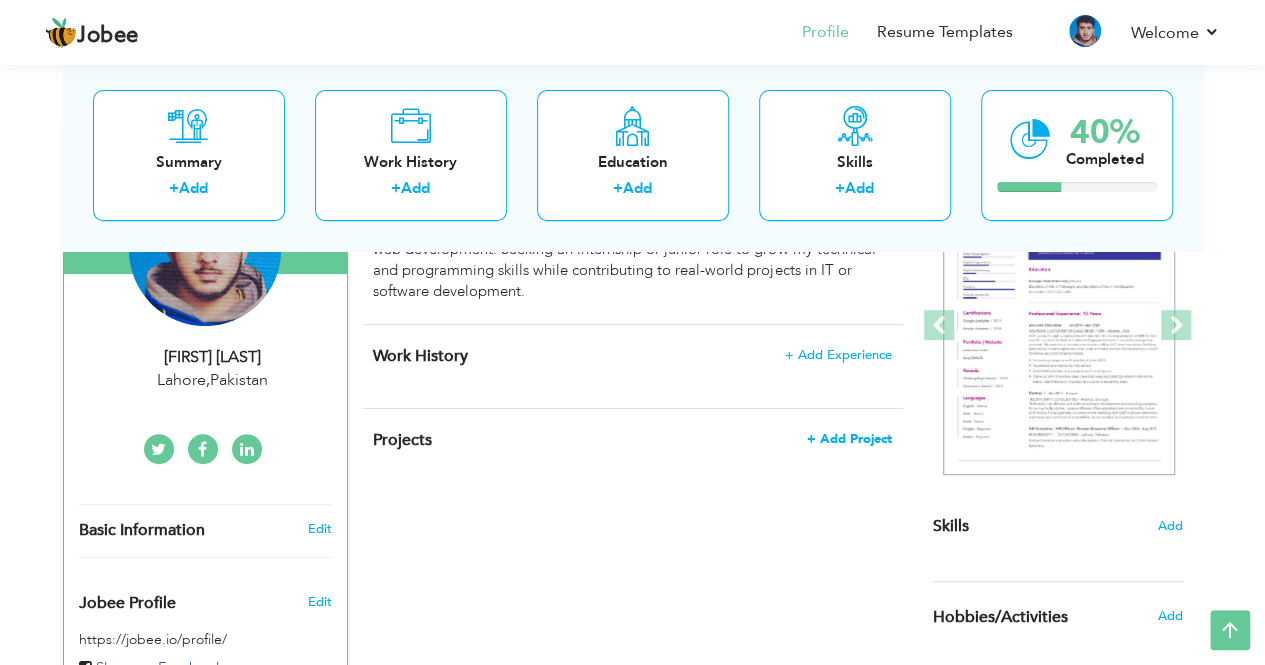 click on "+ Add Project" at bounding box center [849, 439] 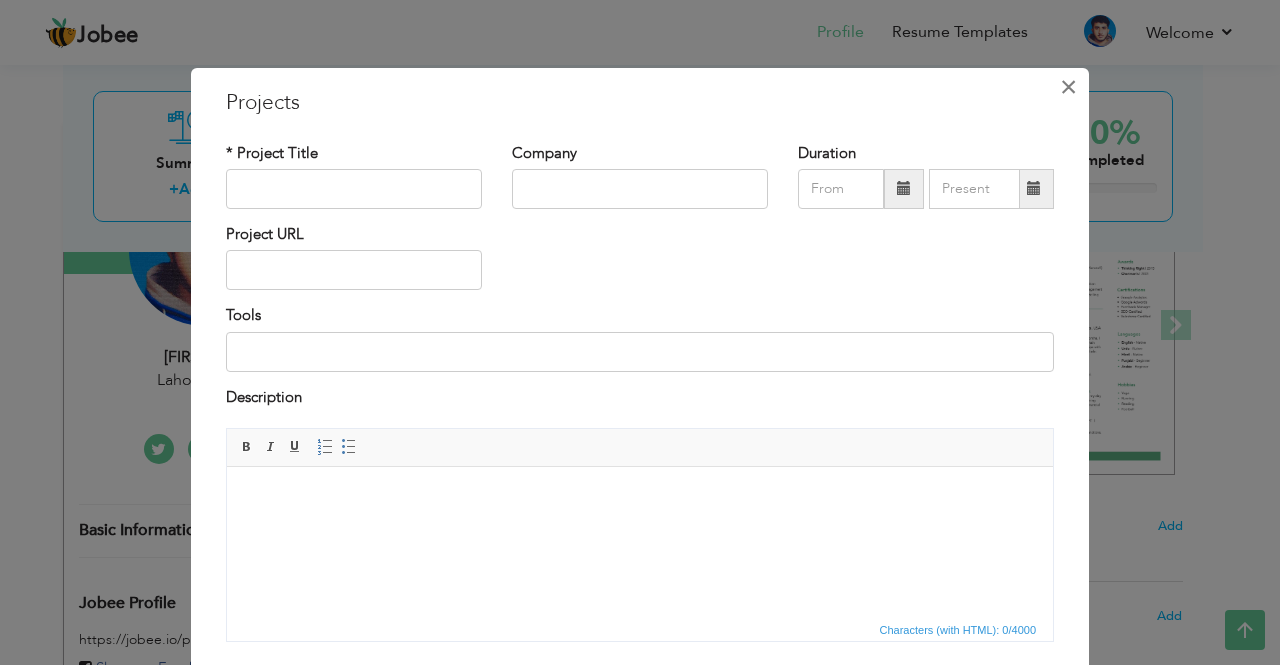 click on "×" at bounding box center [1068, 87] 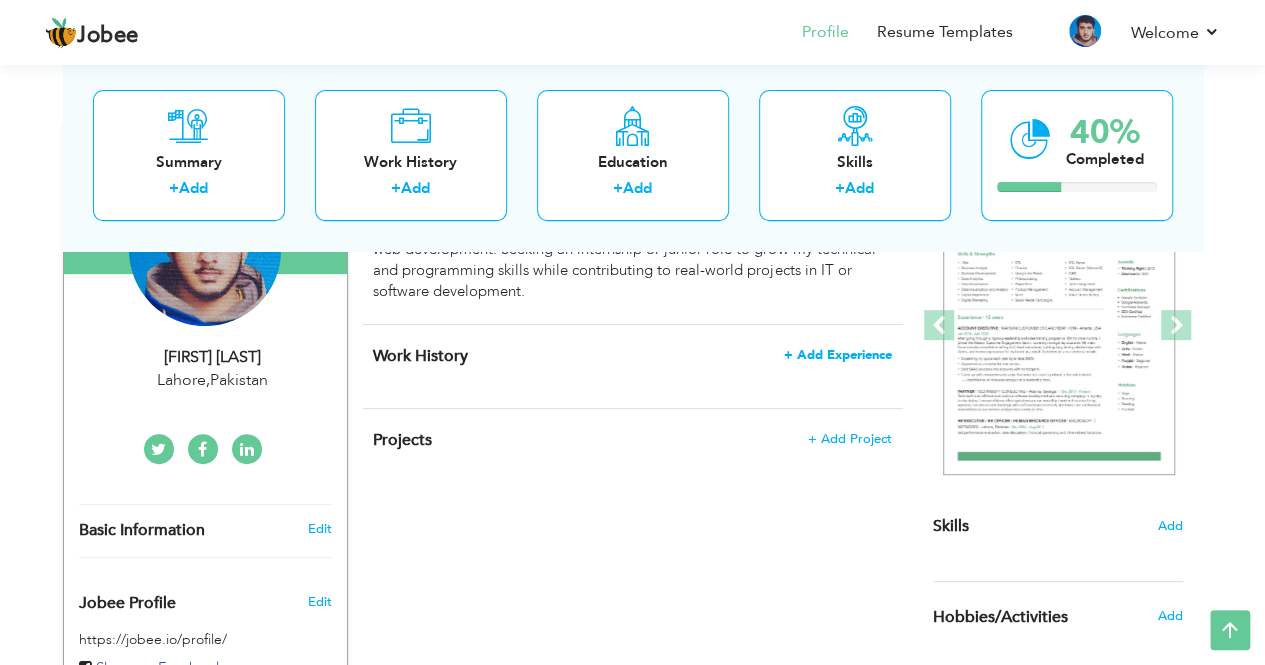 click on "+ Add Experience" at bounding box center (838, 355) 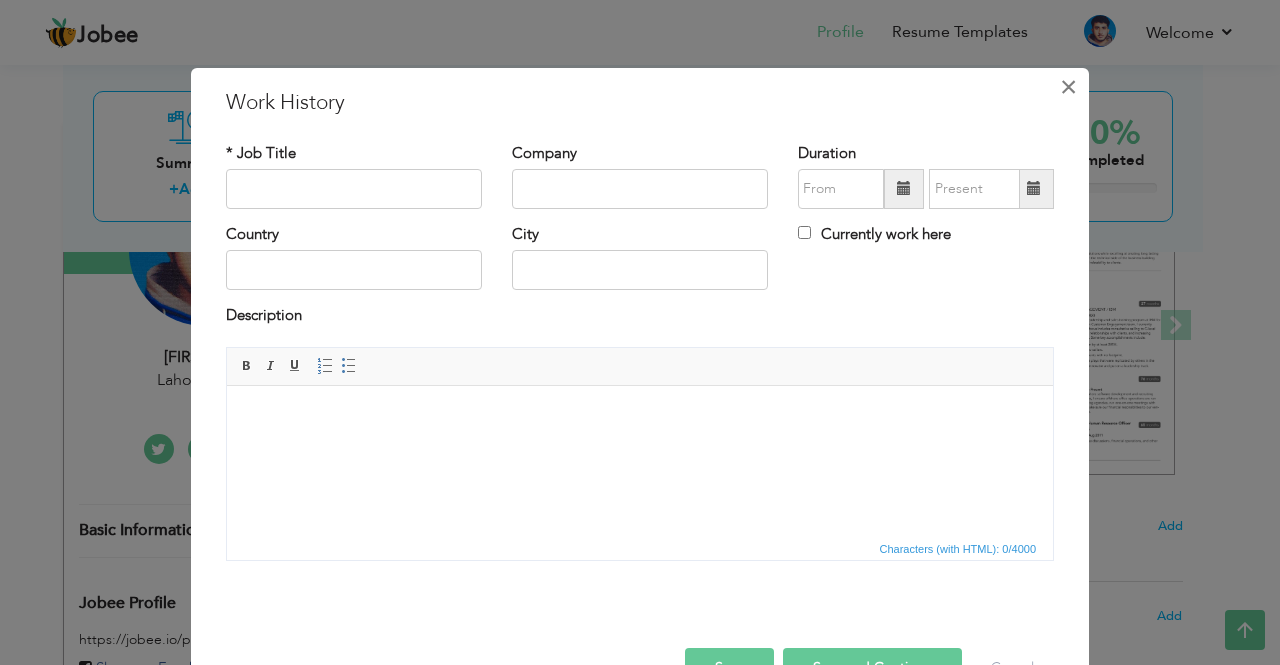 click on "×" at bounding box center [1068, 87] 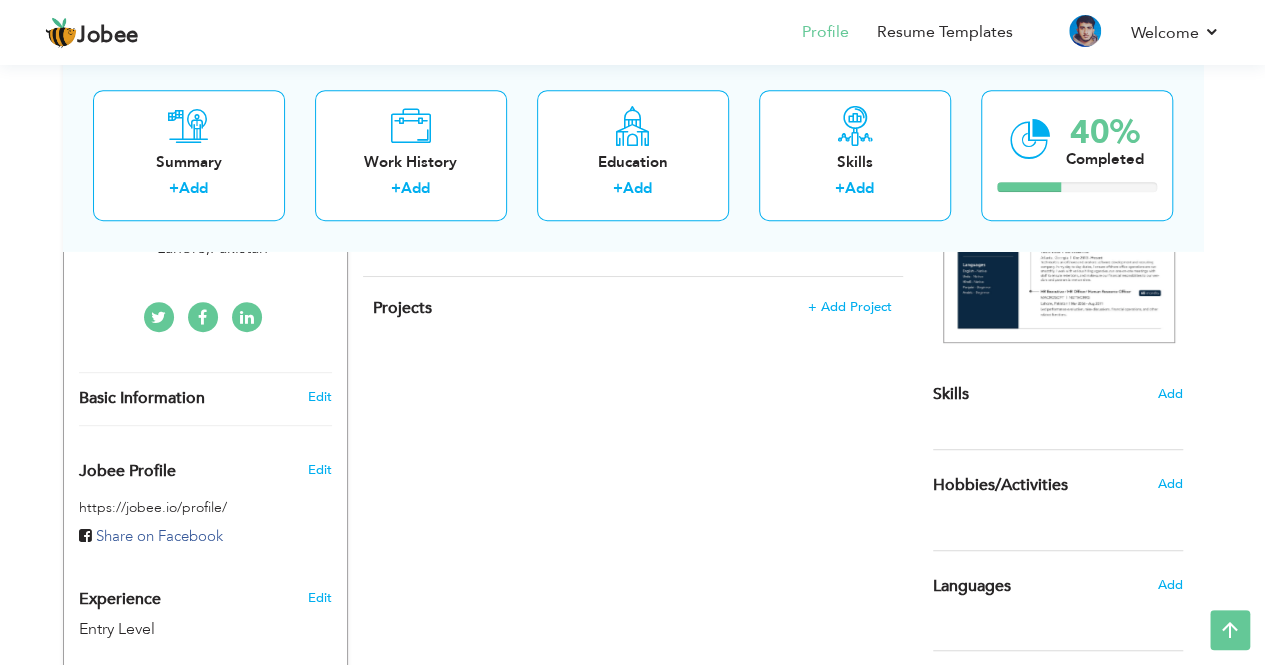 scroll, scrollTop: 338, scrollLeft: 0, axis: vertical 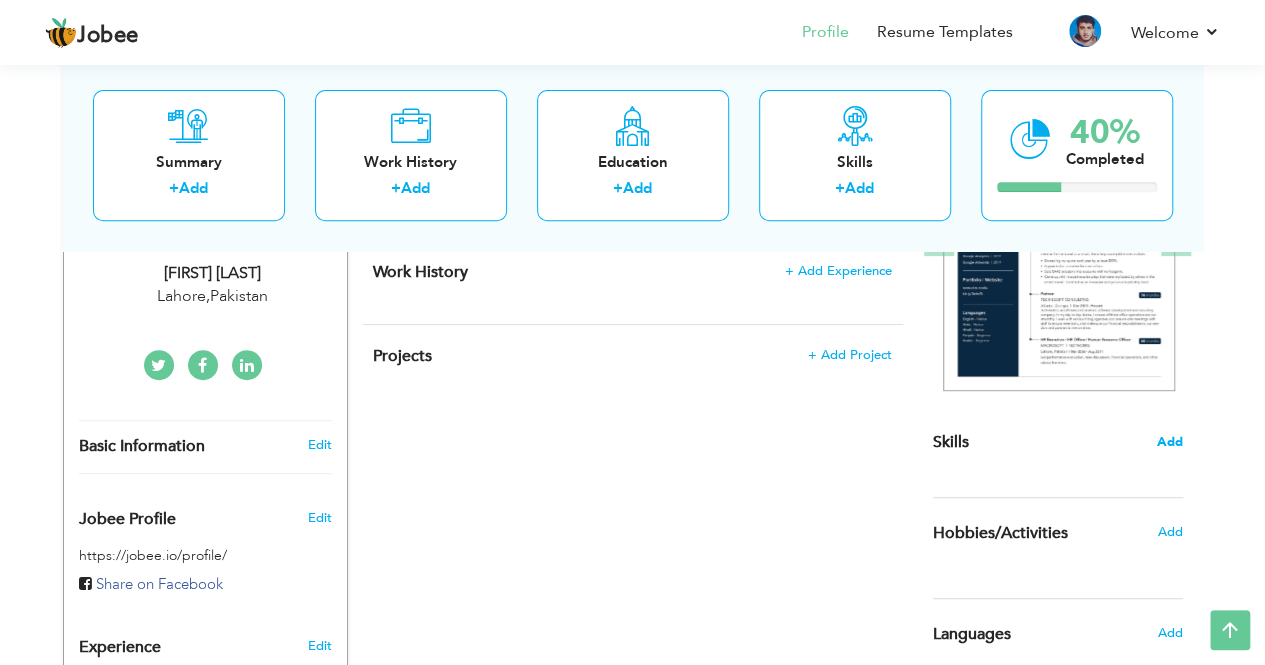 click on "Add" at bounding box center (1170, 442) 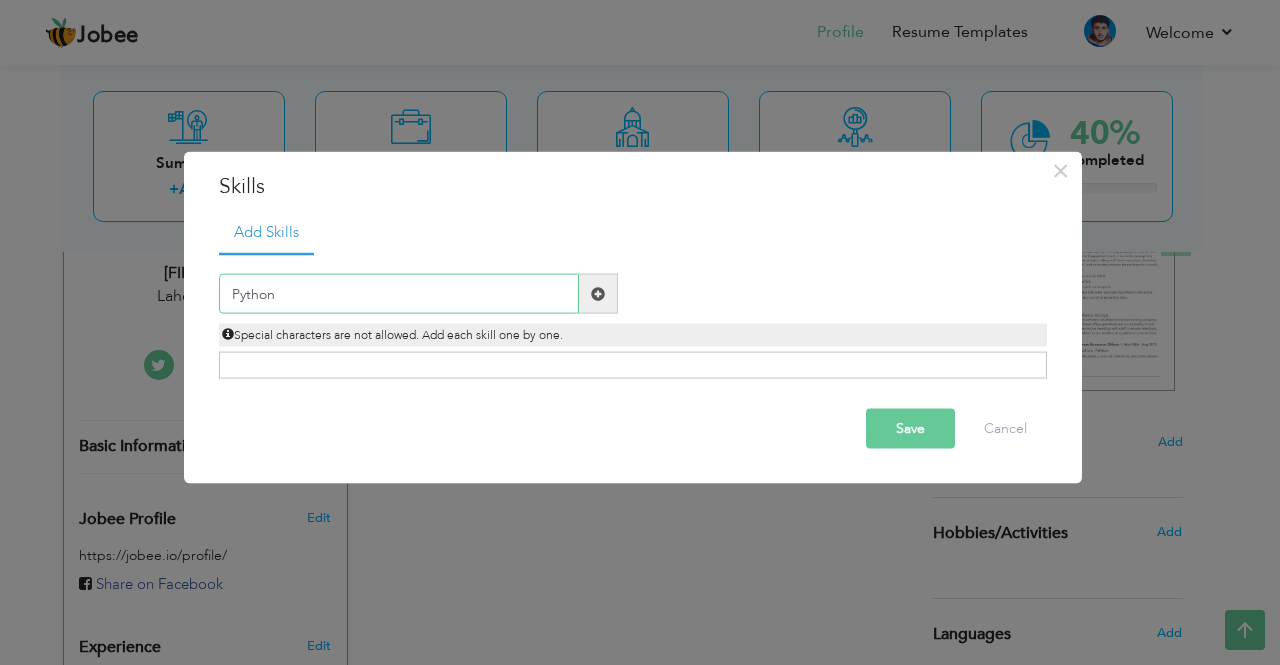 type on "Python" 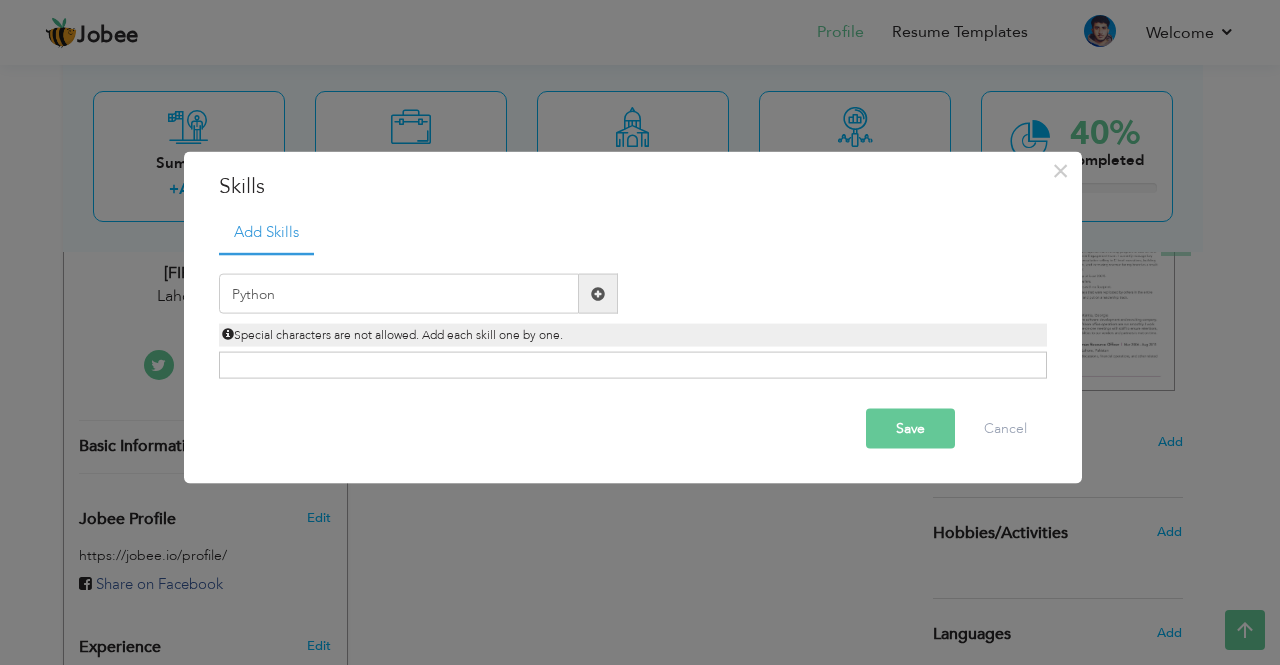 click at bounding box center [598, 293] 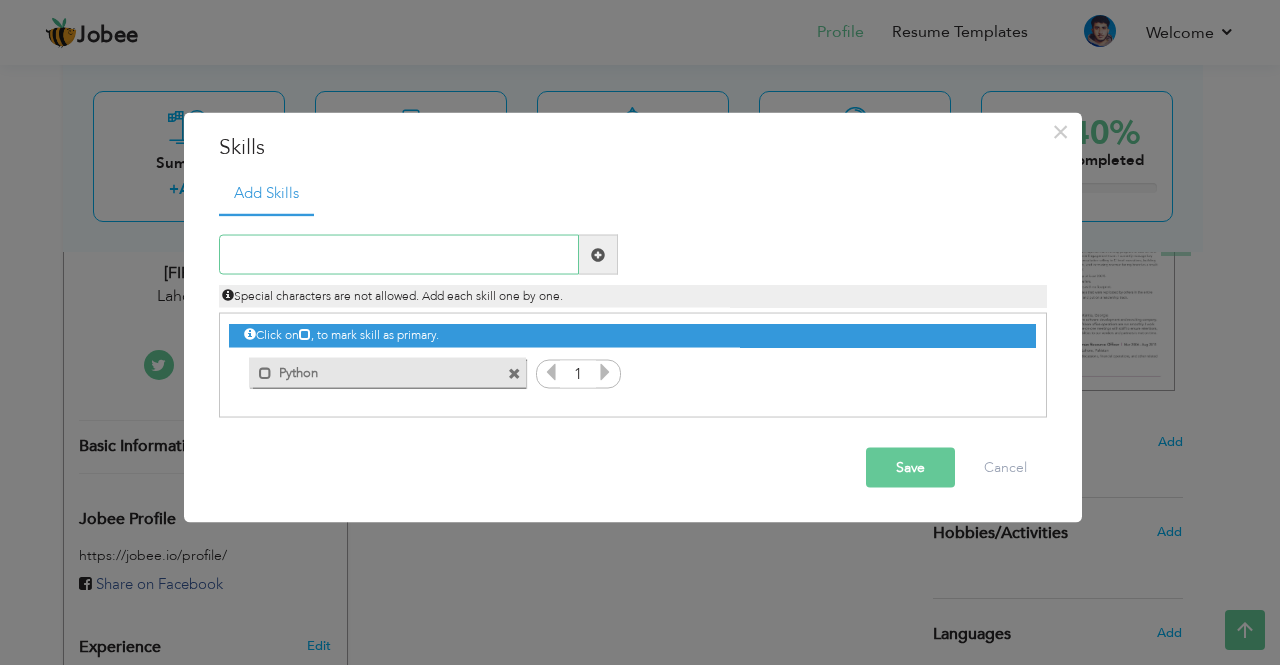 click at bounding box center [399, 255] 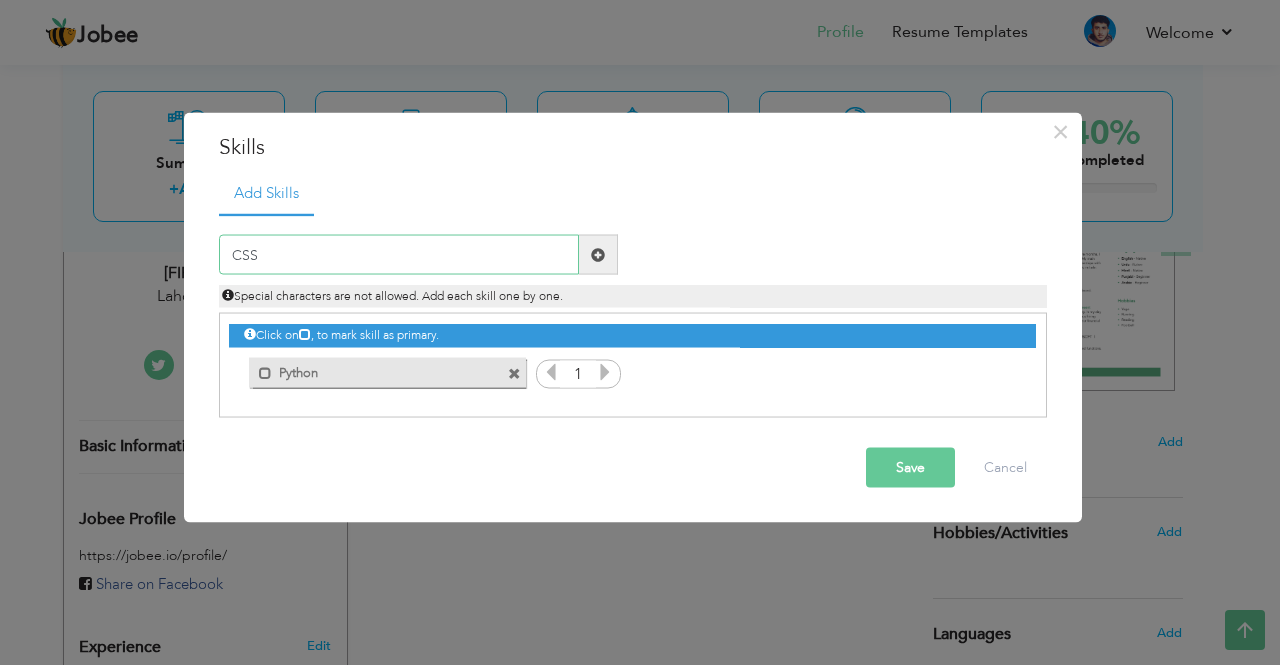type on "CSS" 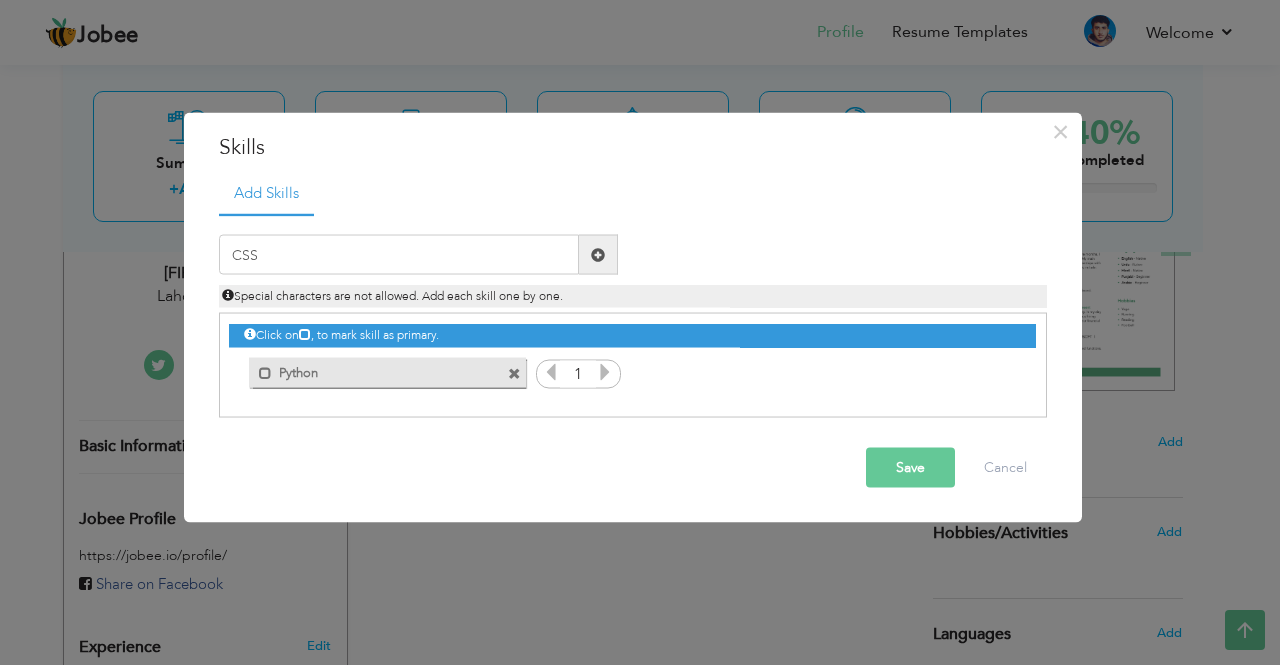 click at bounding box center (598, 255) 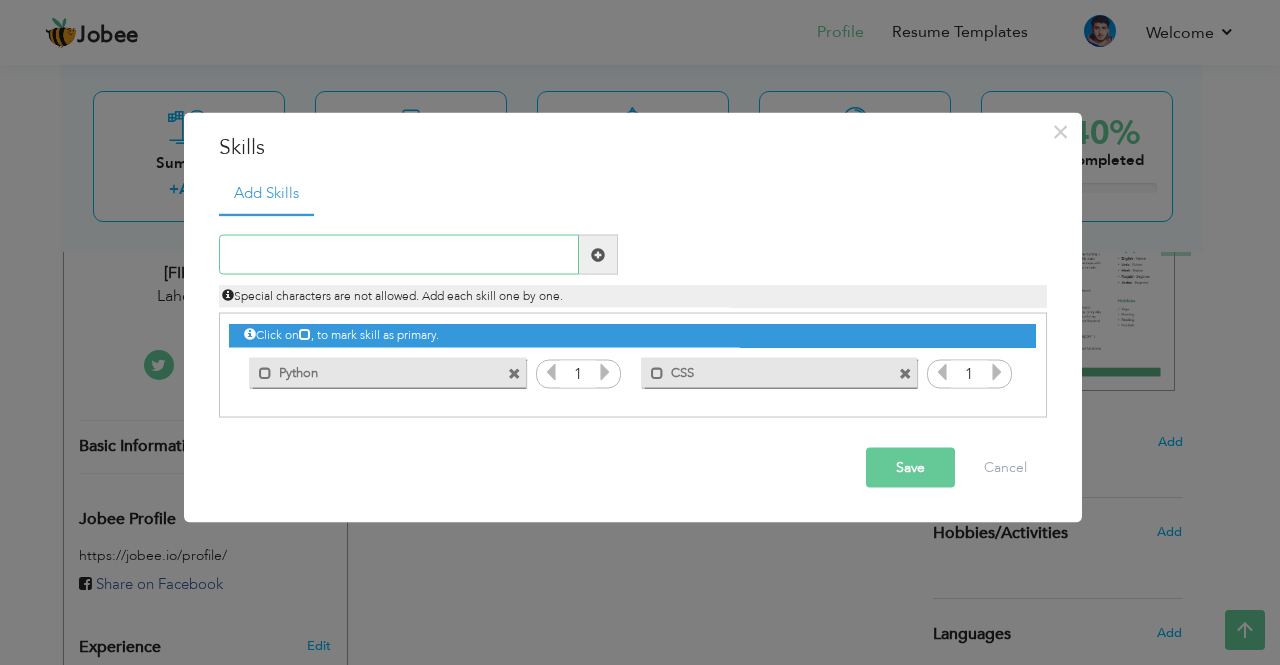 click at bounding box center (399, 255) 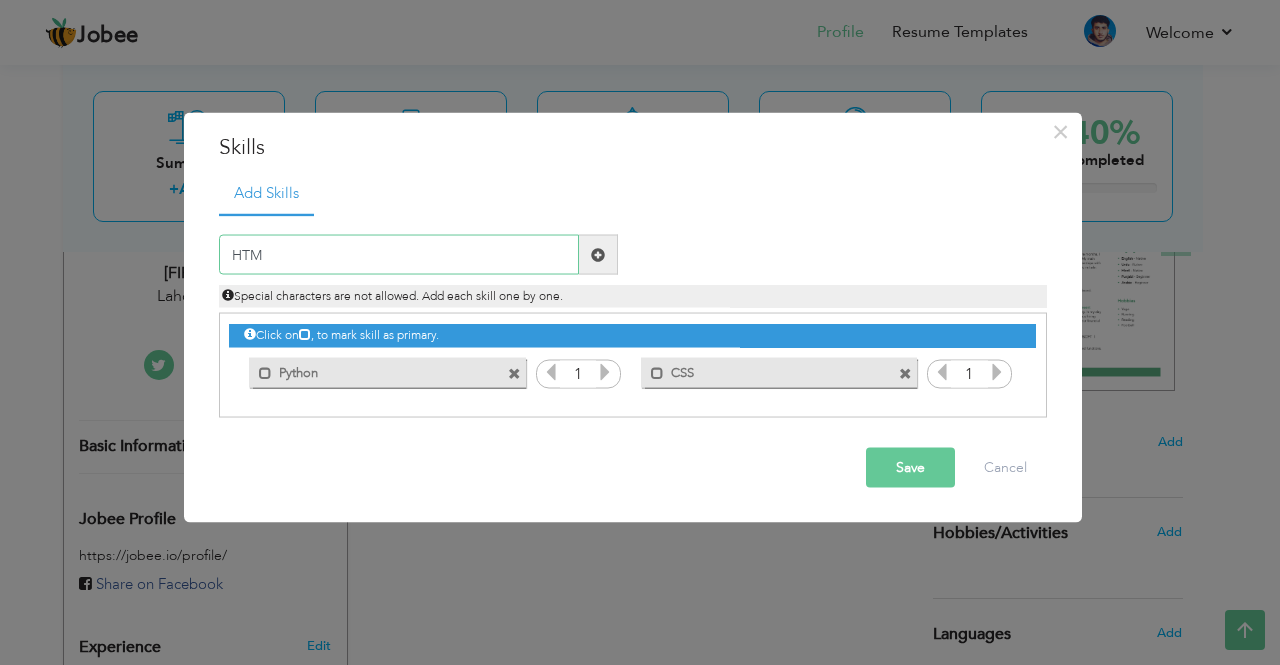 type on "HTML" 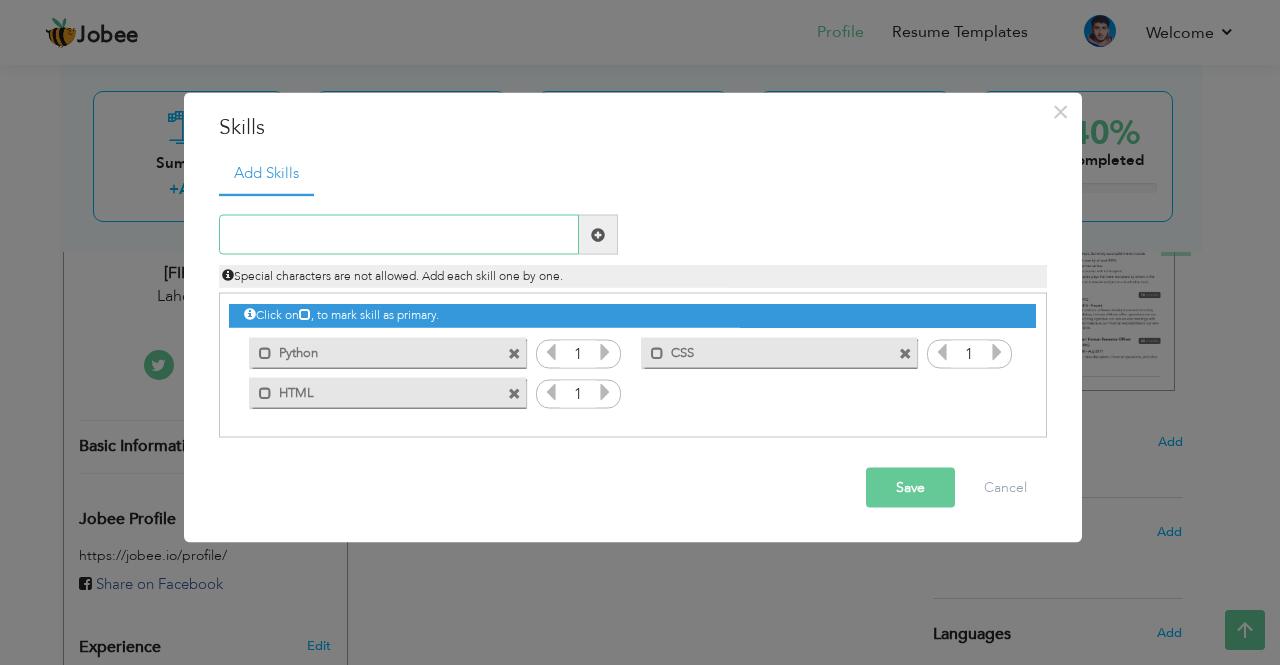 click at bounding box center (399, 235) 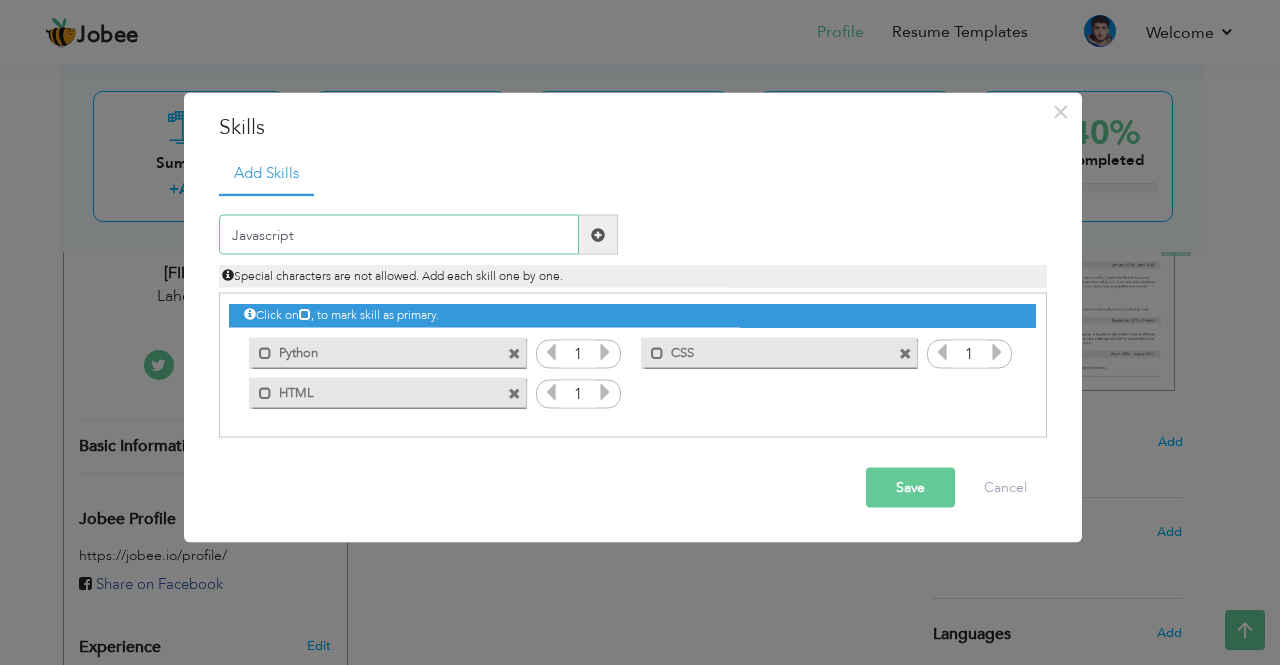 type on "Javascript" 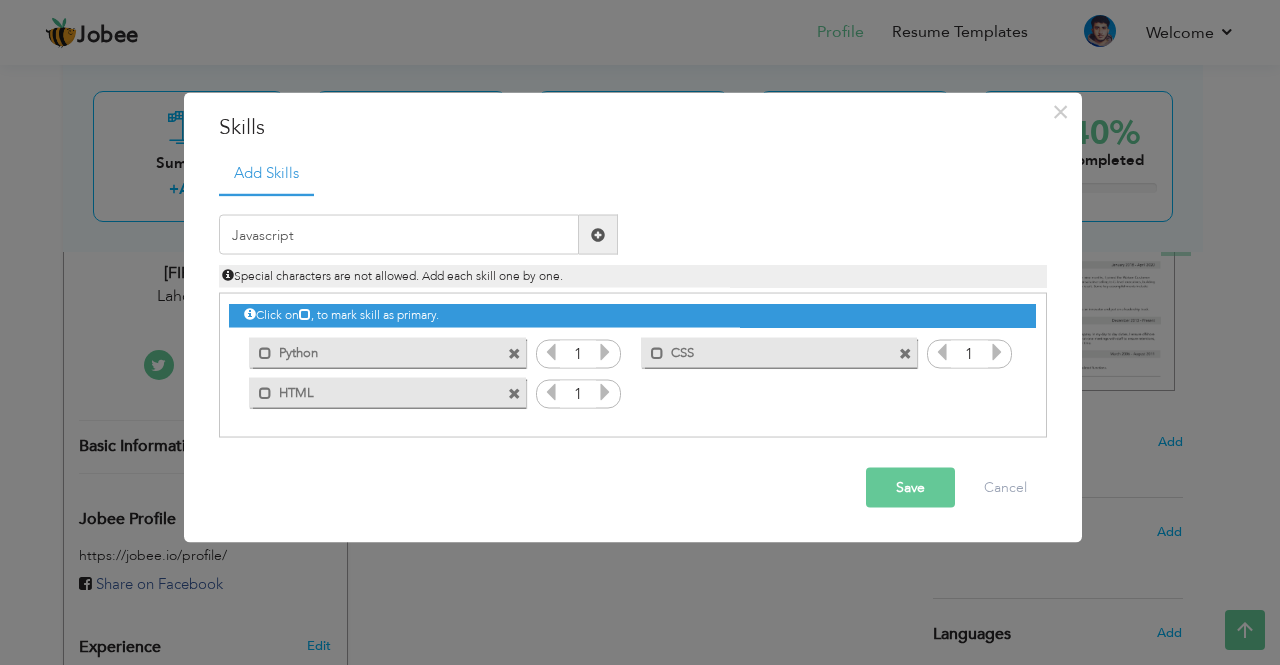 click at bounding box center (598, 234) 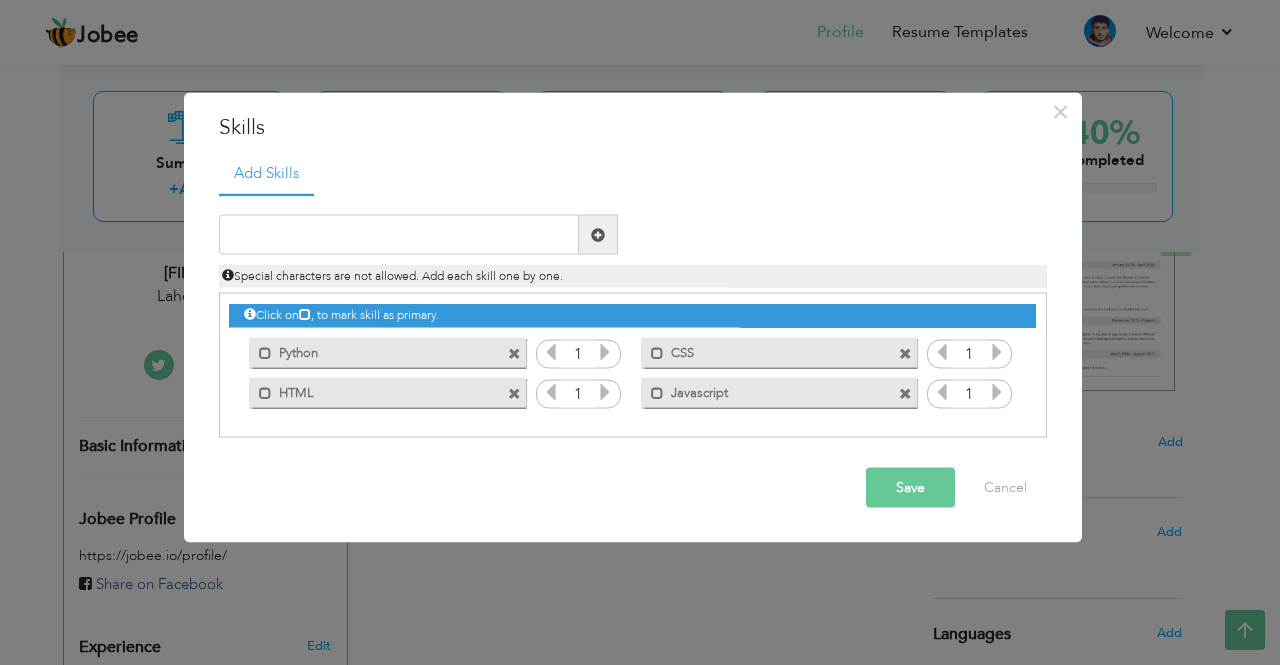 click on "Save" at bounding box center [910, 488] 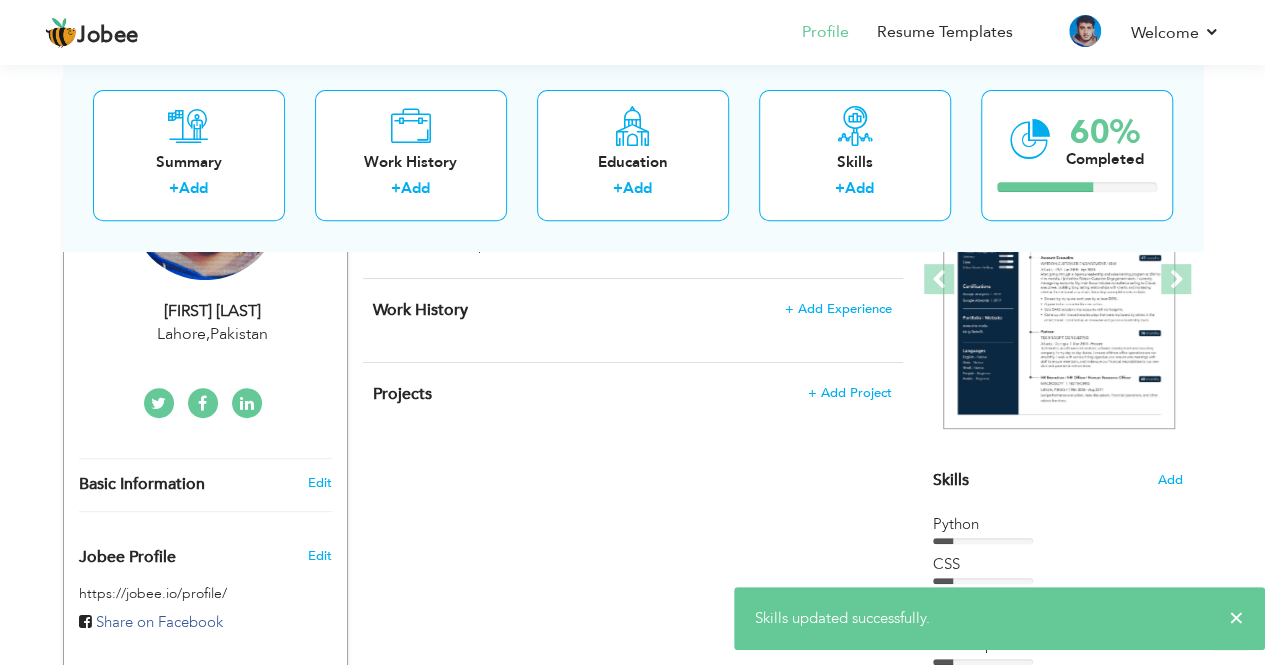scroll, scrollTop: 300, scrollLeft: 0, axis: vertical 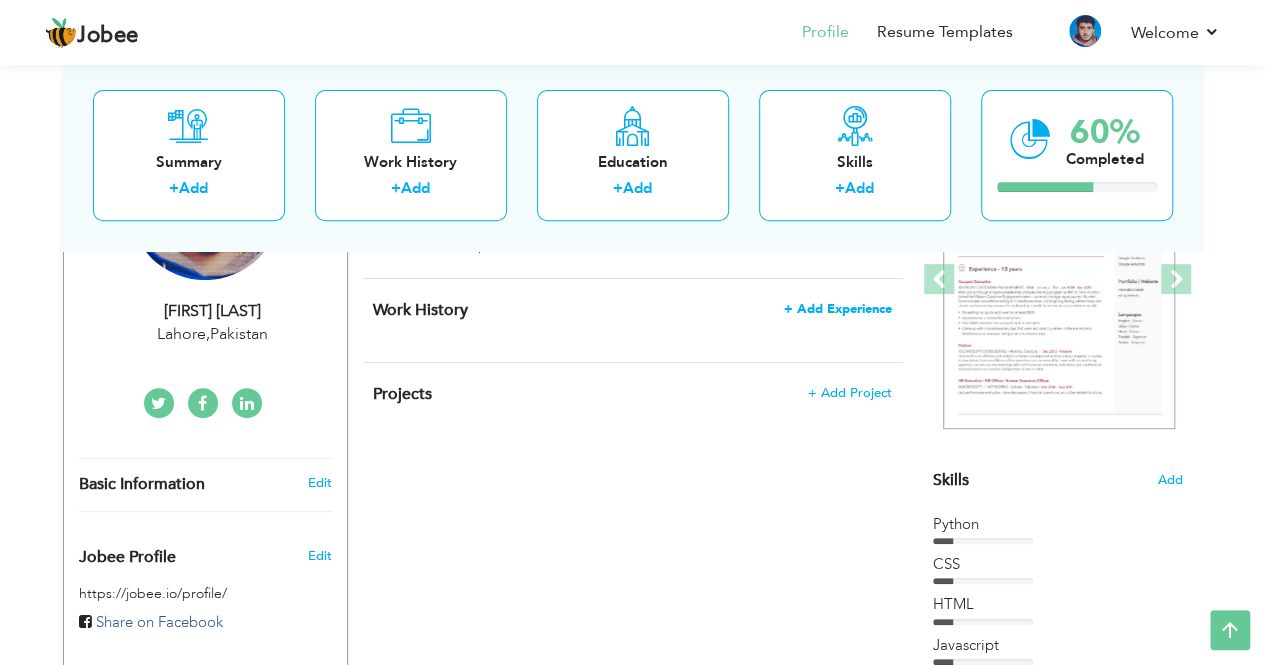 click on "+ Add Experience" at bounding box center (838, 309) 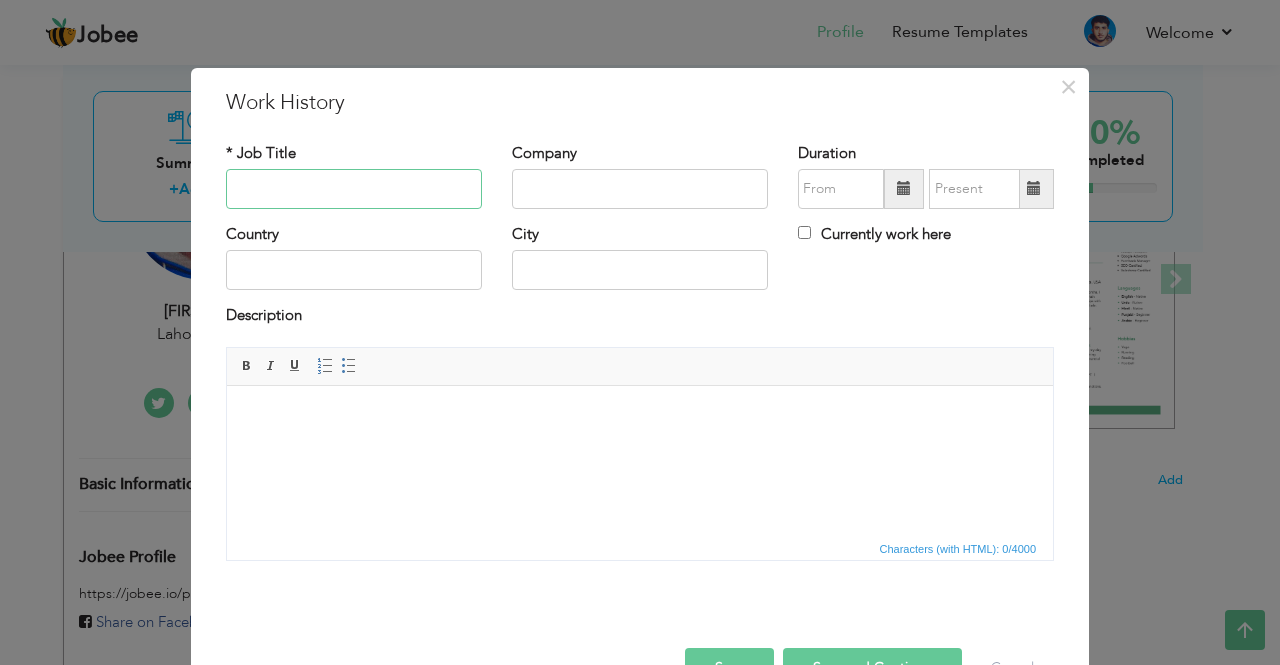 paste on "Automated Penetration Testing Tool" 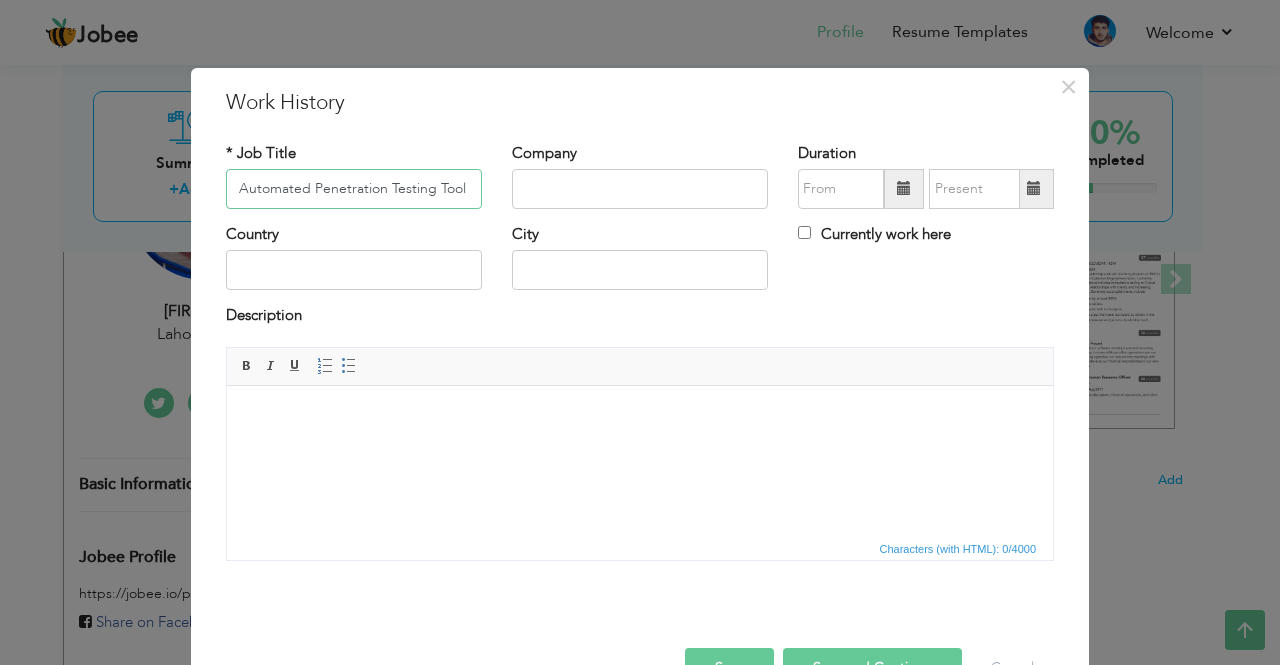 type on "Automated Penetration Testing Tool" 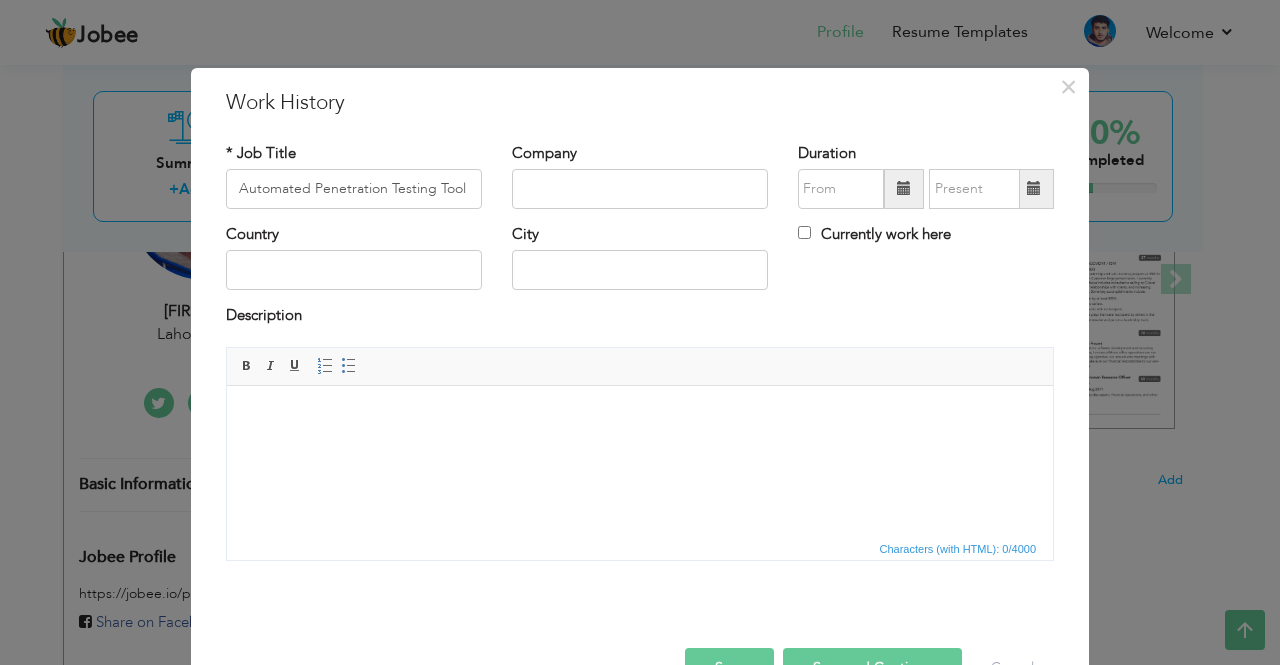 click on "×
Work History
* Job Title
Automated Penetration Testing Tool
Company" at bounding box center [640, 332] 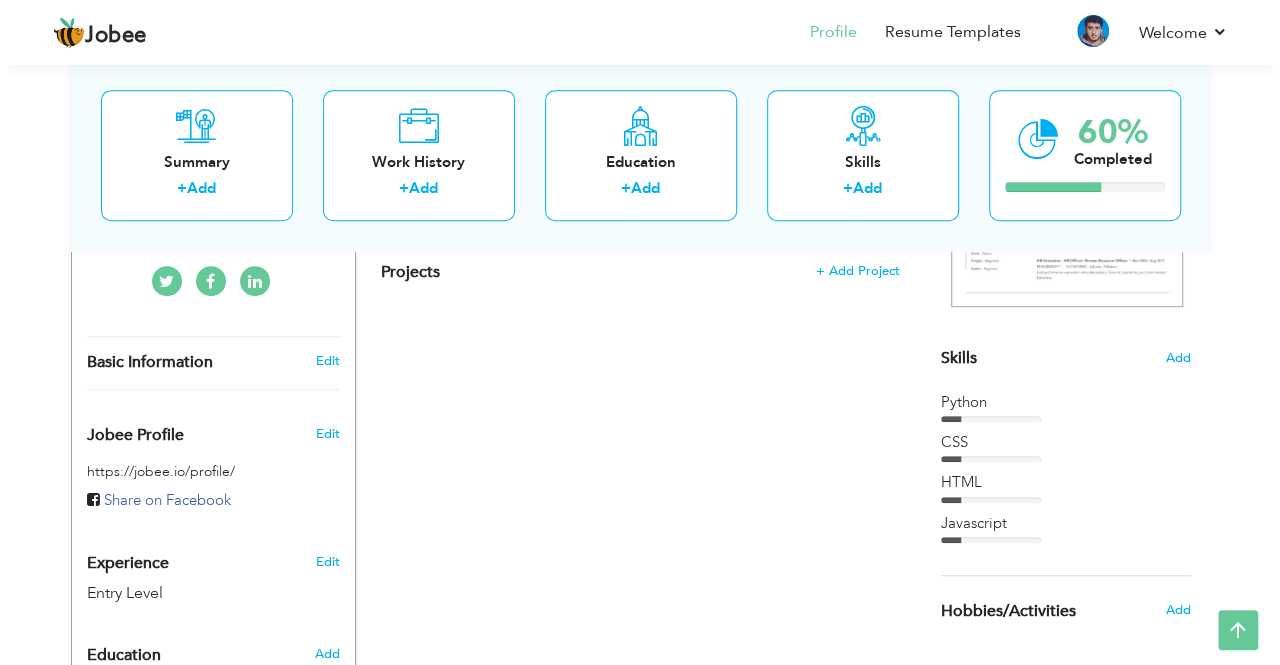 scroll, scrollTop: 456, scrollLeft: 0, axis: vertical 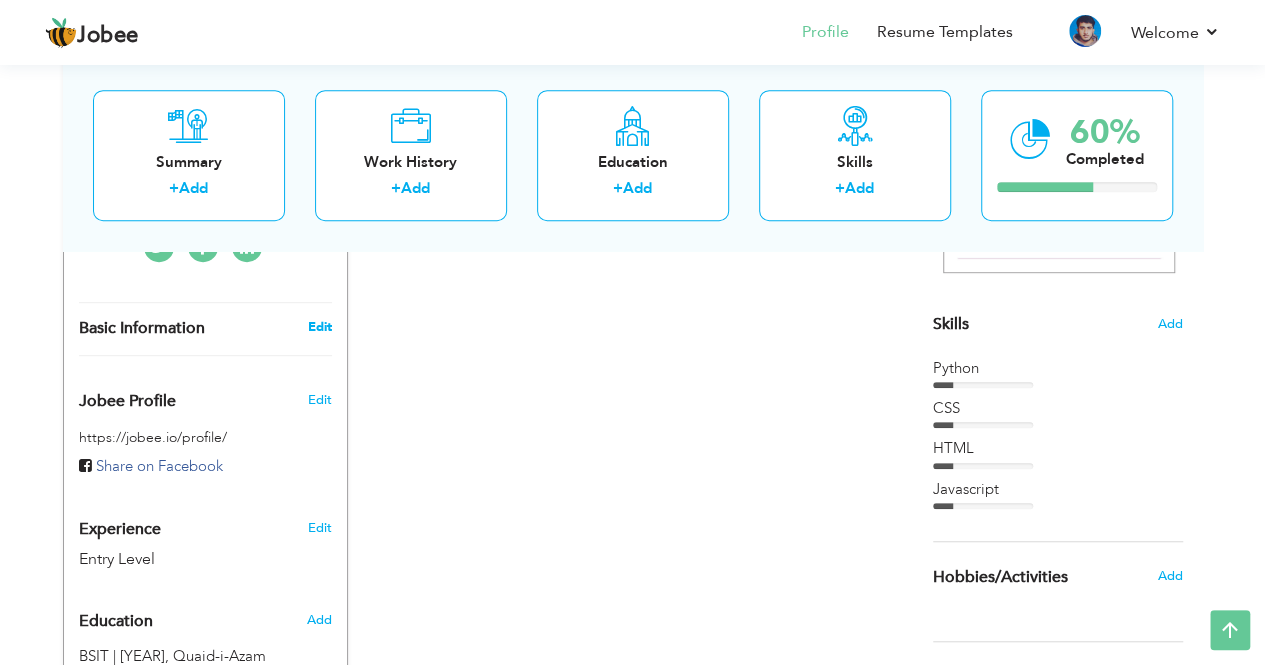 click on "Edit" at bounding box center [319, 327] 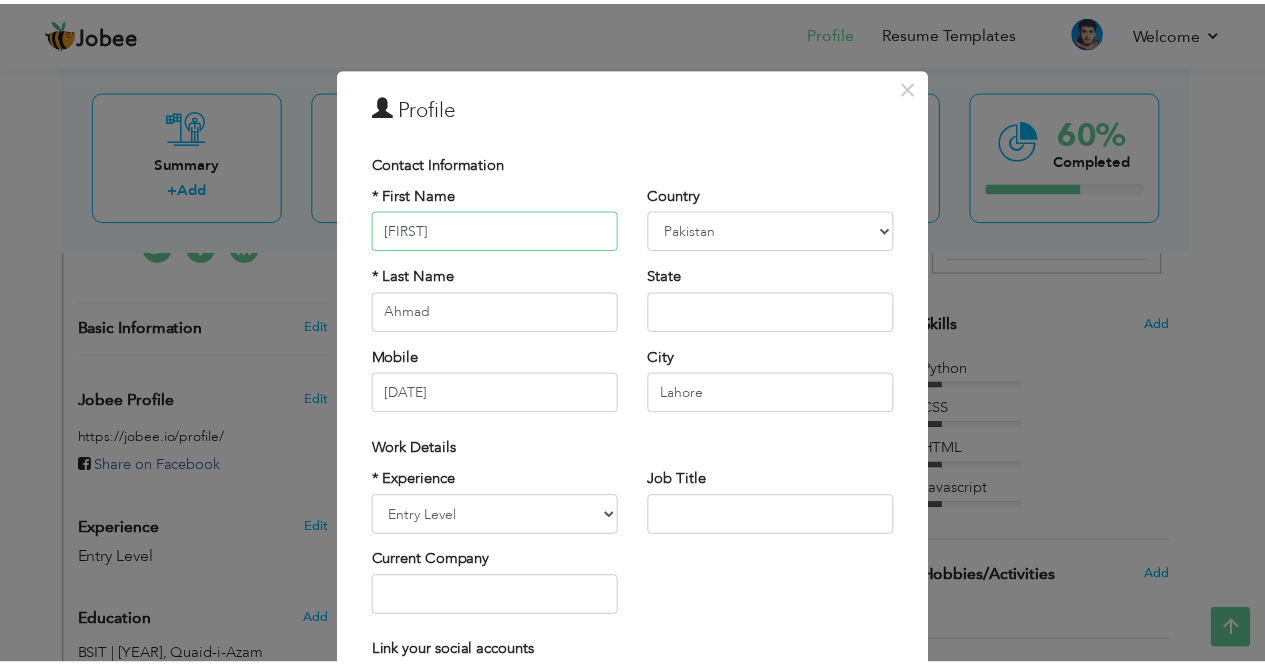 scroll, scrollTop: 239, scrollLeft: 0, axis: vertical 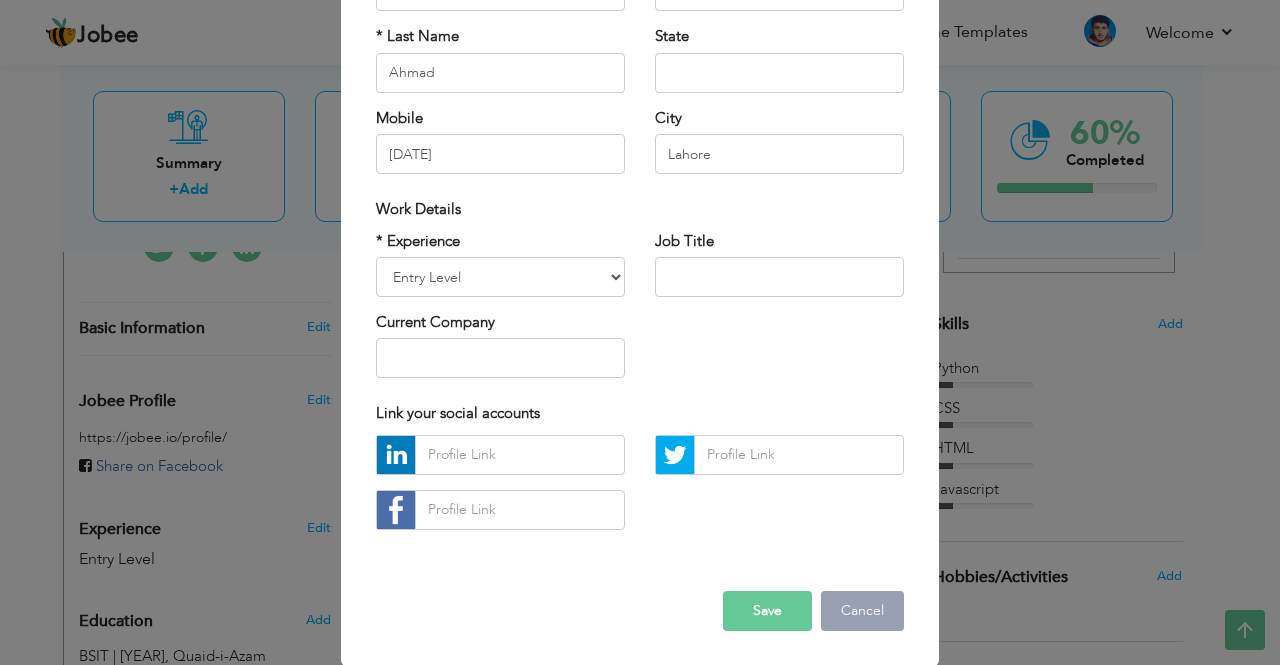 click on "Cancel" at bounding box center [862, 611] 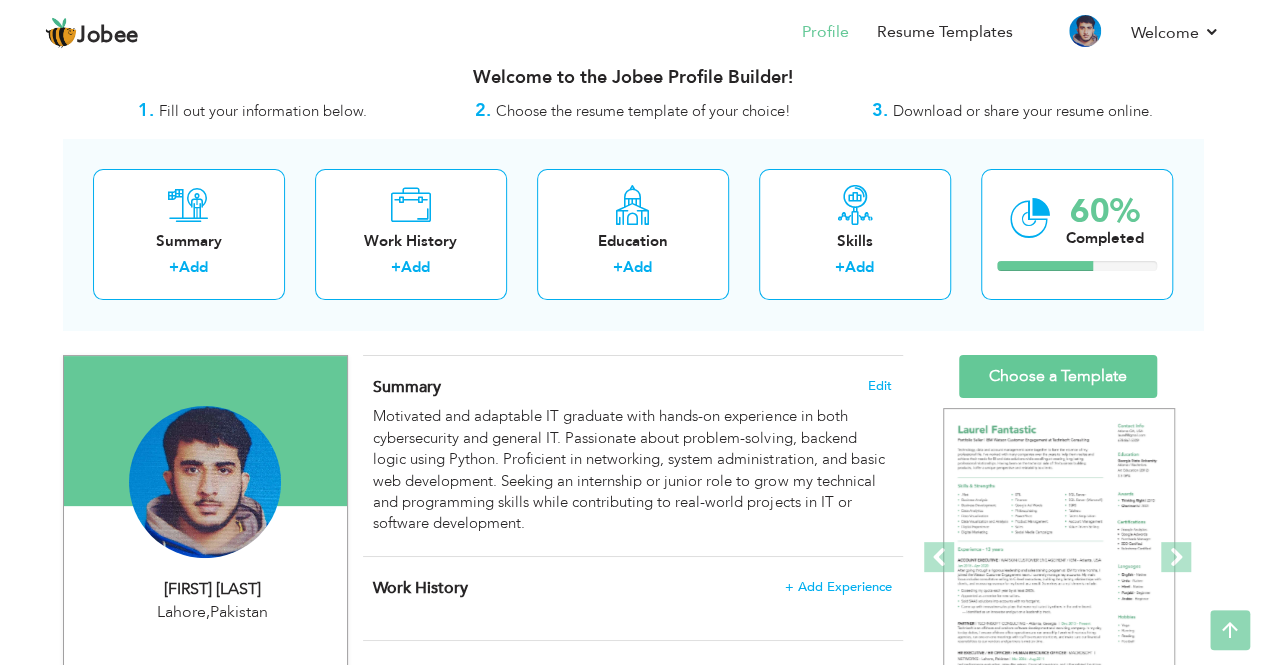 scroll, scrollTop: 0, scrollLeft: 0, axis: both 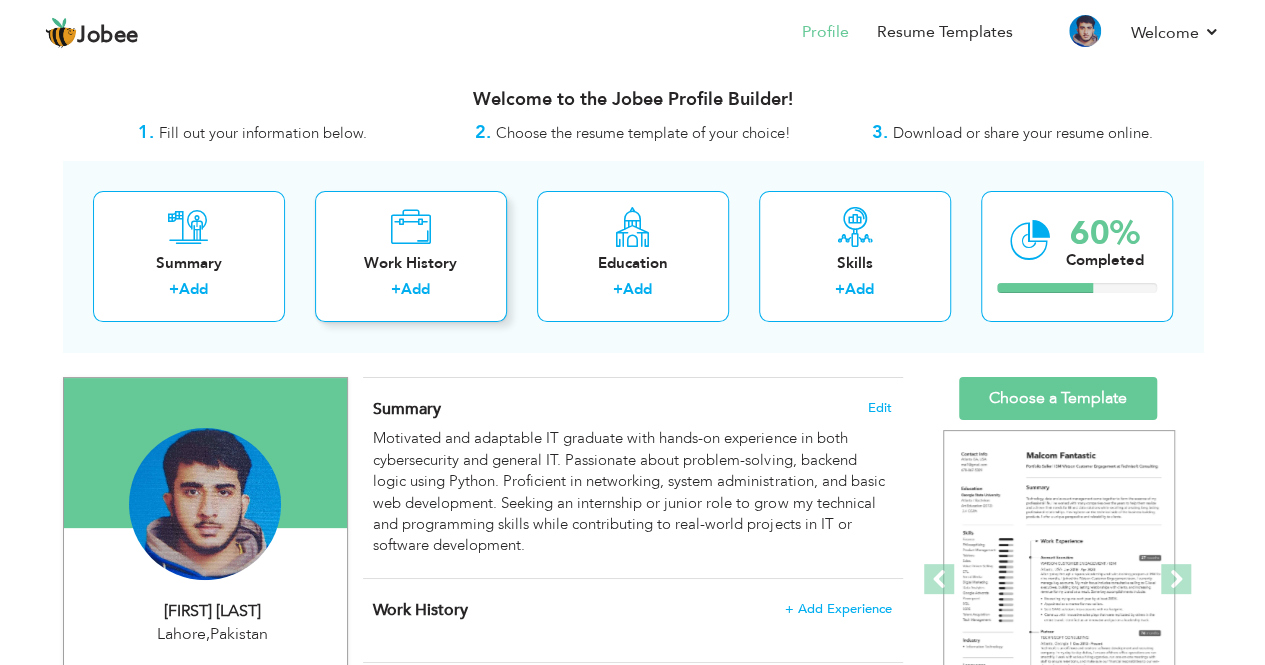 click on "Work History" at bounding box center [411, 263] 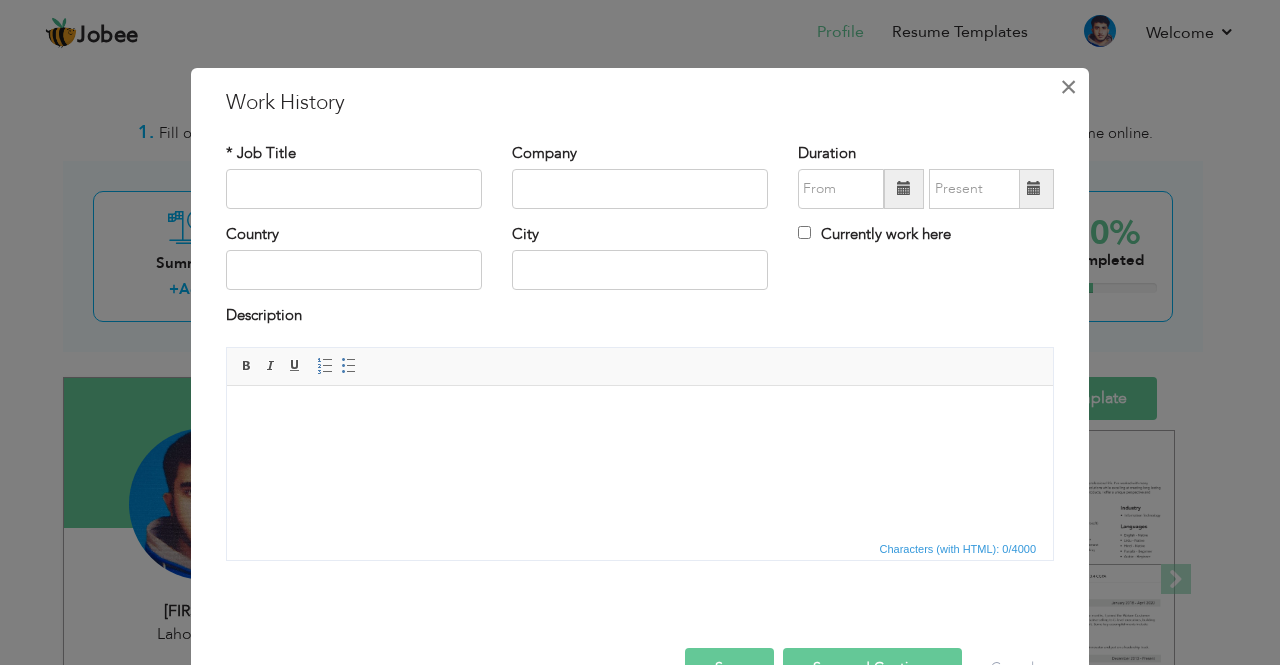 click on "×" at bounding box center [1068, 87] 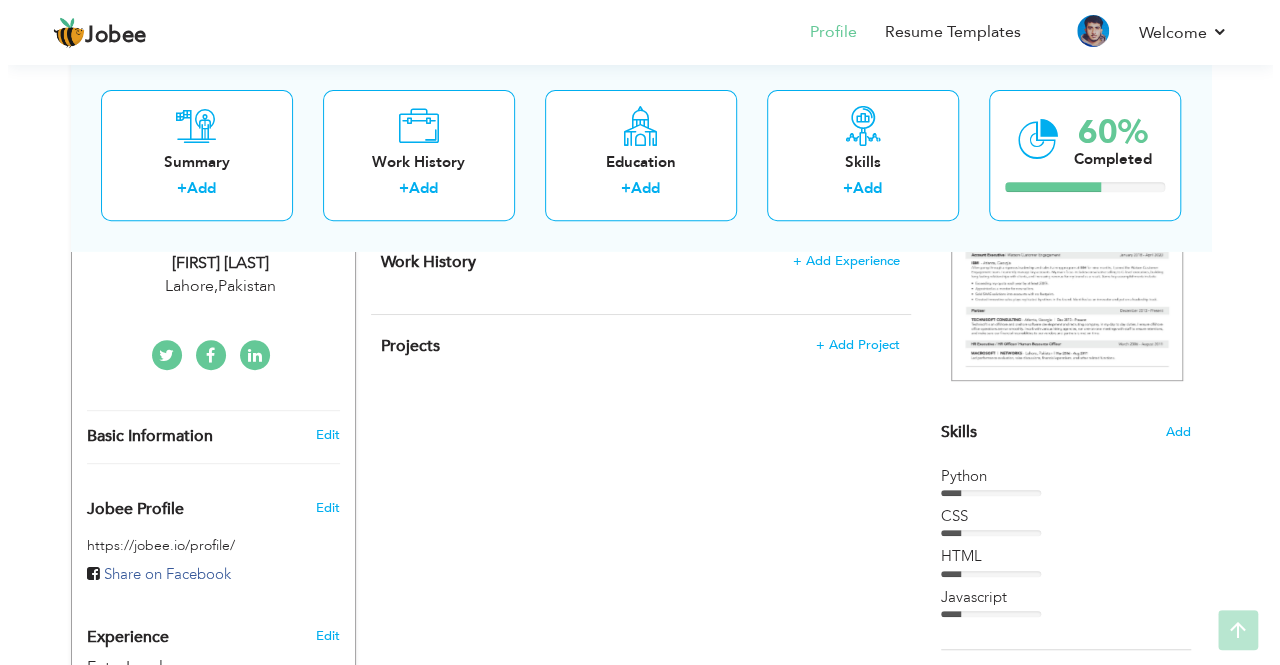 scroll, scrollTop: 349, scrollLeft: 0, axis: vertical 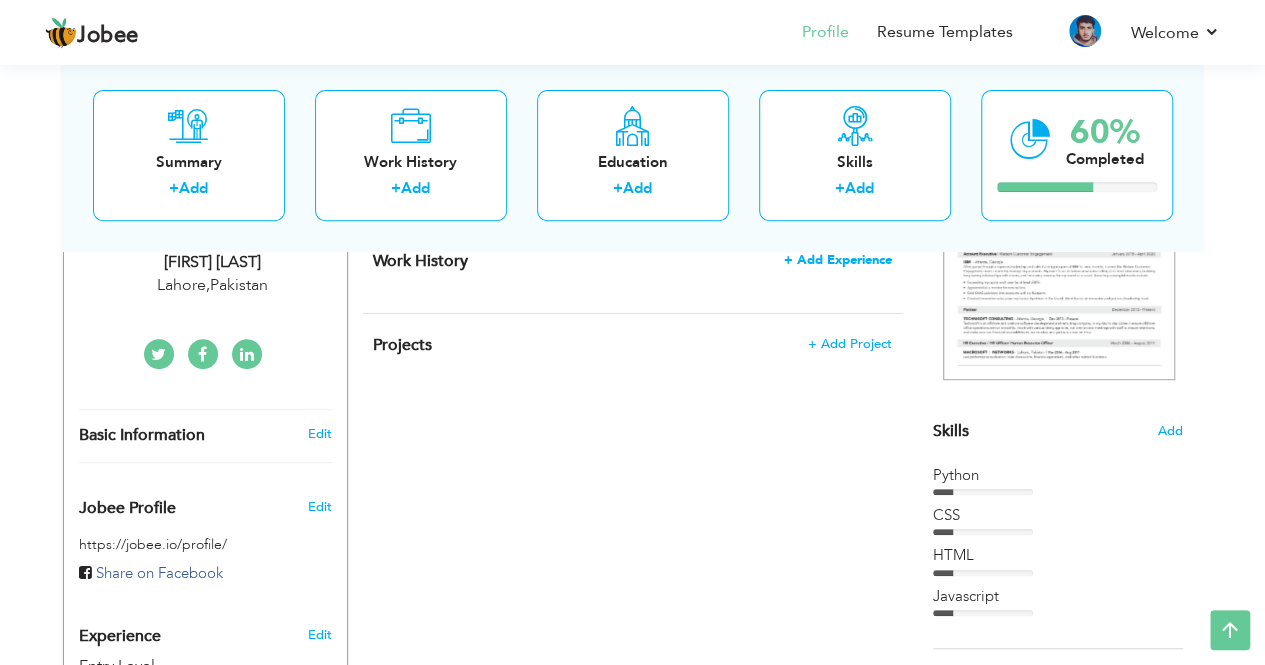 click on "+ Add Experience" at bounding box center (838, 260) 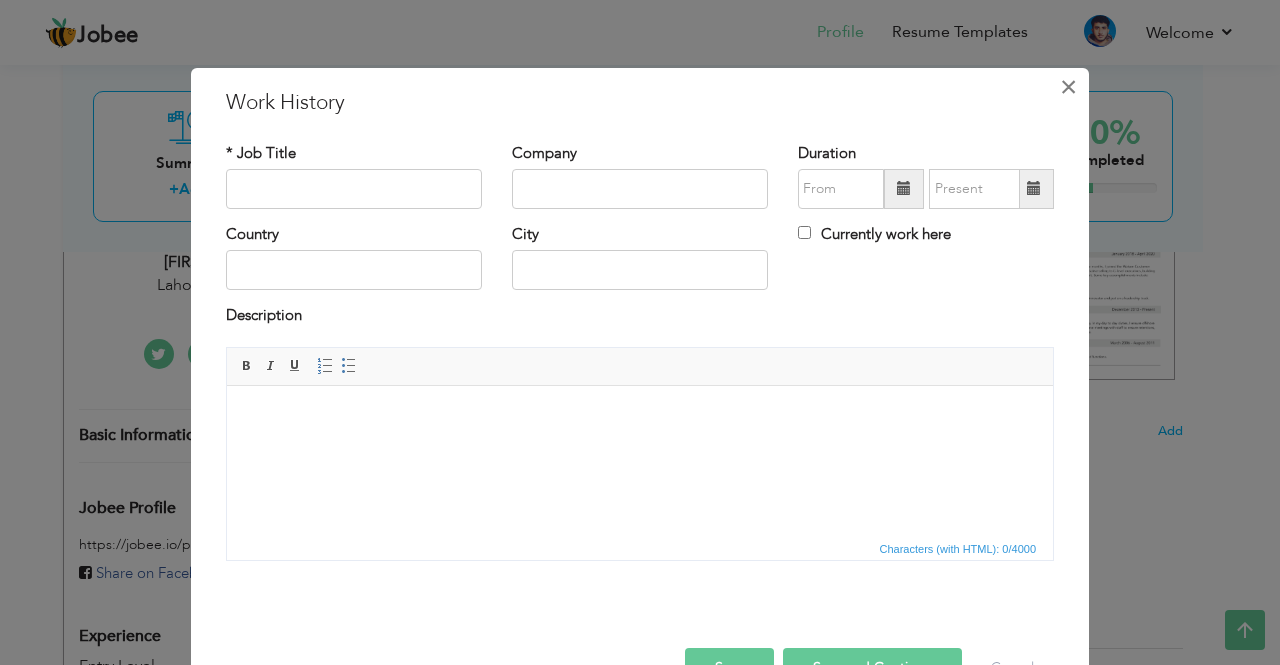 click on "×" at bounding box center (1068, 87) 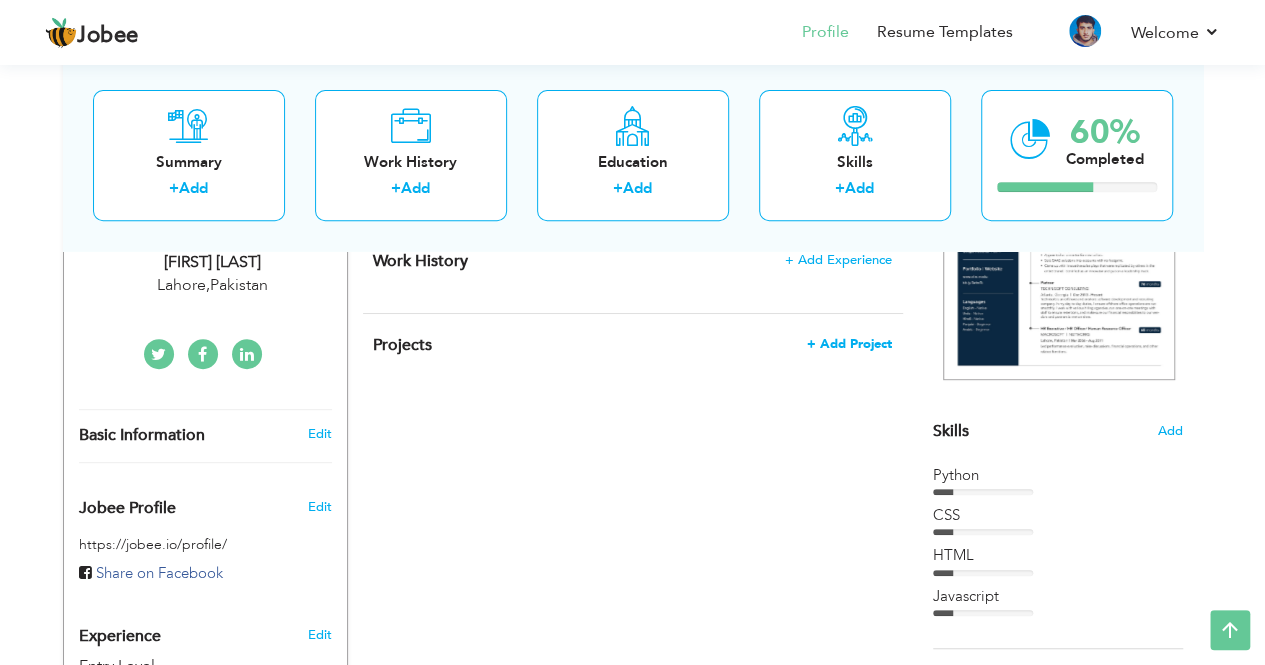 click on "+ Add Project" at bounding box center (849, 344) 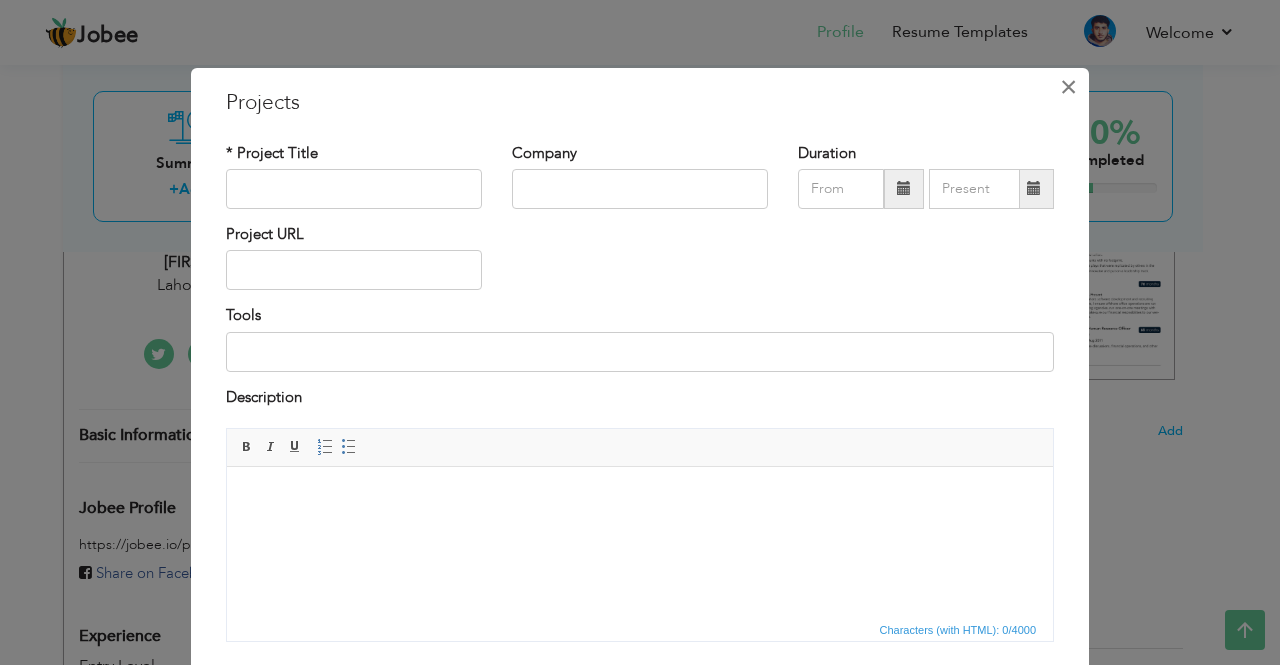 click on "×" at bounding box center [1068, 87] 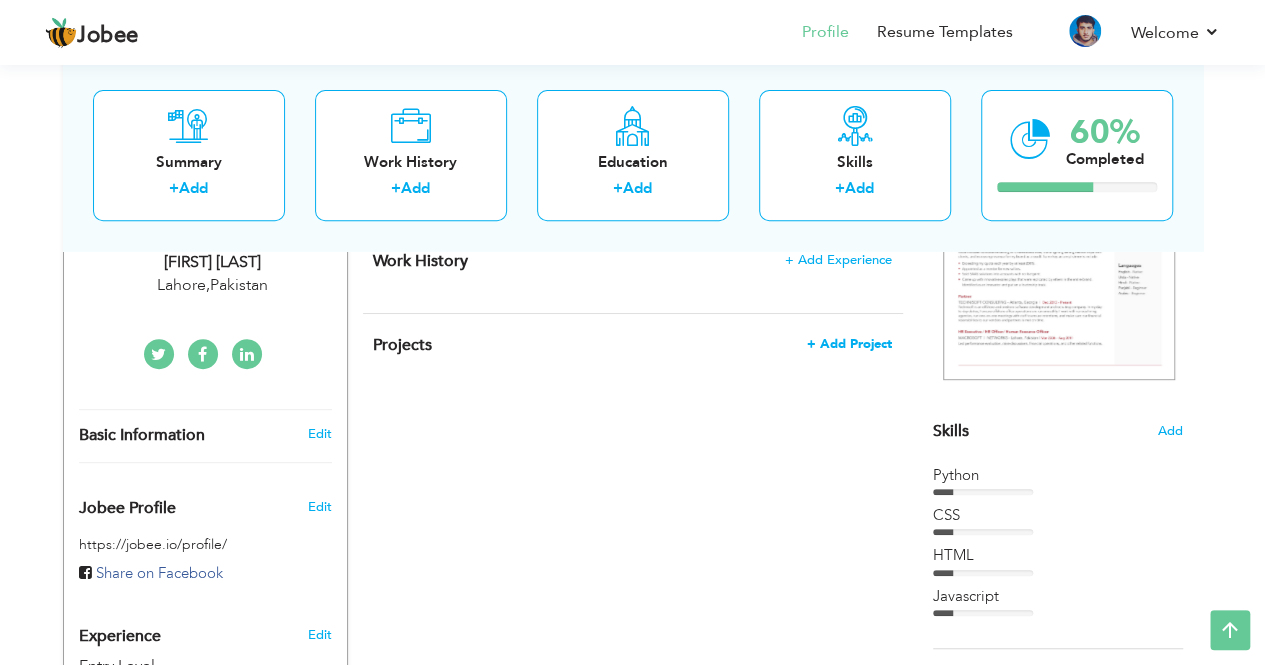 click on "+ Add Project" at bounding box center [849, 344] 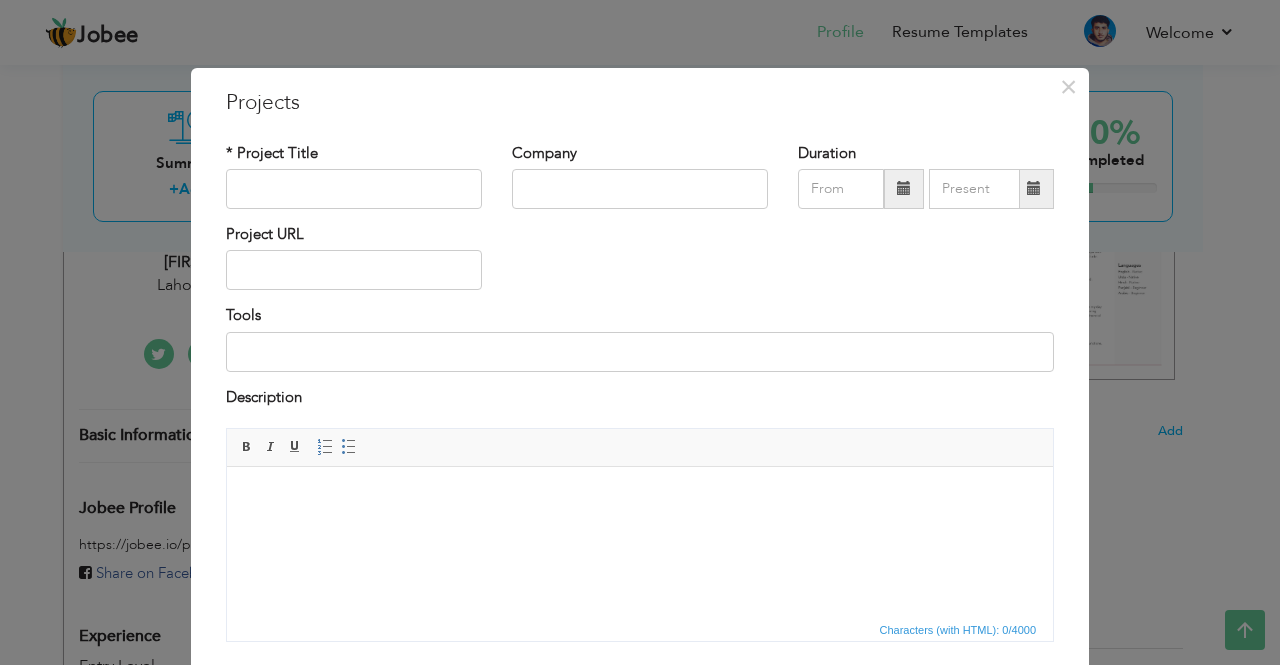 click on "Tools" at bounding box center [640, 345] 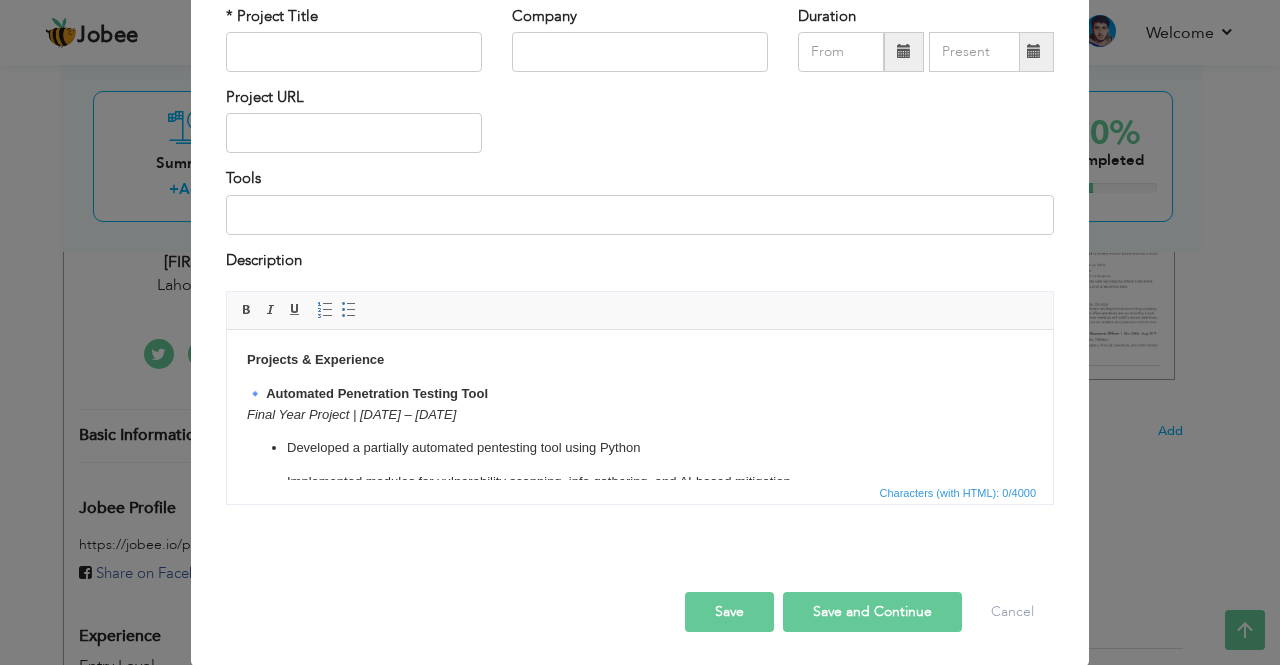 scroll, scrollTop: 376, scrollLeft: 0, axis: vertical 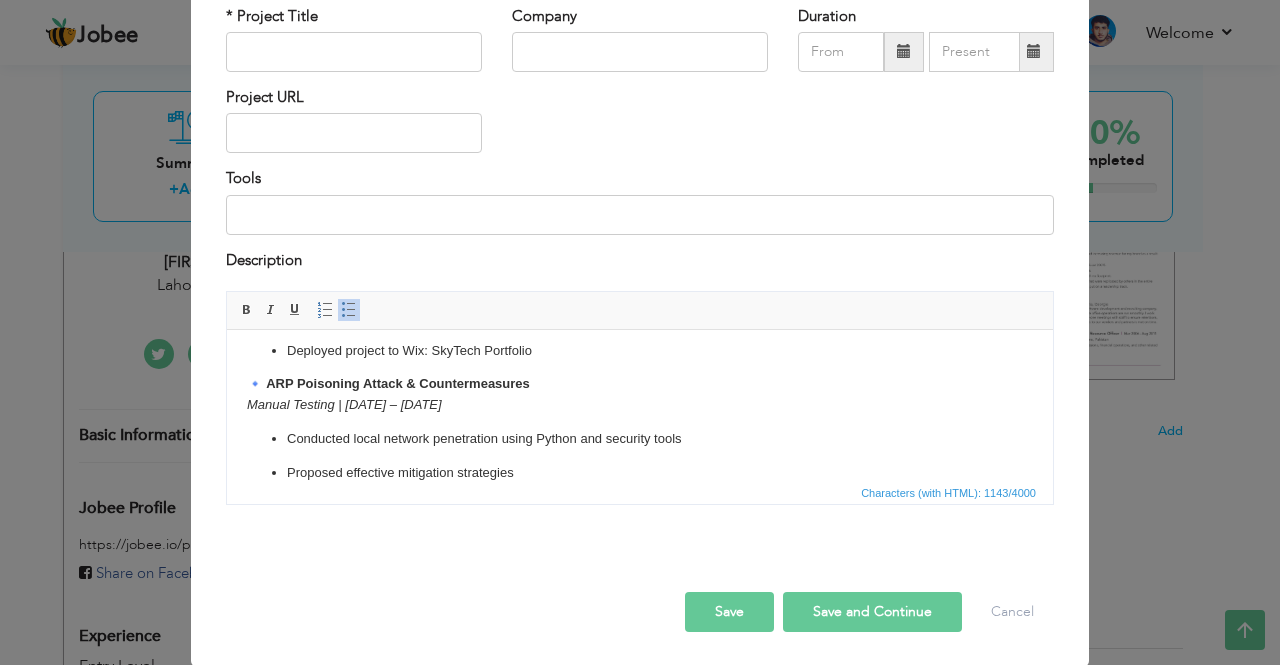 click on "Save" at bounding box center (729, 612) 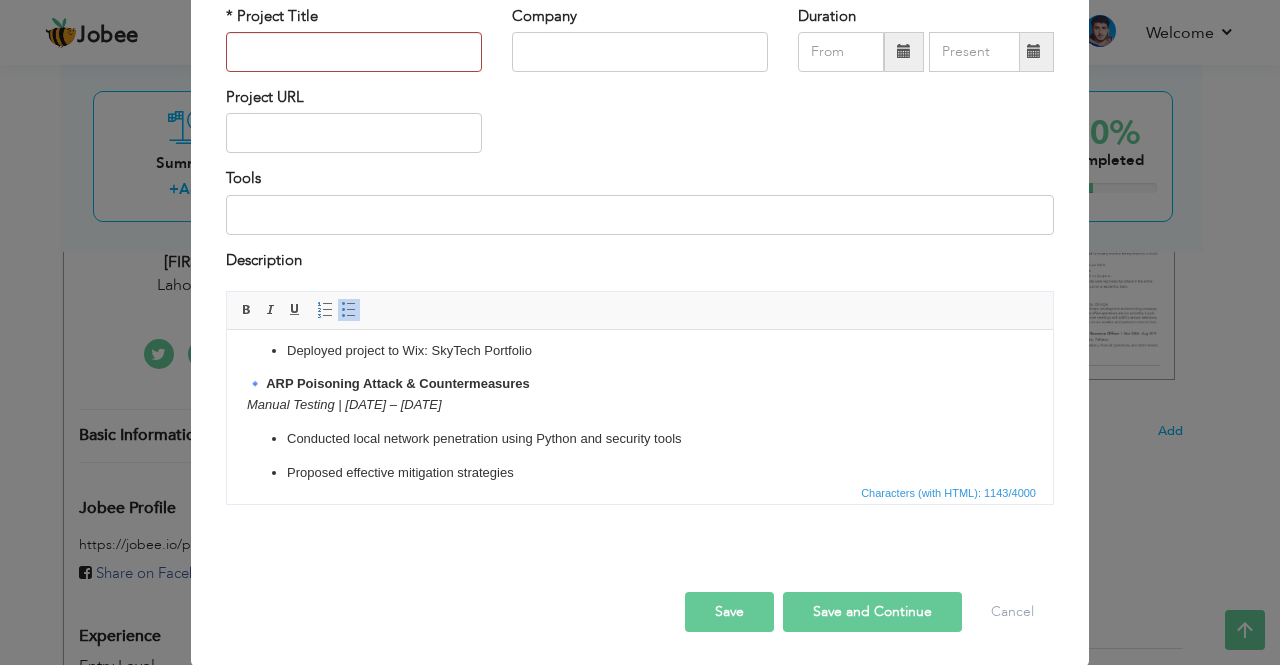 click on "Save" at bounding box center [729, 612] 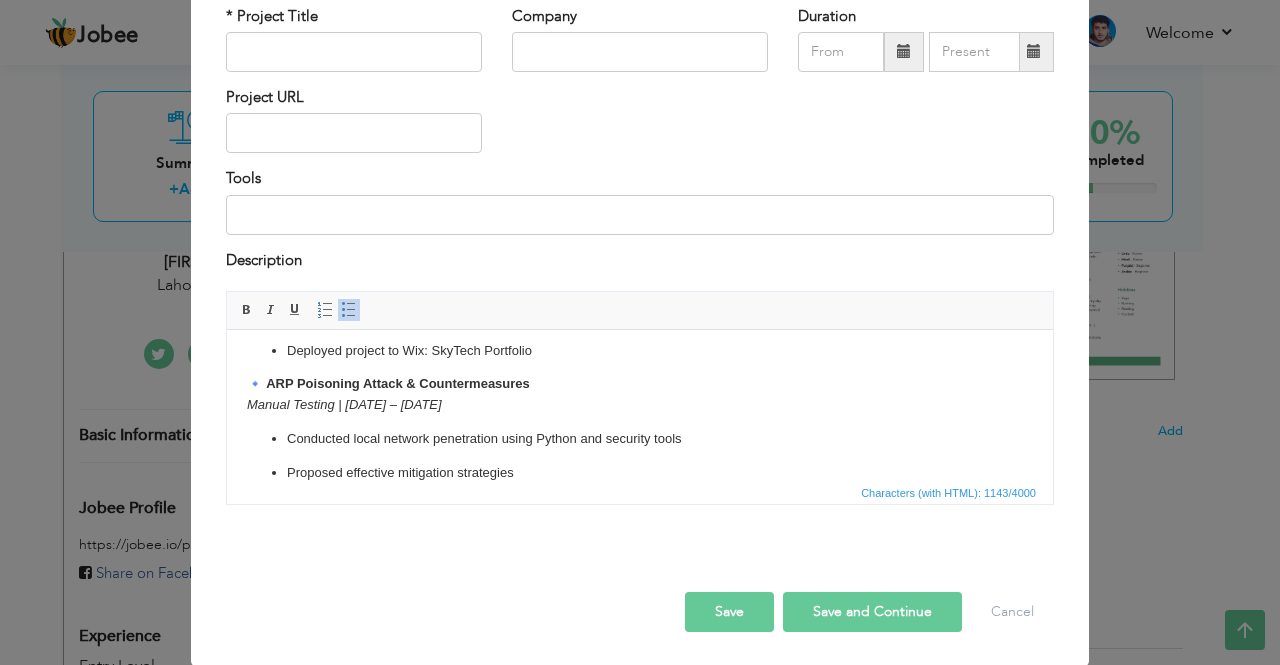 click on "Save" at bounding box center [729, 612] 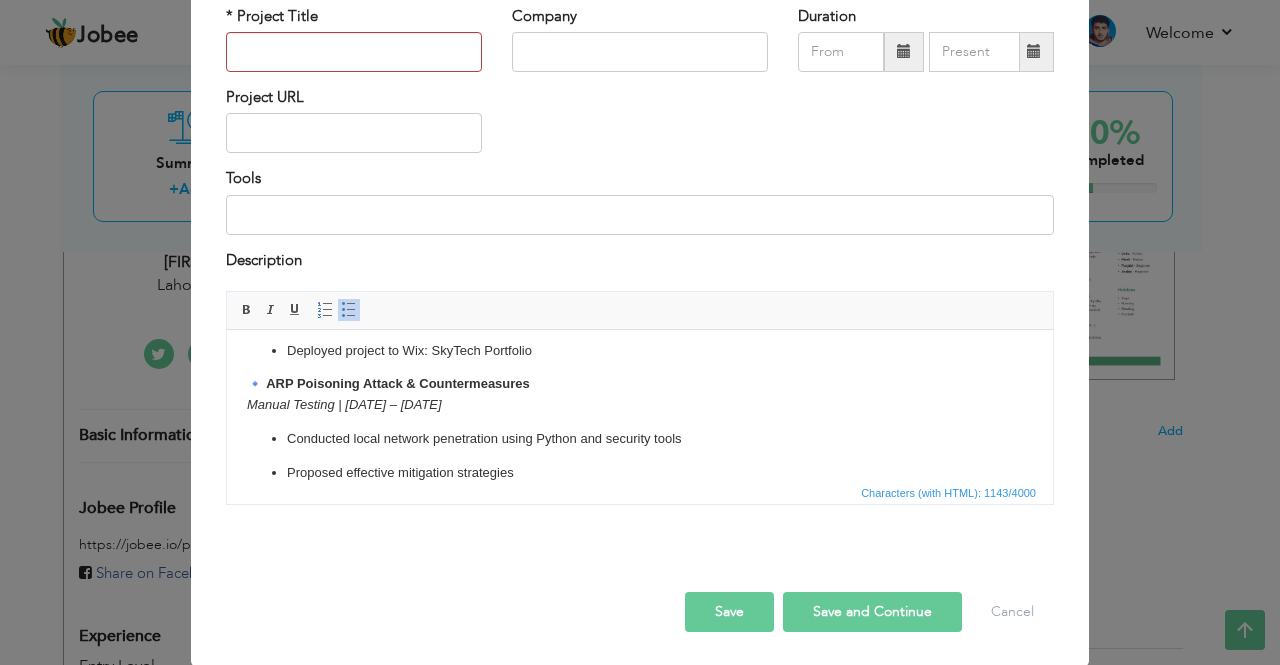 click on "Save" at bounding box center [729, 612] 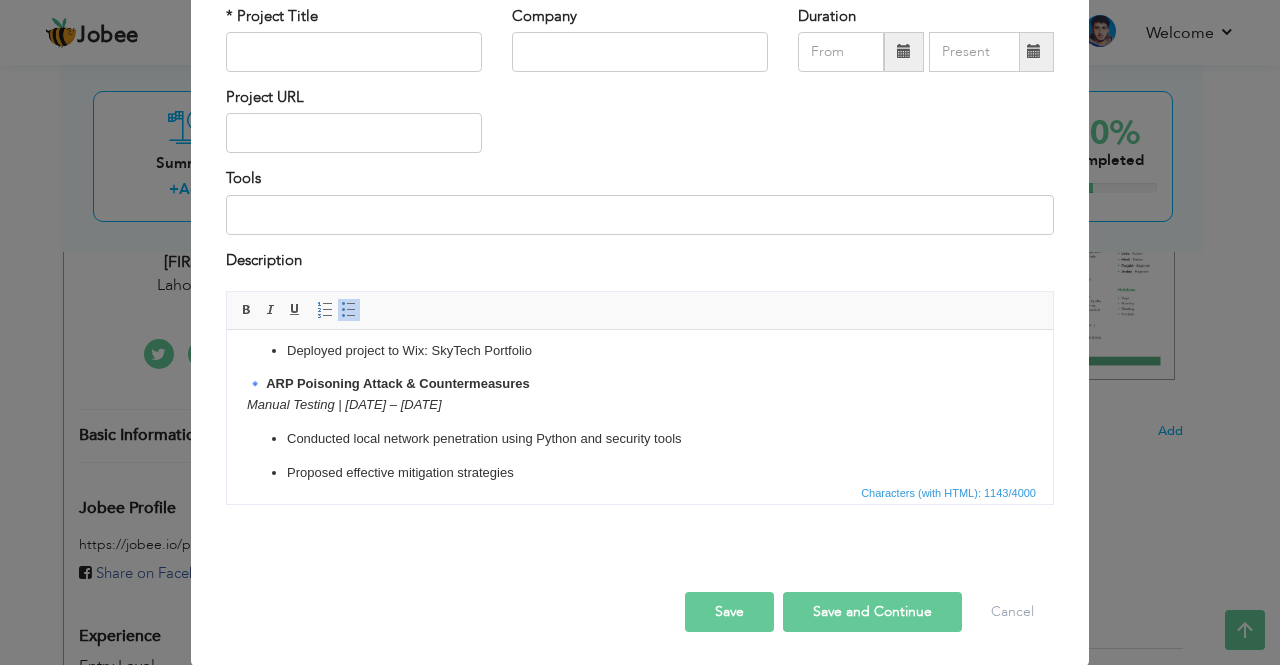 click on "Save and Continue" at bounding box center [872, 612] 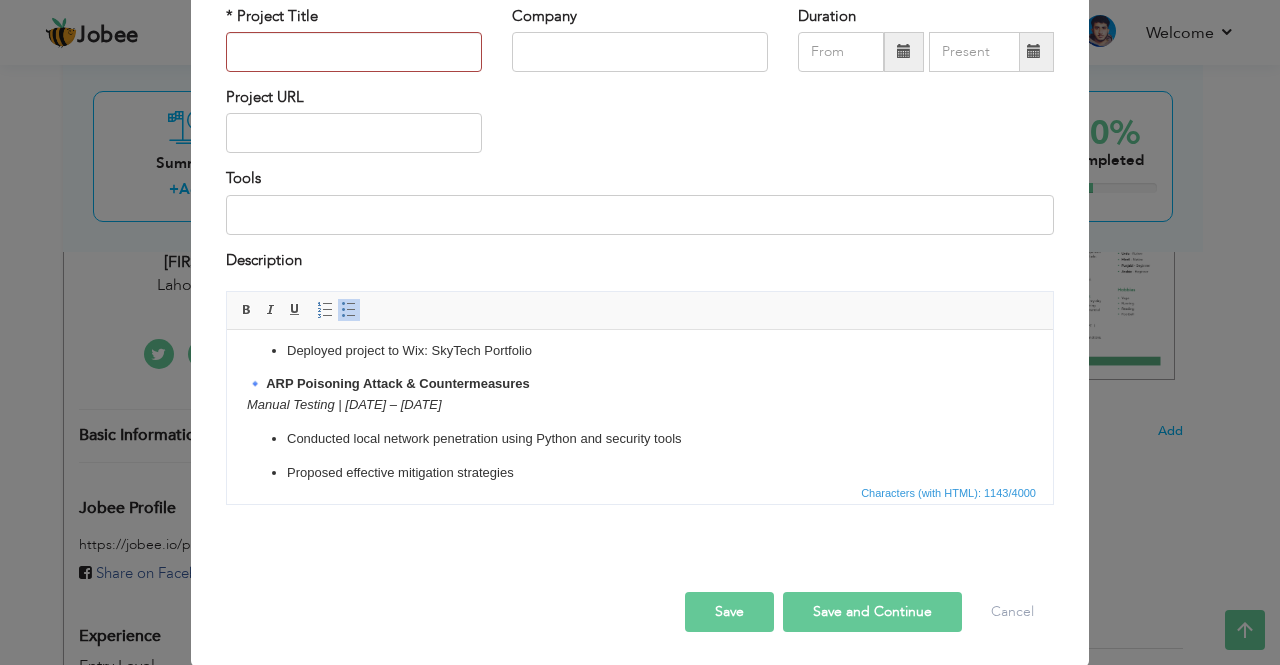 click on "Save and Continue" at bounding box center (872, 612) 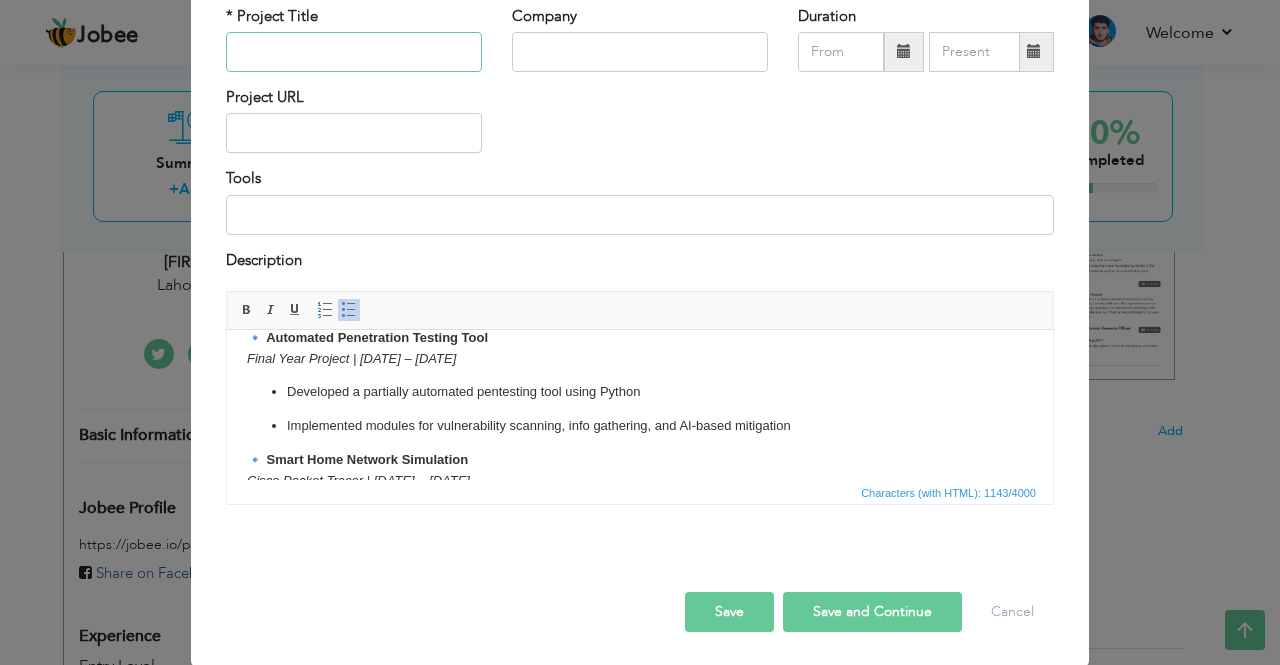 scroll, scrollTop: 0, scrollLeft: 0, axis: both 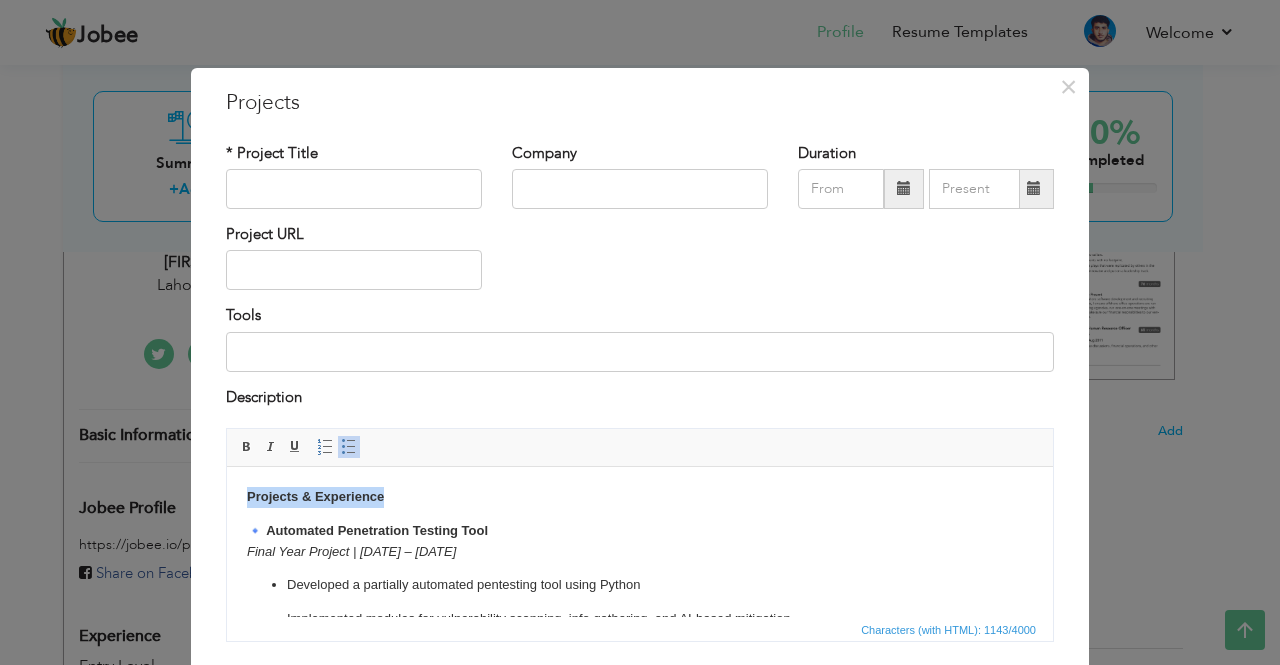 drag, startPoint x: 392, startPoint y: 487, endPoint x: 234, endPoint y: 497, distance: 158.31615 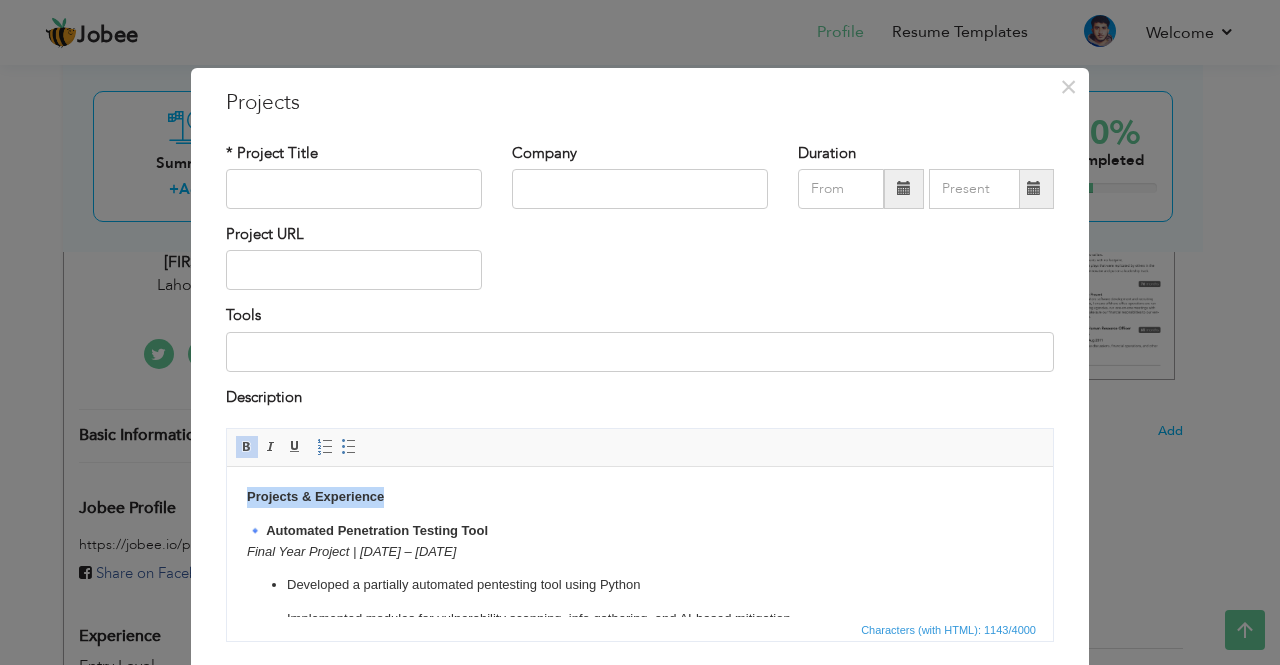 type 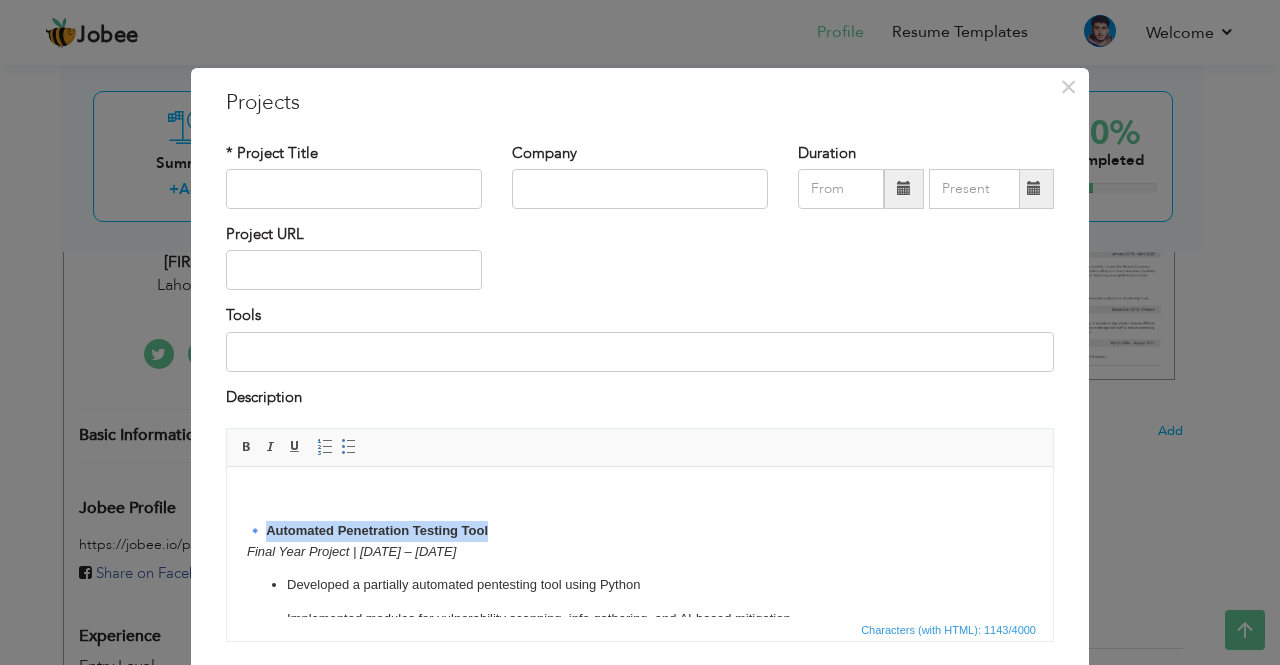 drag, startPoint x: 501, startPoint y: 527, endPoint x: 271, endPoint y: 519, distance: 230.13908 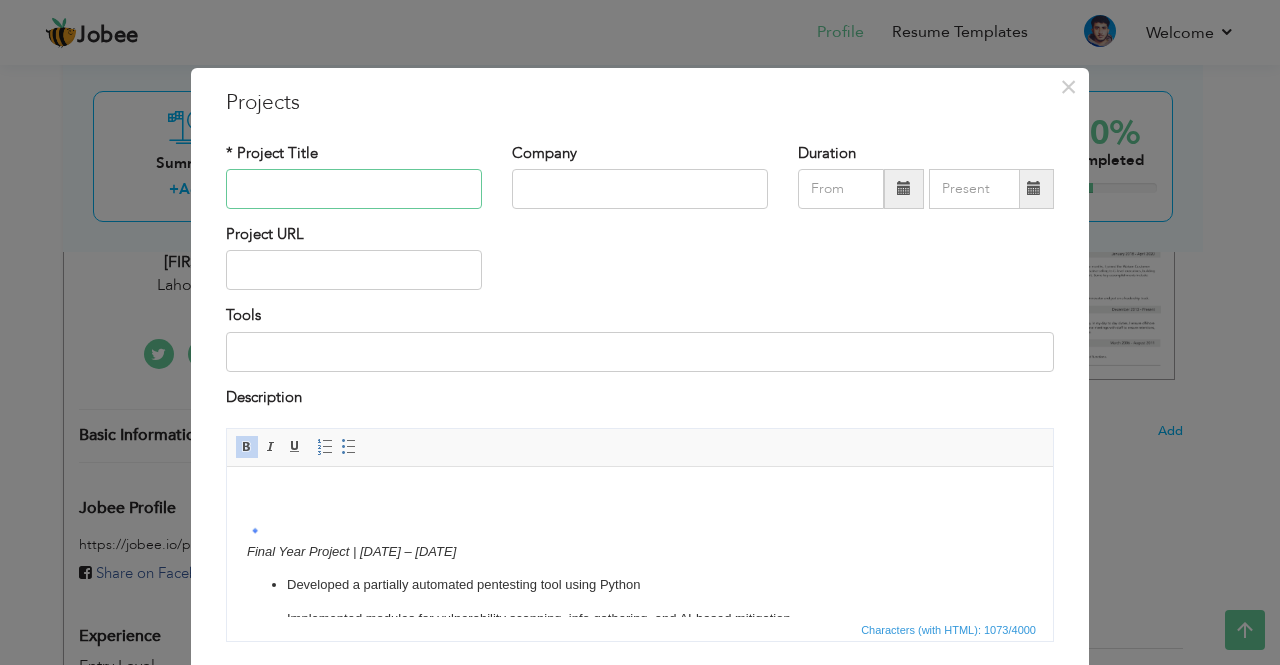 click at bounding box center [354, 189] 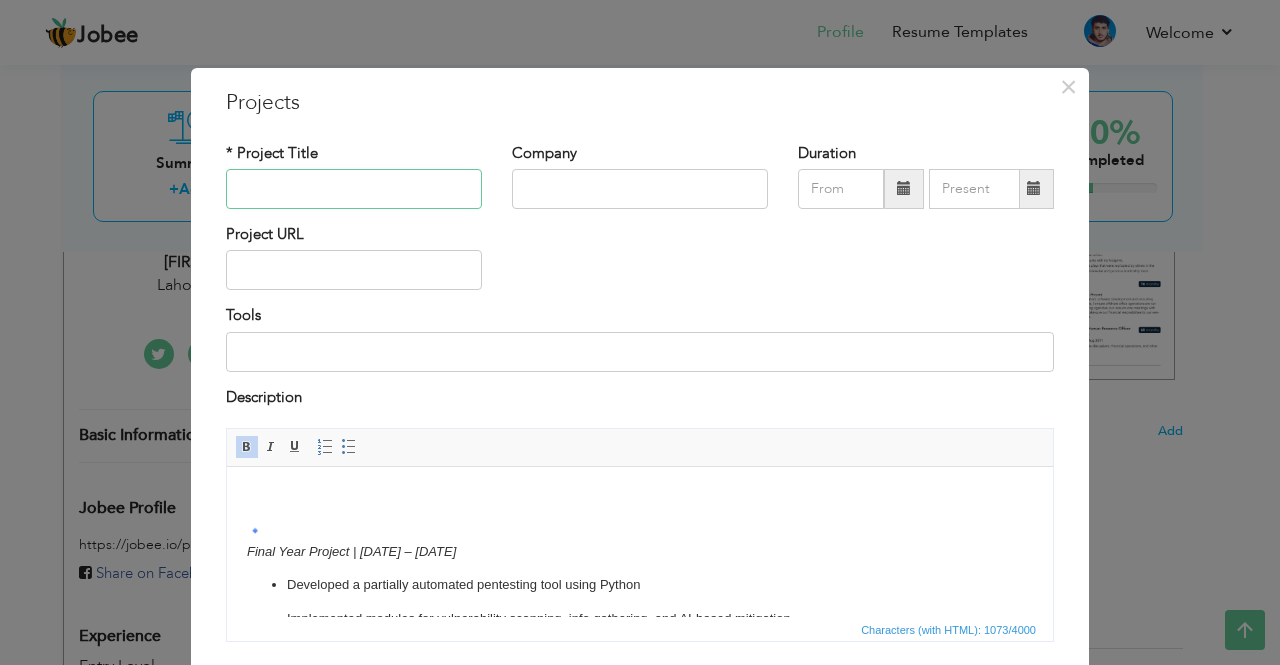 paste on "Automated Penetration Testing Tool" 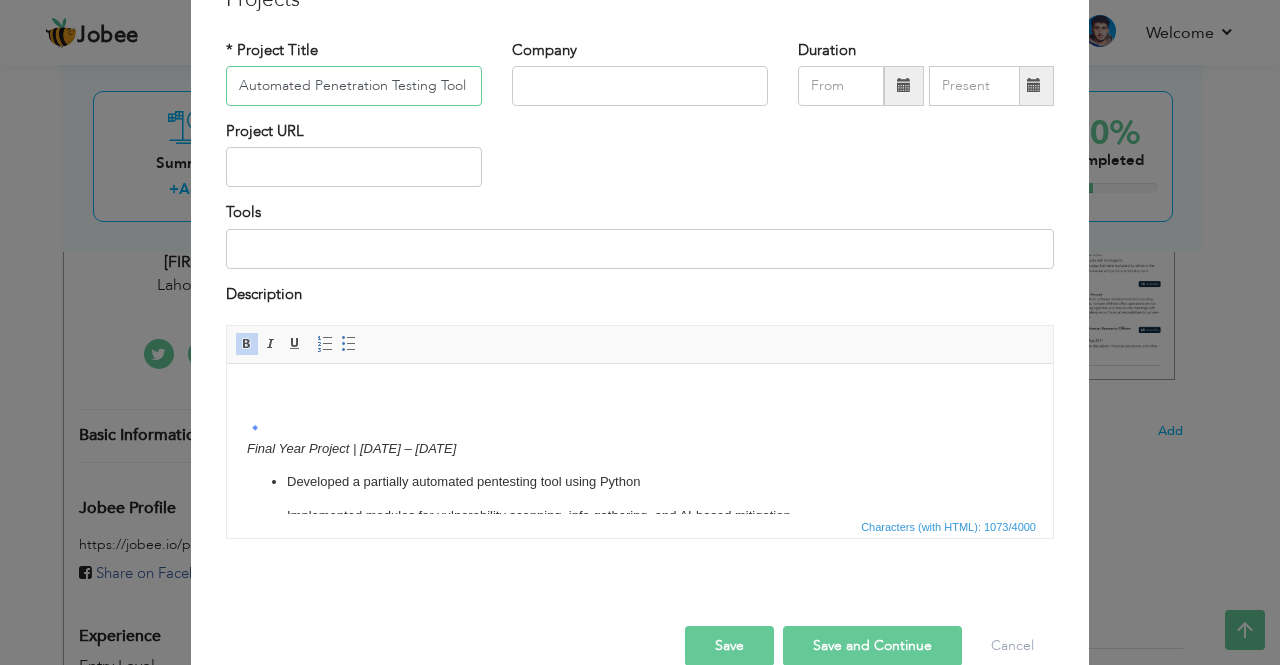 scroll, scrollTop: 102, scrollLeft: 0, axis: vertical 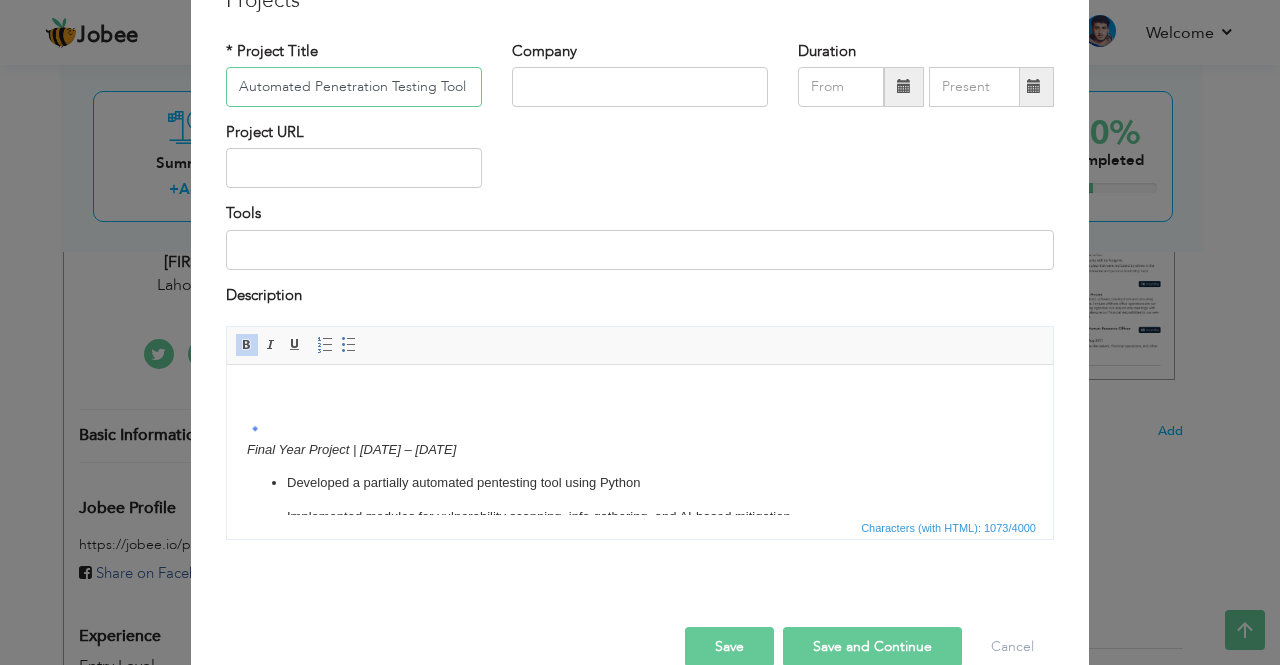 type on "Automated Penetration Testing Tool" 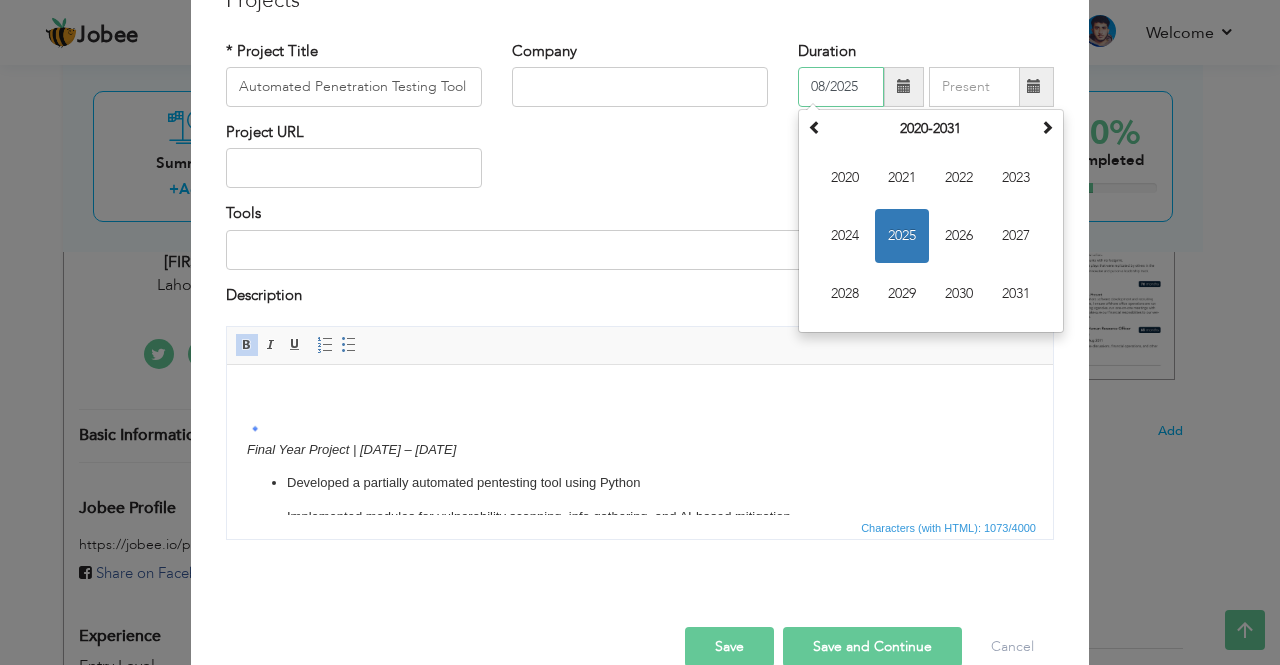 click on "08/2025" at bounding box center [841, 87] 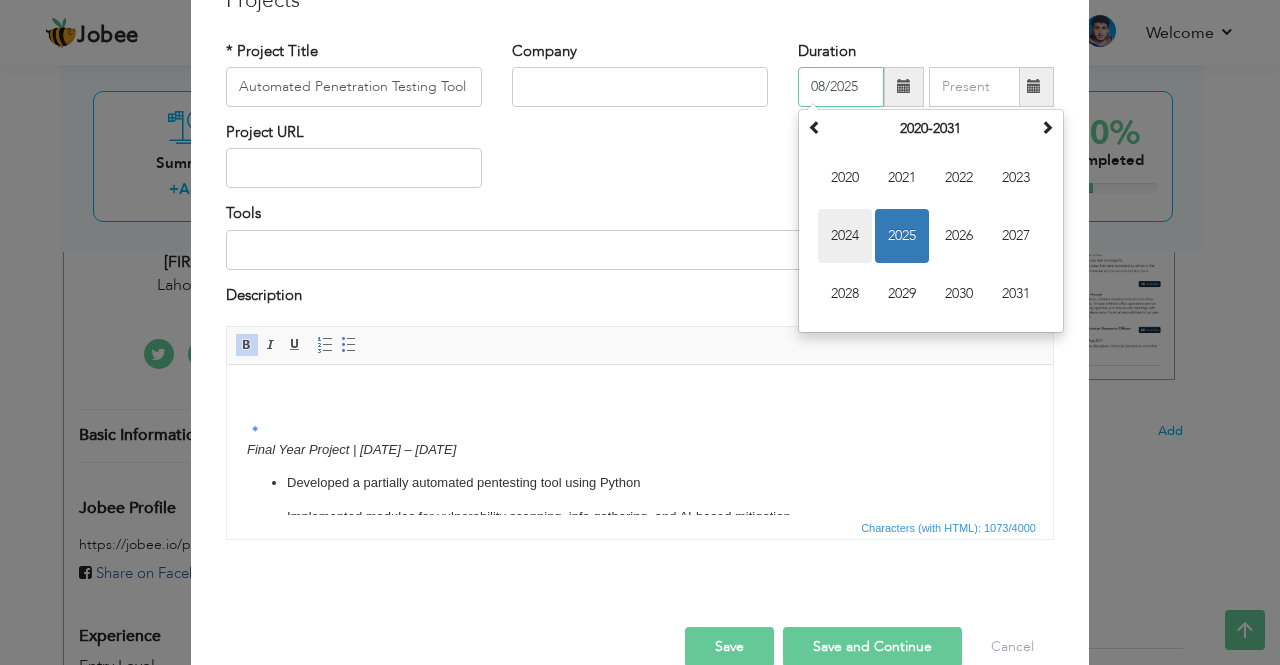 click on "2024" at bounding box center (845, 236) 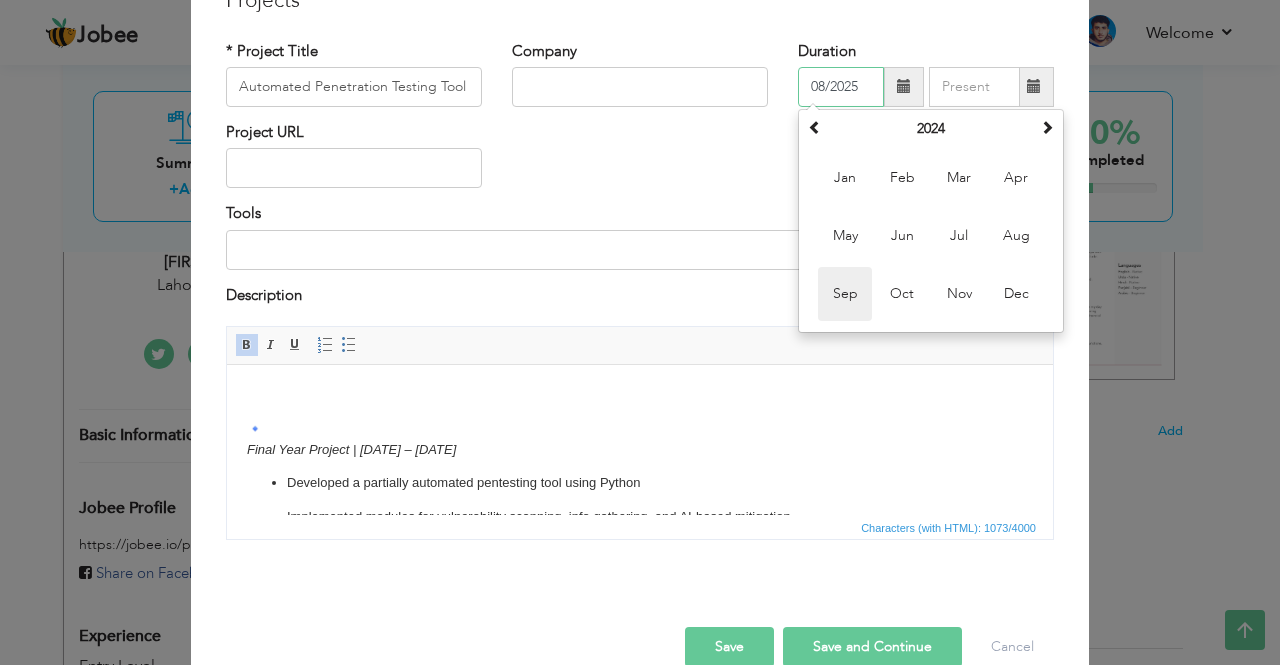 click on "Sep" at bounding box center (845, 294) 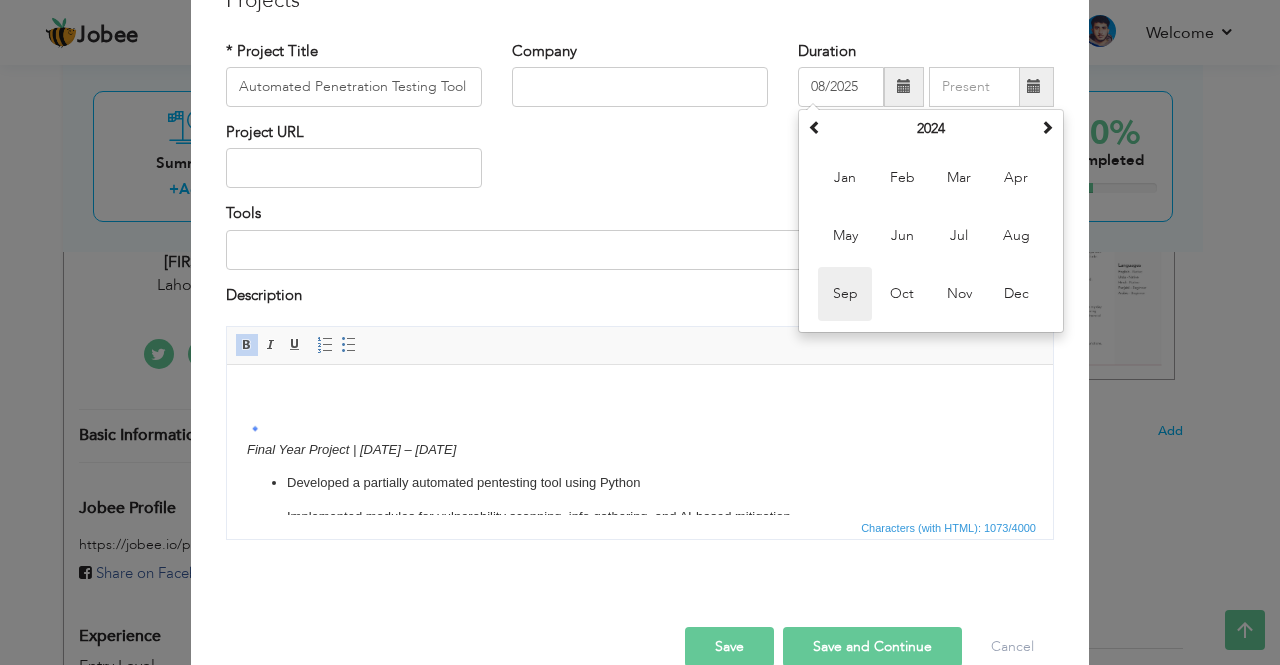 type on "09/2024" 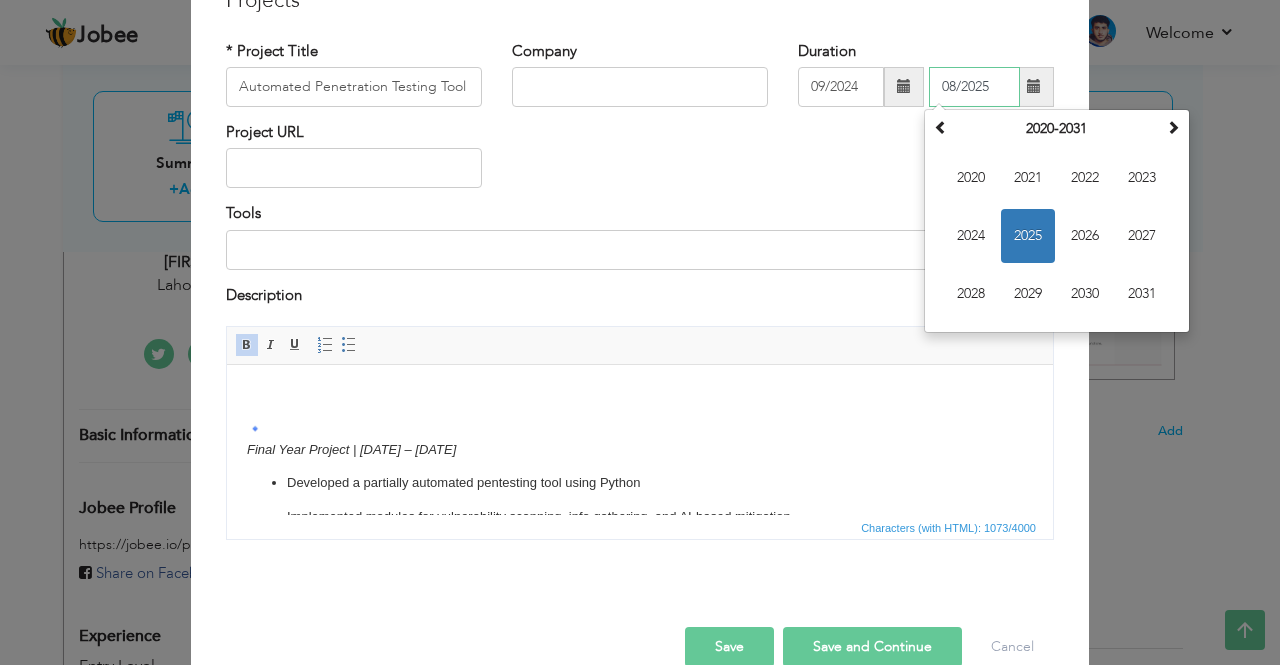click on "08/2025" at bounding box center [974, 87] 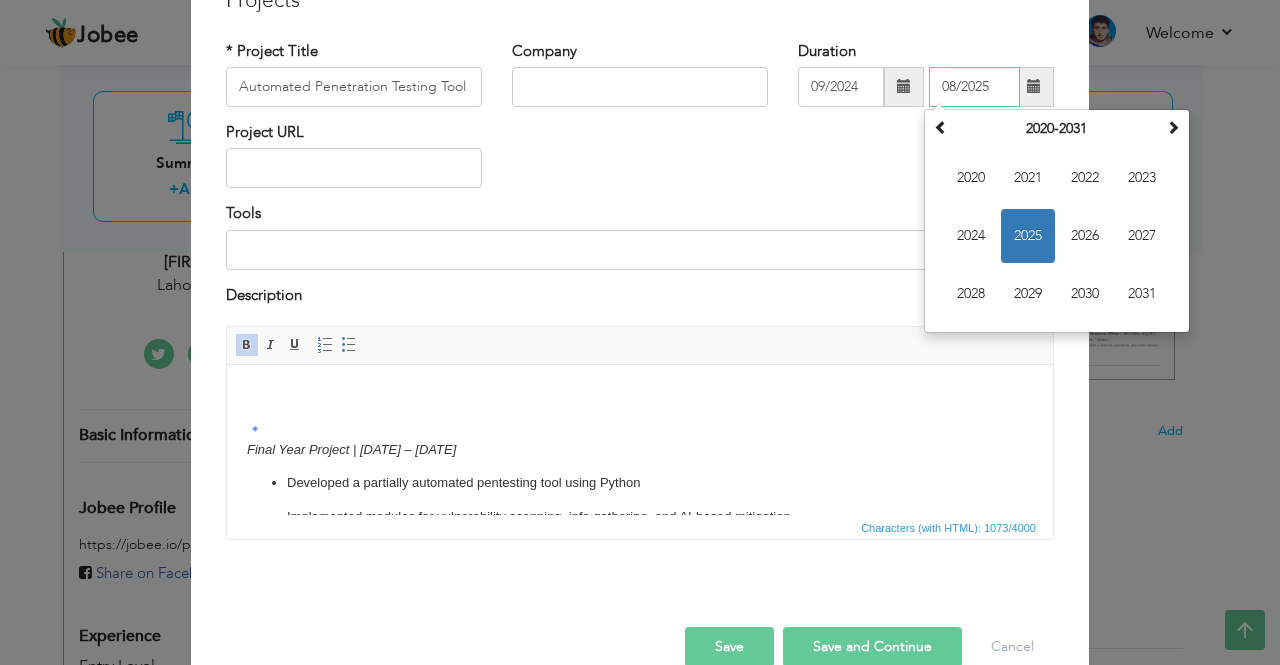 click on "2025" at bounding box center (1028, 236) 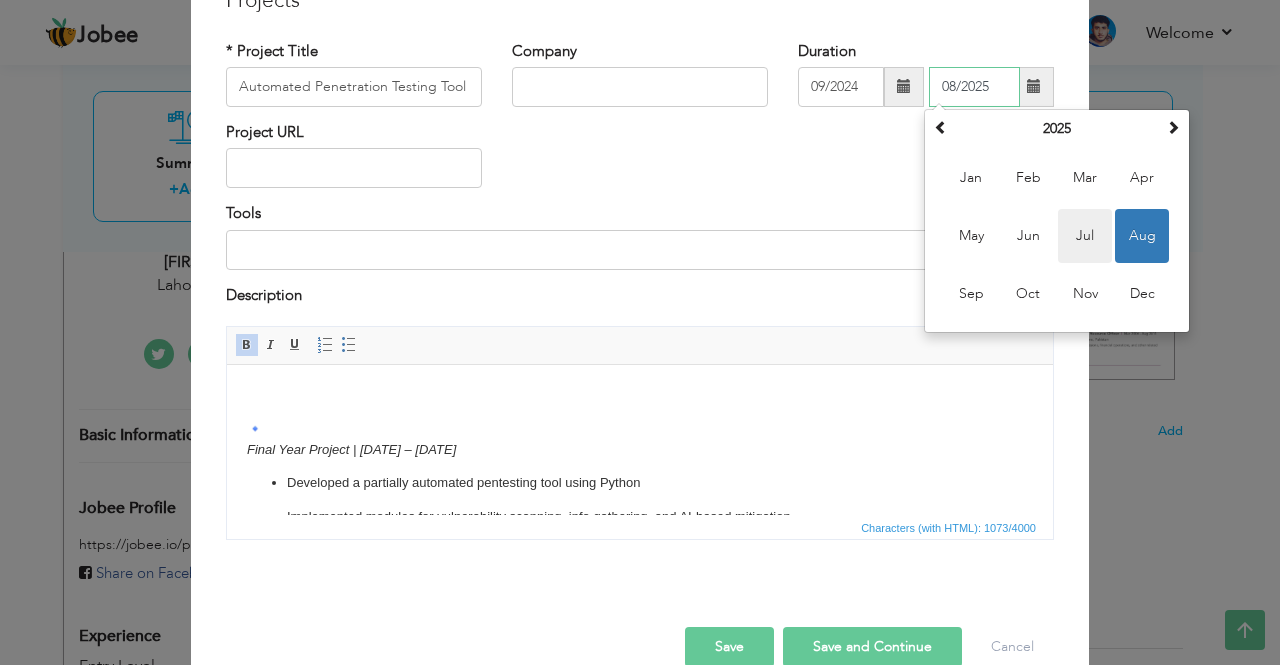 click on "Jul" at bounding box center [1085, 236] 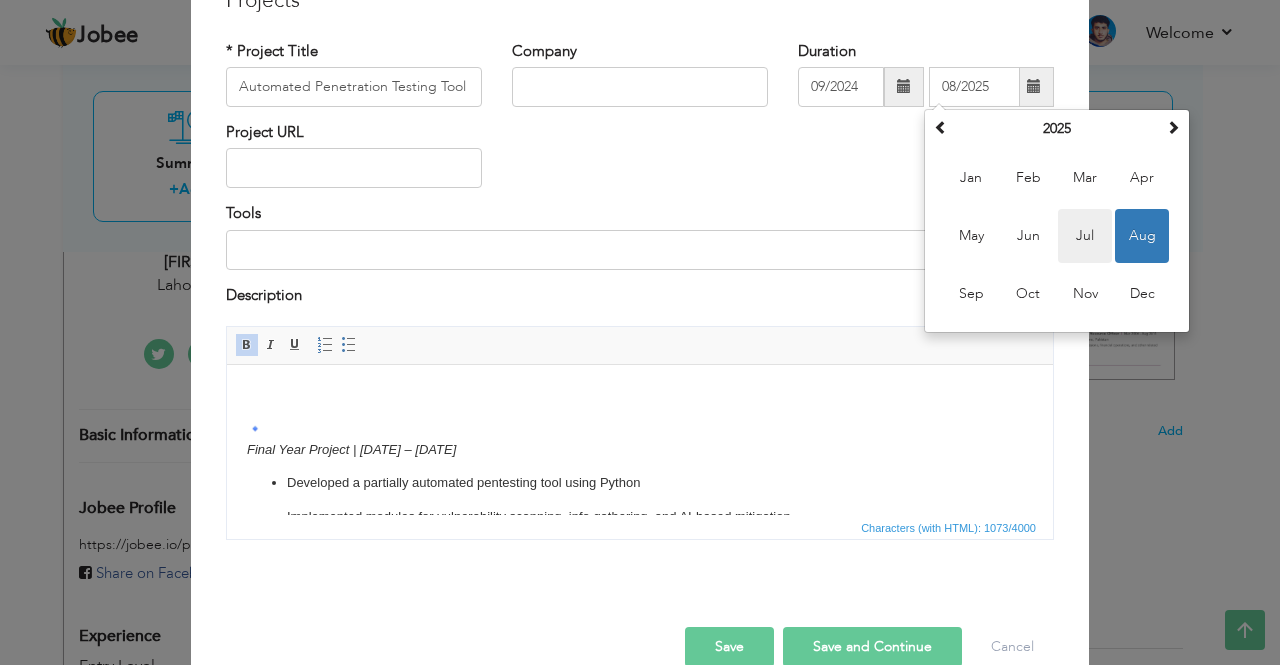 type on "07/2025" 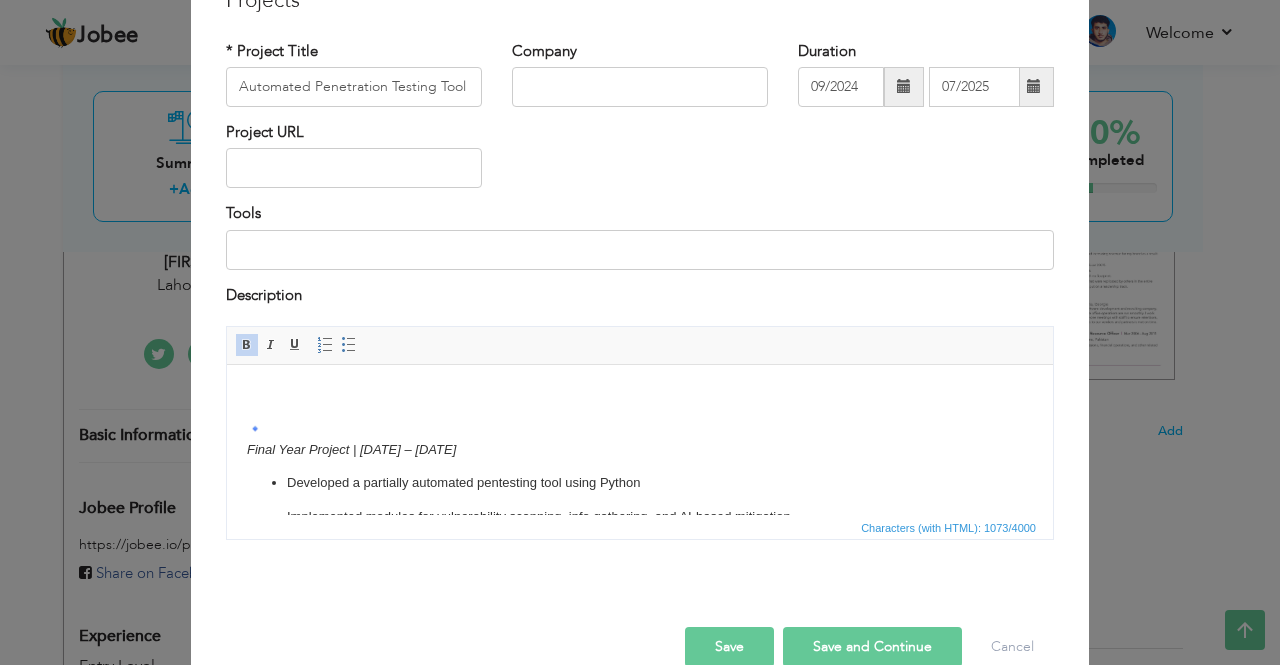 scroll, scrollTop: 137, scrollLeft: 0, axis: vertical 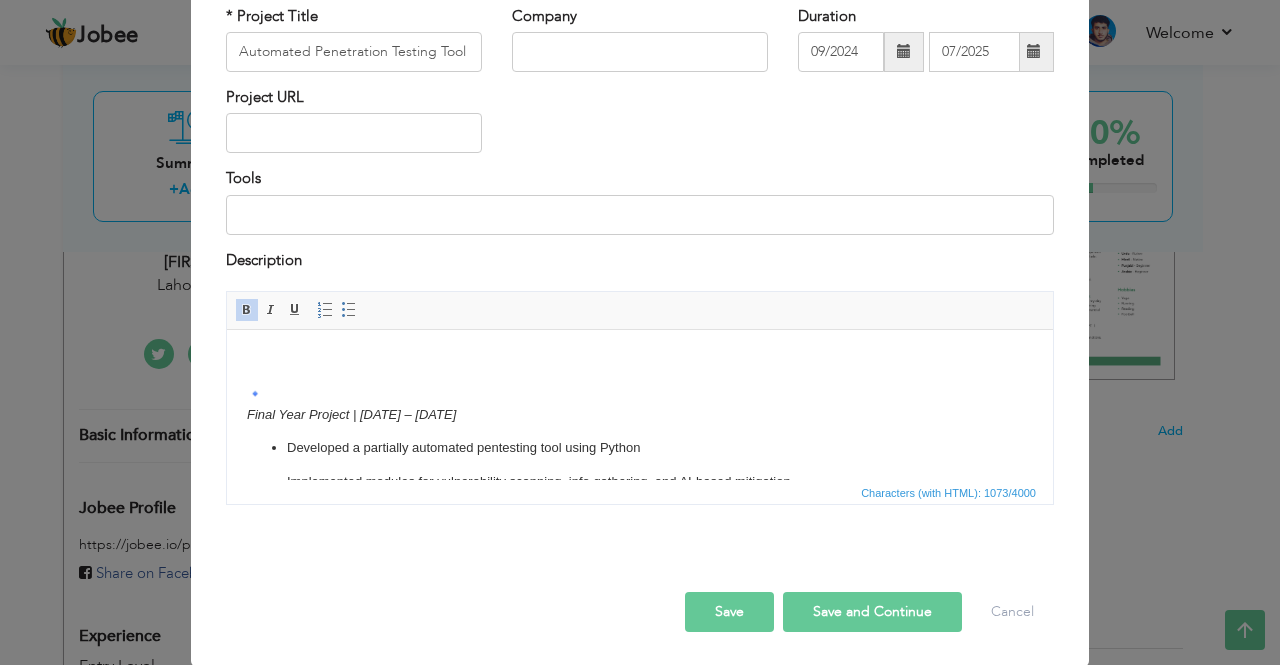 drag, startPoint x: 498, startPoint y: 413, endPoint x: 233, endPoint y: 408, distance: 265.04718 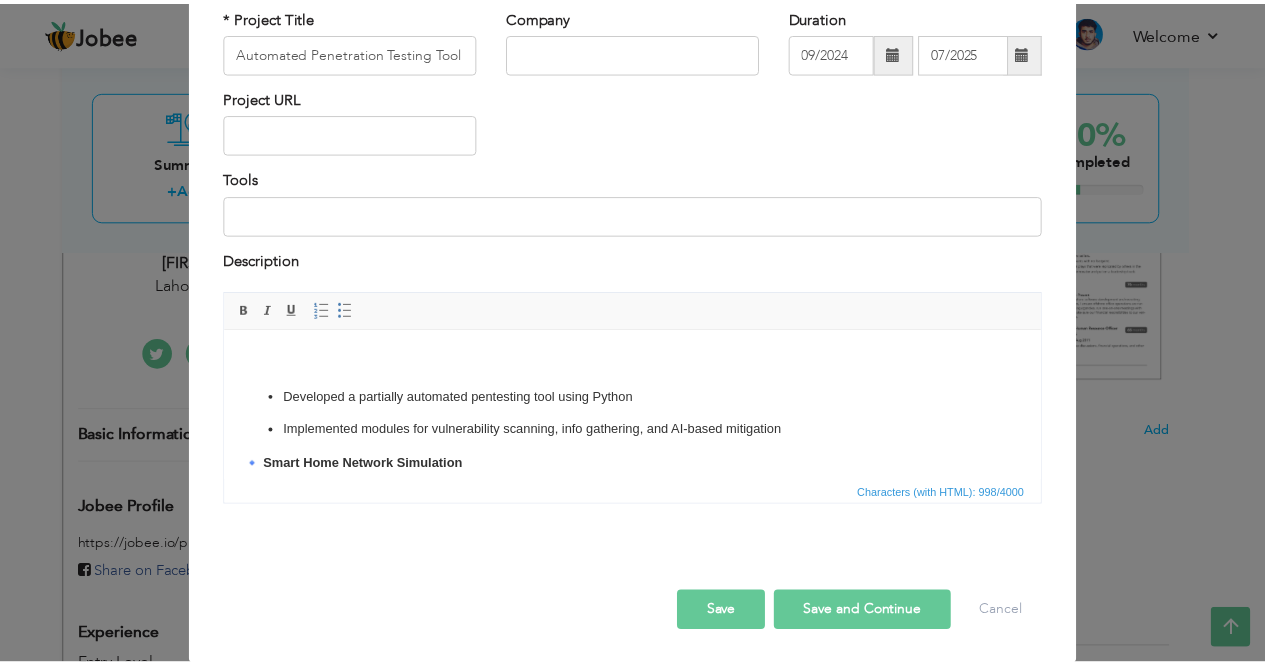 scroll, scrollTop: 27, scrollLeft: 0, axis: vertical 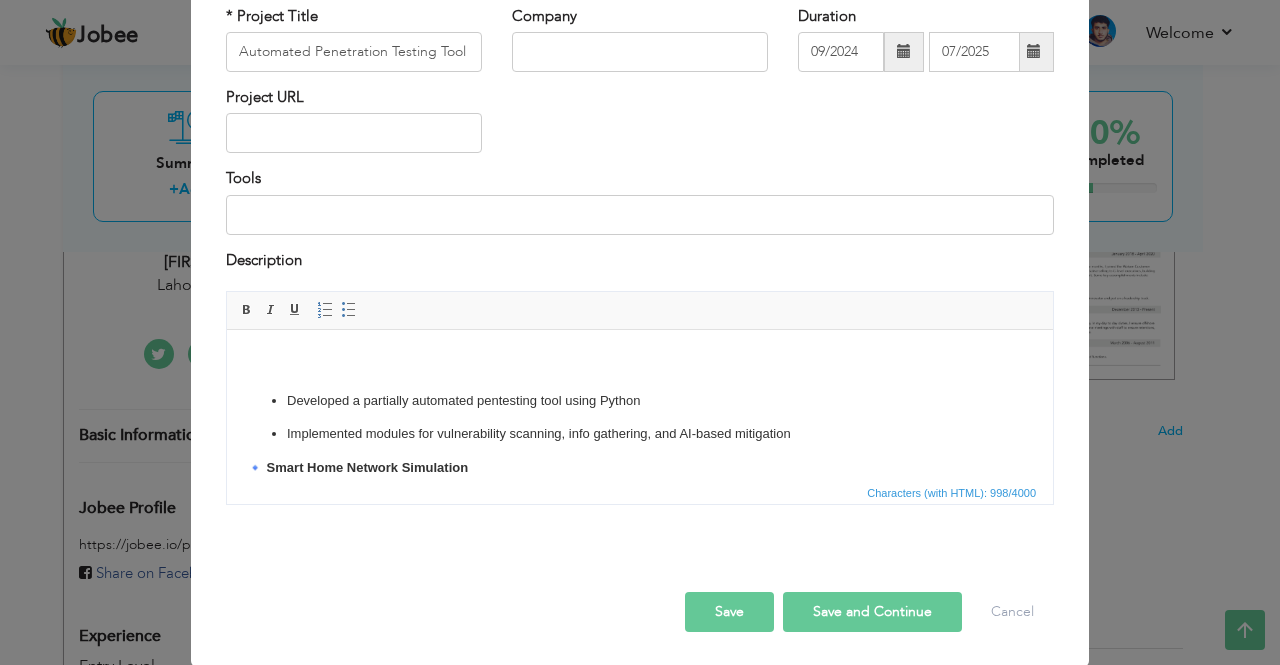 click on "Save" at bounding box center [729, 612] 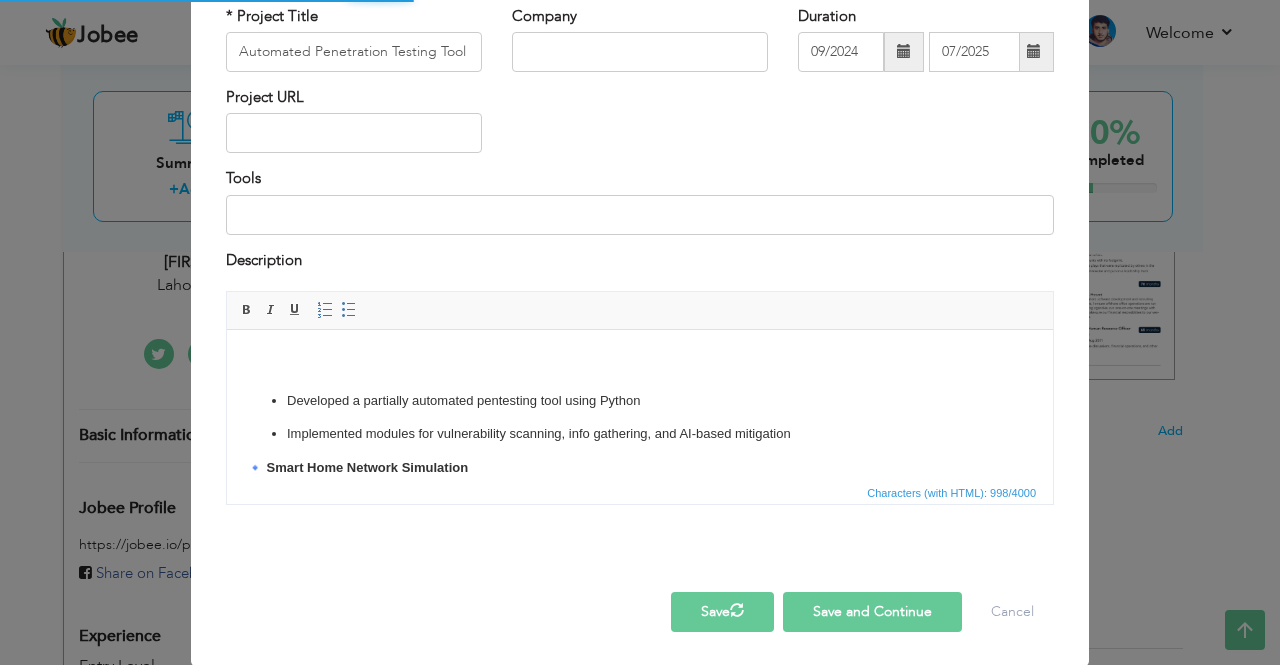 click on "×
Projects
* Project Title
Automated Penetration Testing Tool
Company" at bounding box center [640, 332] 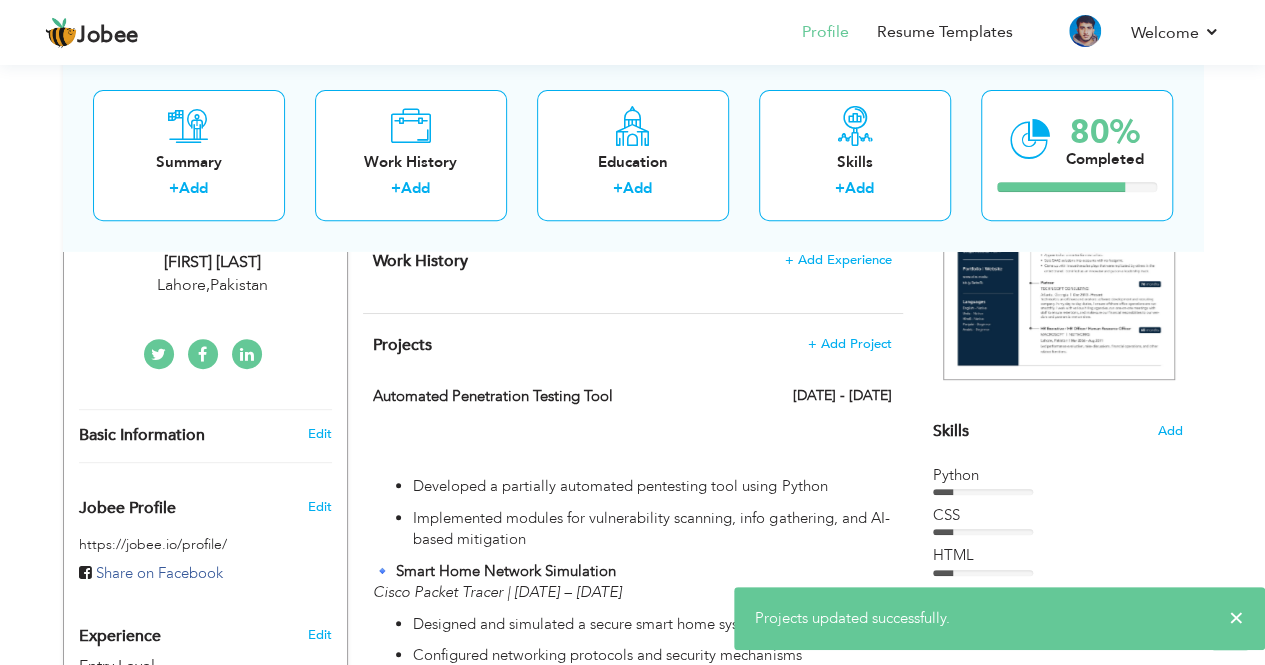 scroll, scrollTop: 0, scrollLeft: 0, axis: both 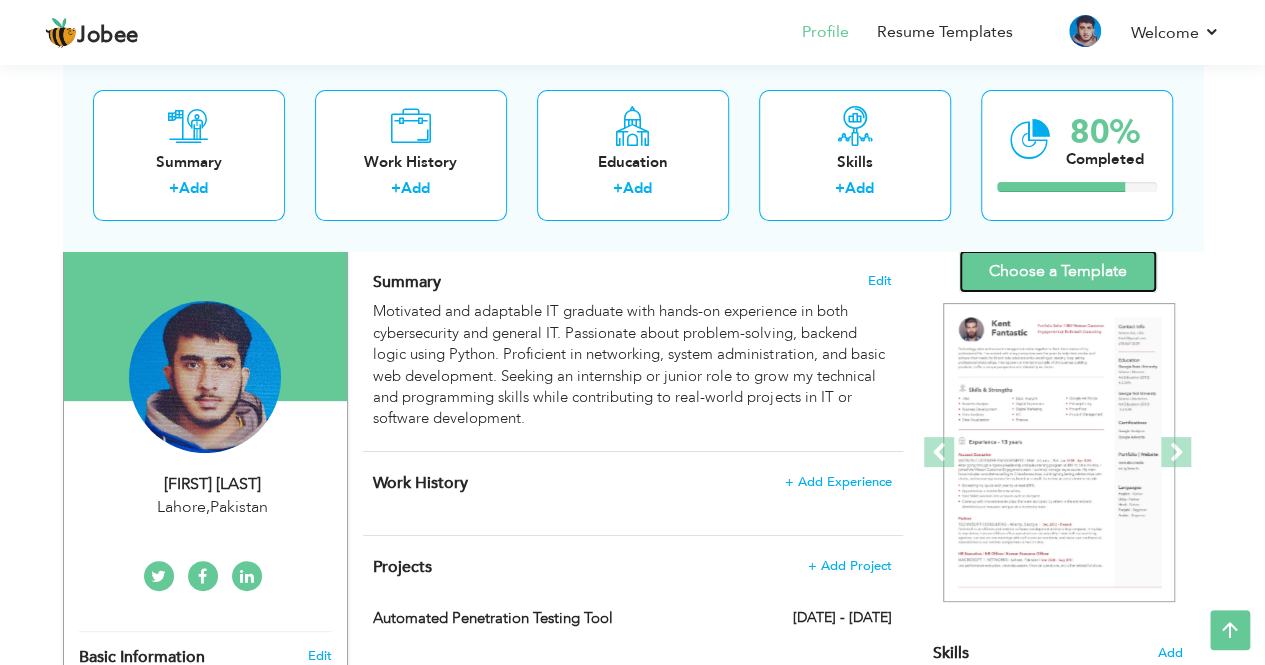 click on "Choose a Template" at bounding box center [1058, 271] 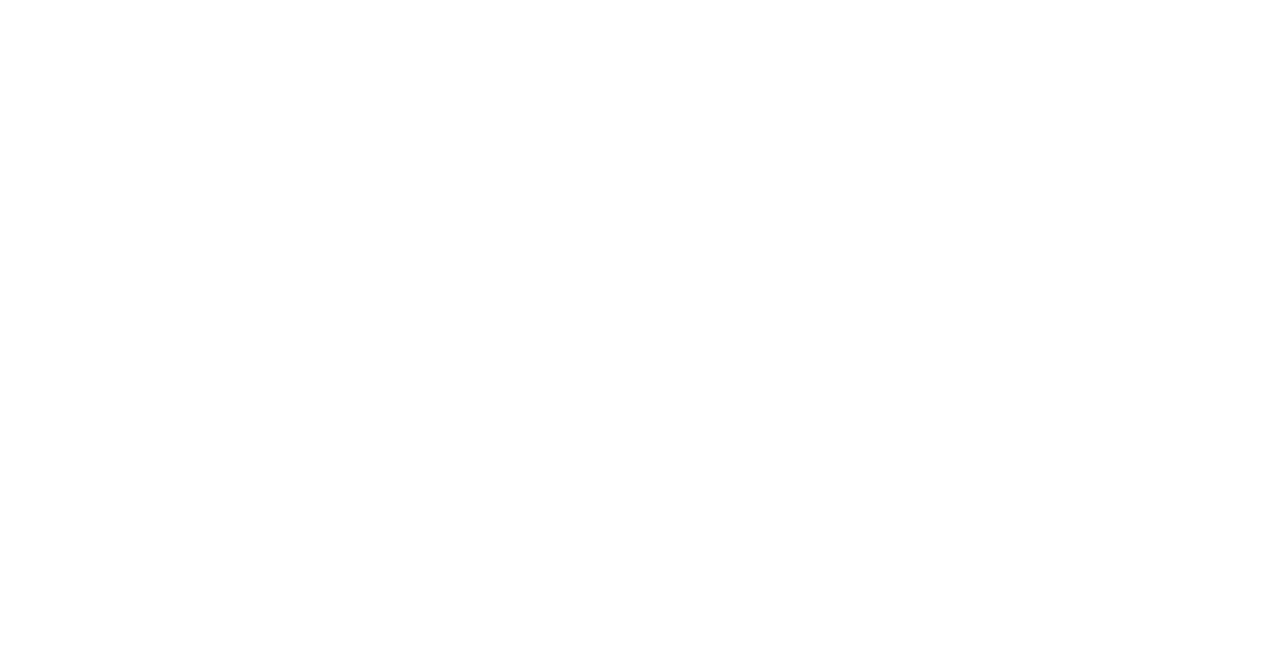 scroll, scrollTop: 0, scrollLeft: 0, axis: both 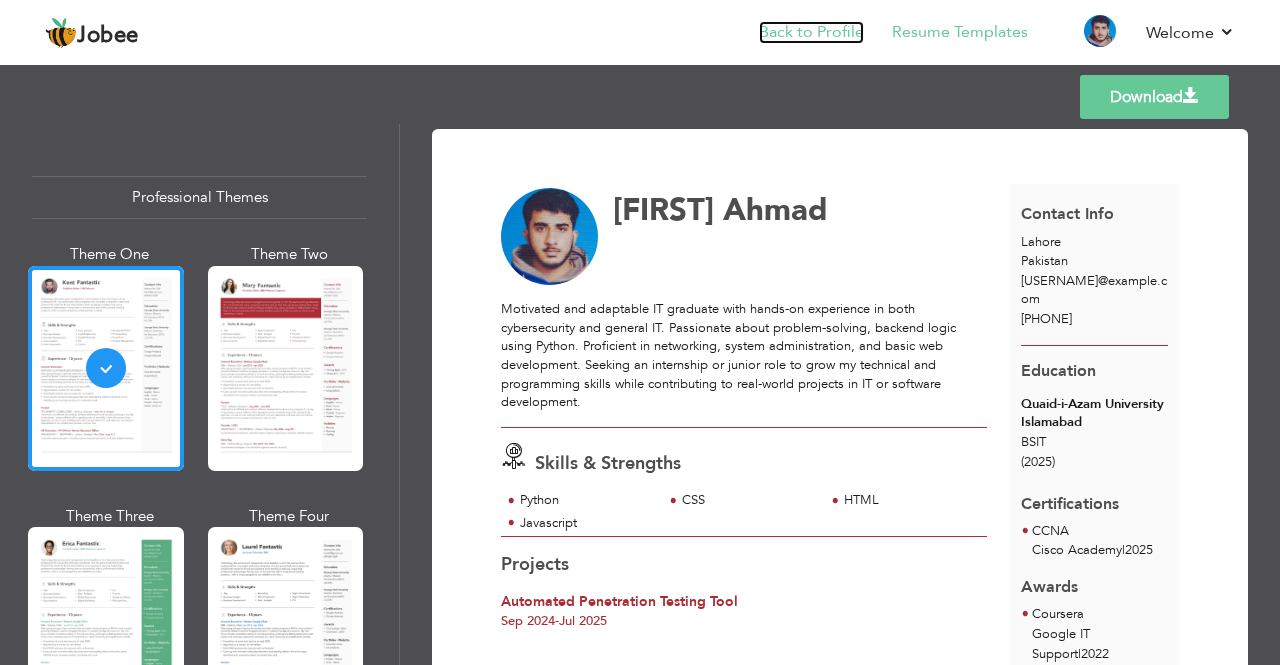 click on "Back to Profile" at bounding box center (811, 32) 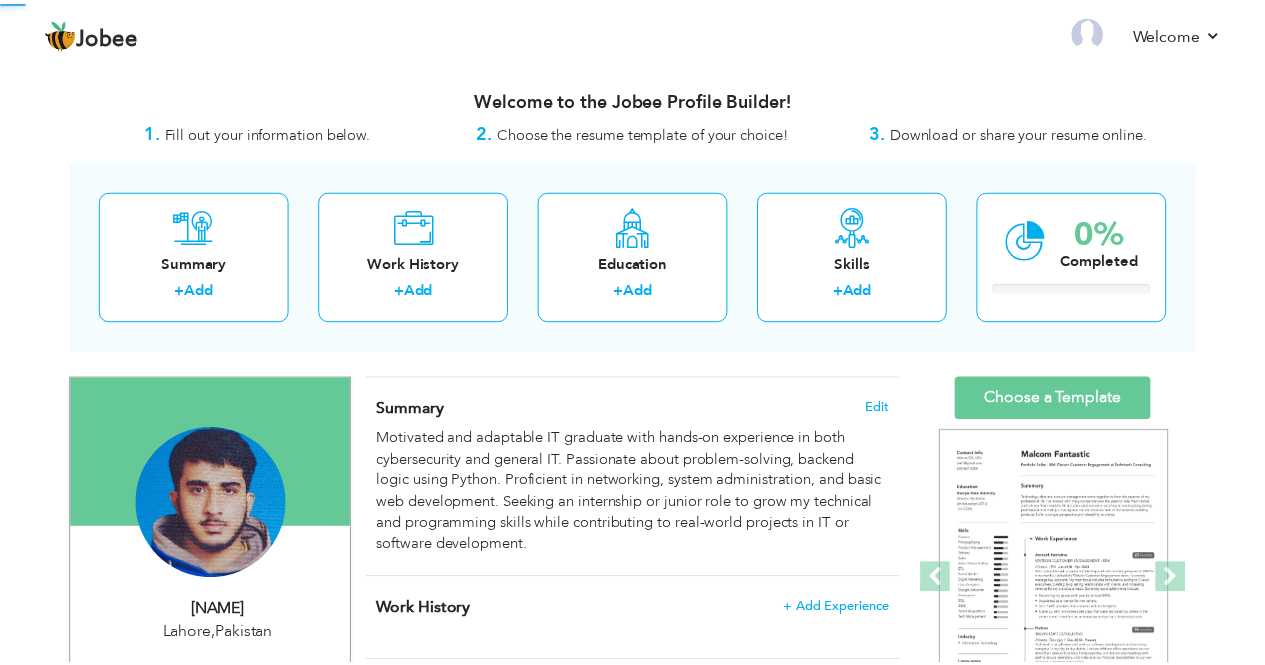 scroll, scrollTop: 0, scrollLeft: 0, axis: both 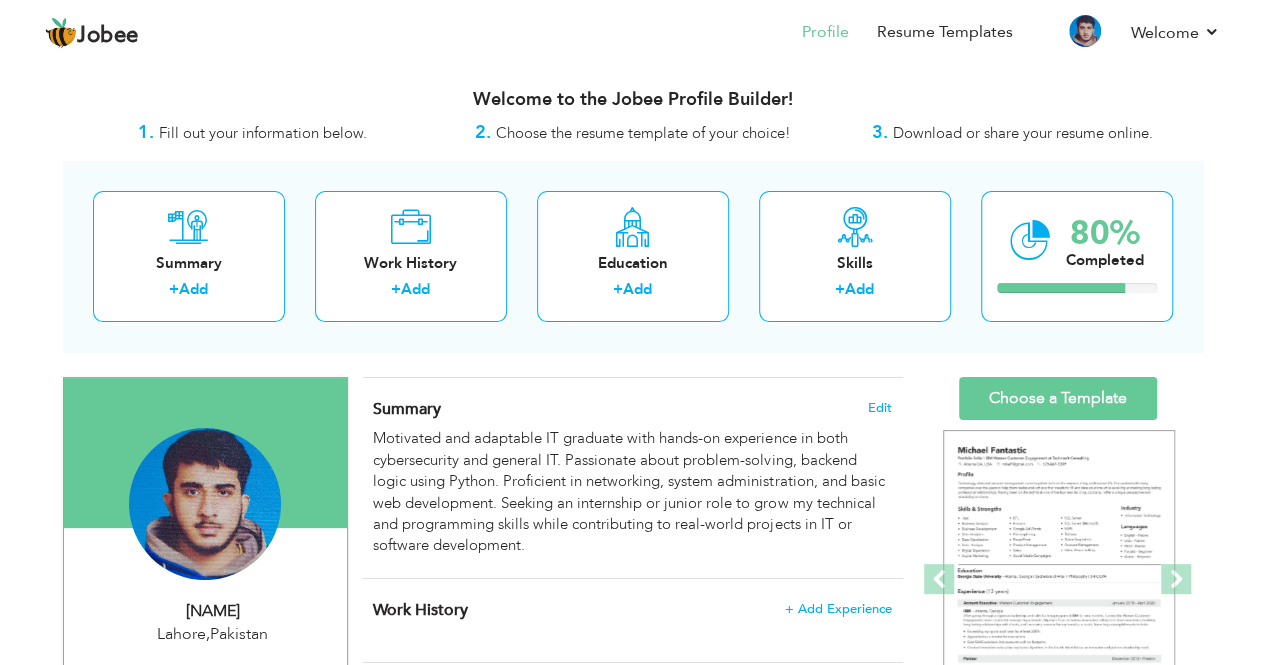 click on "View Resume
Export PDF
Profile
Summary
Public Link
Experience
Education
Awards
Work Histroy
Projects
Certifications
Skills
Preferred Job City" at bounding box center (632, 787) 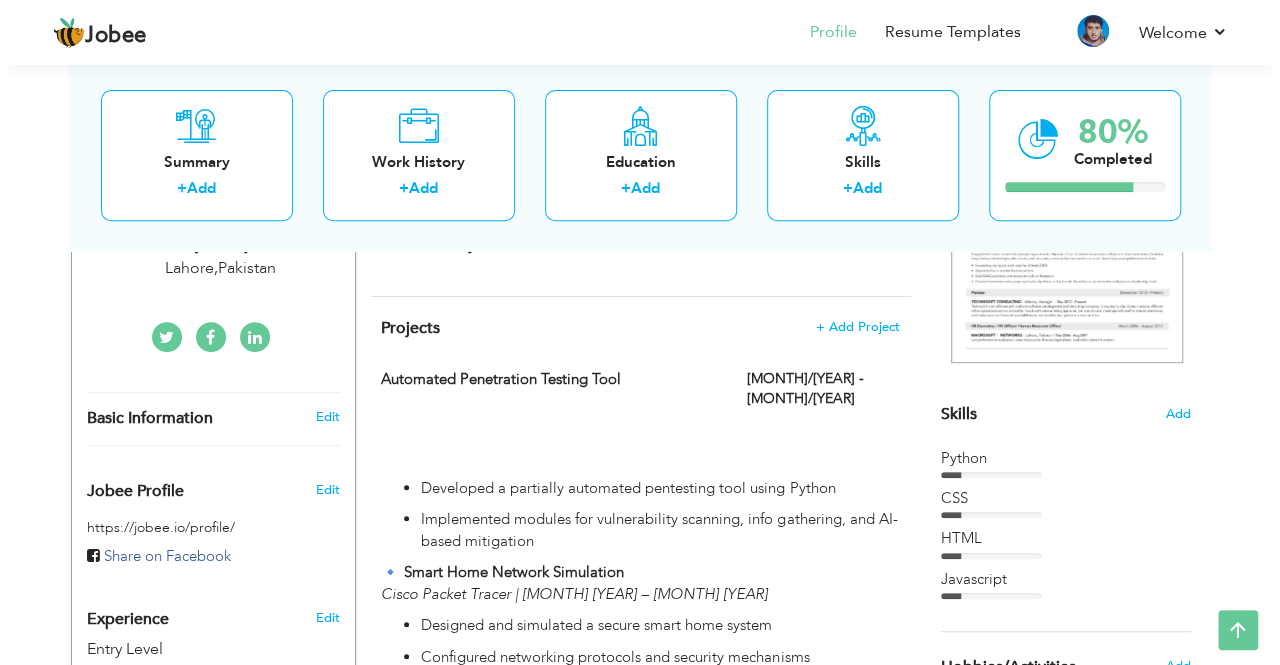 scroll, scrollTop: 356, scrollLeft: 0, axis: vertical 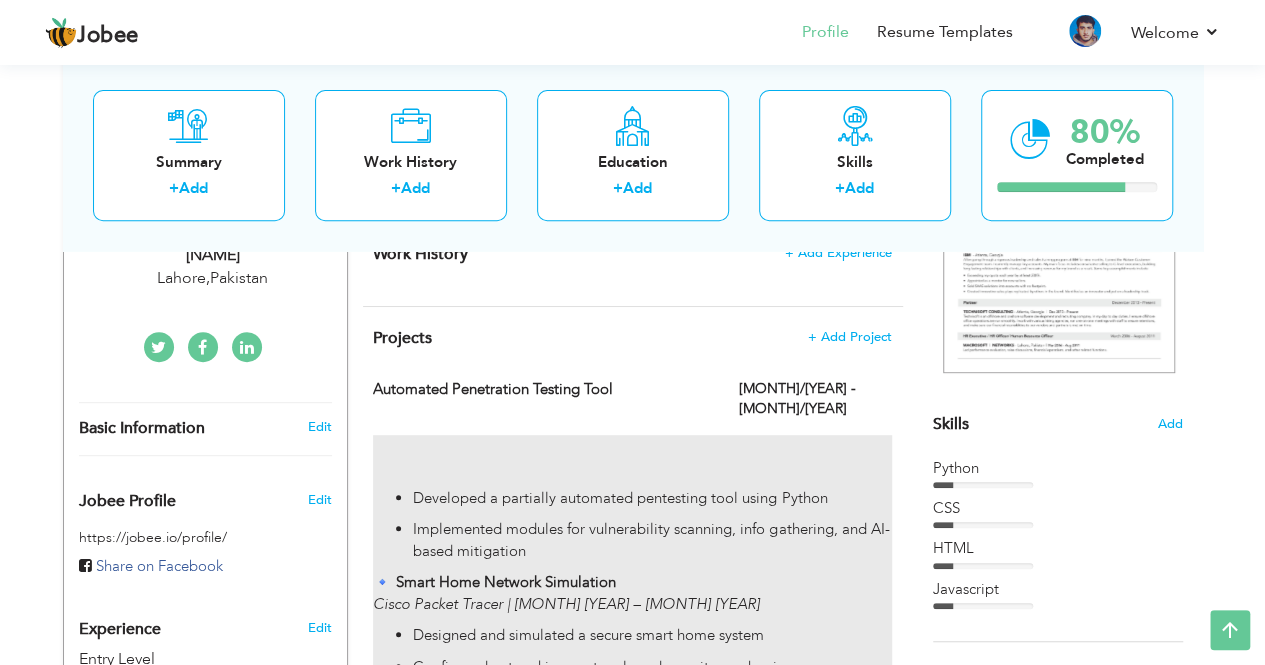 click on "Developed a partially automated pentesting tool using Python
Implemented modules for vulnerability scanning, info gathering, and AI-based mitigation
🔹 Smart Home Network Simulation
Cisco Packet Tracer | Nov 2024 – Dec 2024
Designed and simulated a secure smart home system
Configured networking protocols and security mechanisms
🔹 Web Development Intern
SkyTech | Jan 2023 – Feb 2024
Built and maintained responsive websites using HTML, CSS, and JavaScript
Deployed project to Wix: SkyTech Portfolio
🔹 ARP Poisoning Attack & Countermeasures
Manual Testing | Nov 2024 – Dec 2024
Conducted local network penetration using Python and security tools
Proposed effective mitigation strategies" at bounding box center (632, 683) 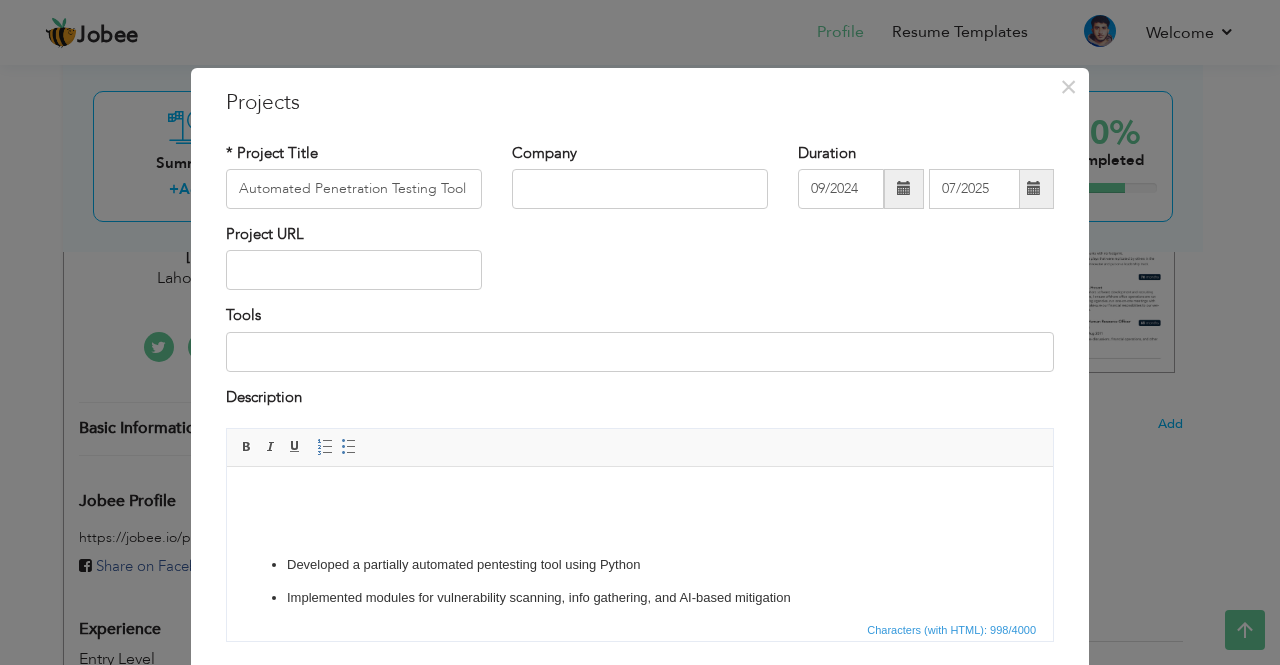 click at bounding box center [640, 531] 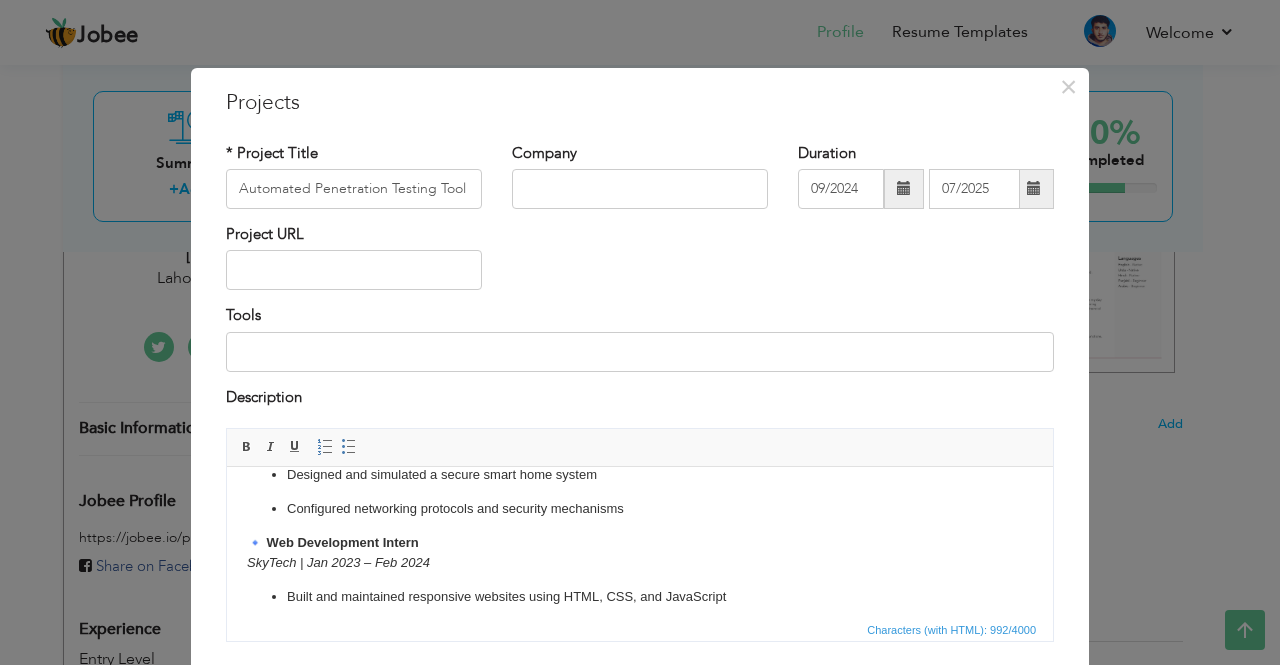 scroll, scrollTop: 344, scrollLeft: 0, axis: vertical 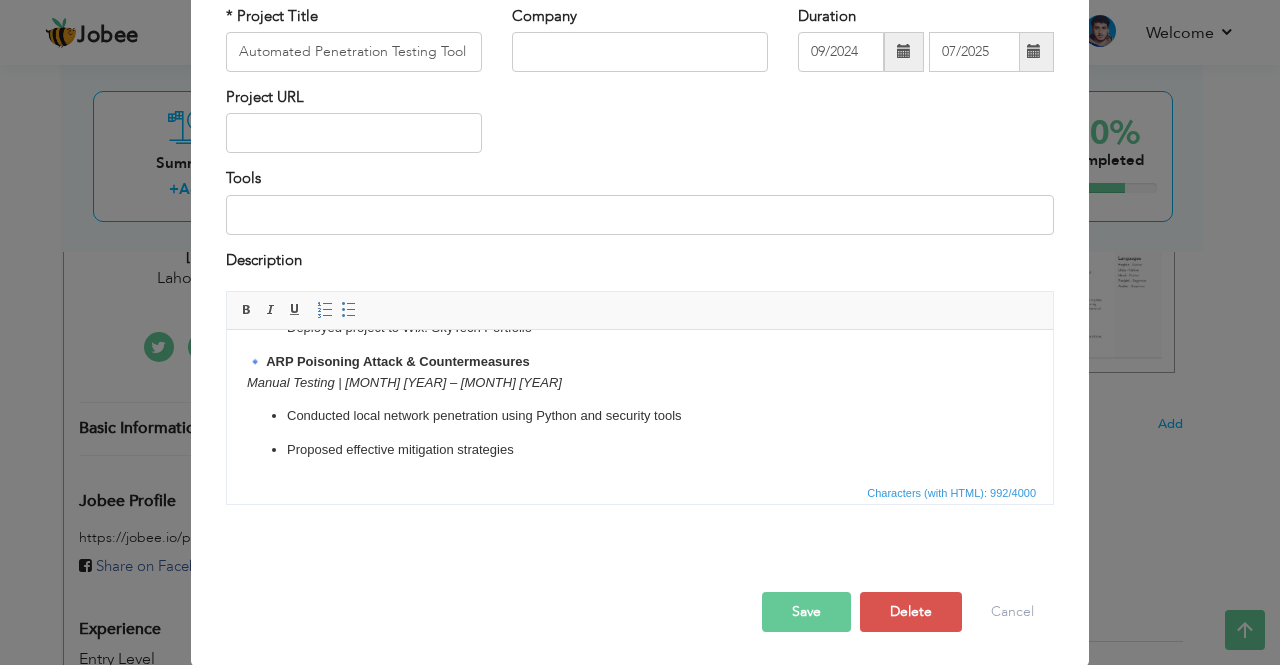 click on "Save" at bounding box center (806, 612) 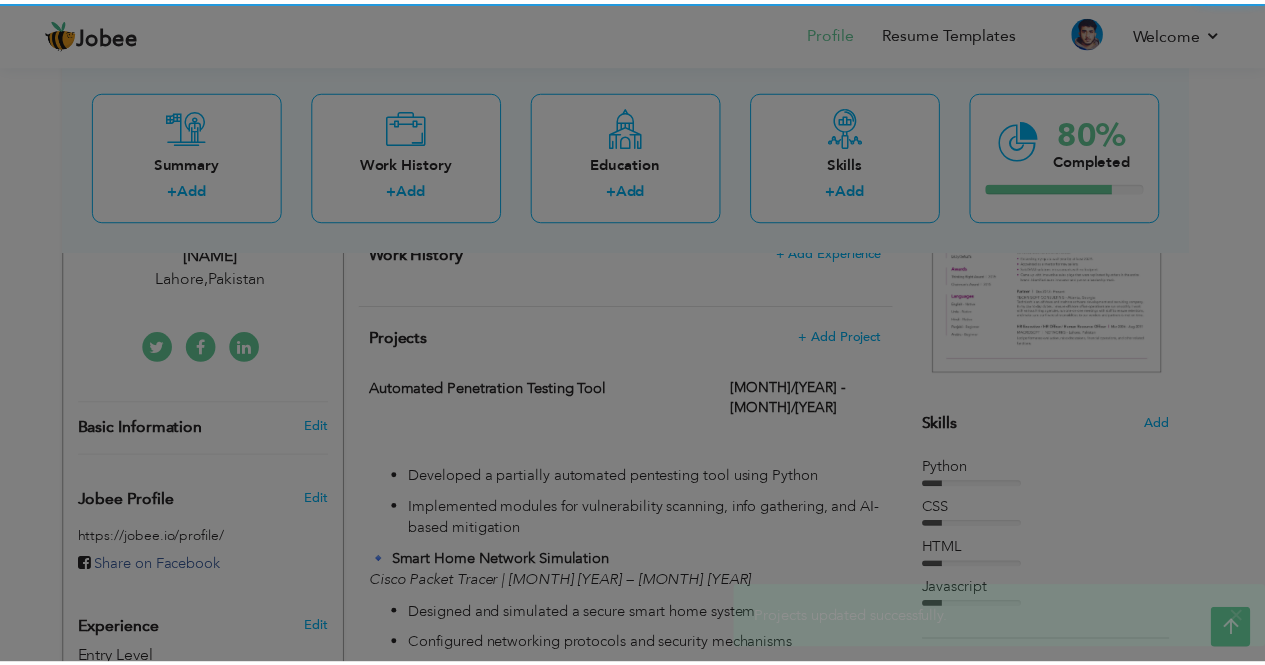 scroll, scrollTop: 0, scrollLeft: 0, axis: both 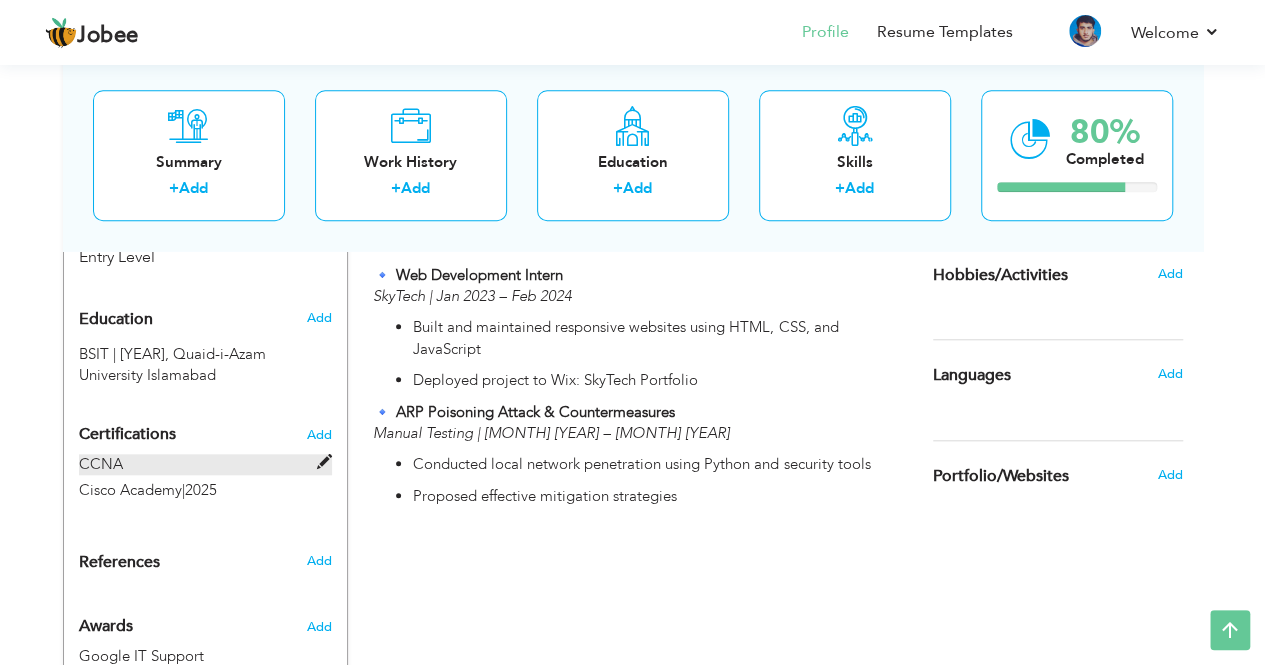 click at bounding box center (324, 462) 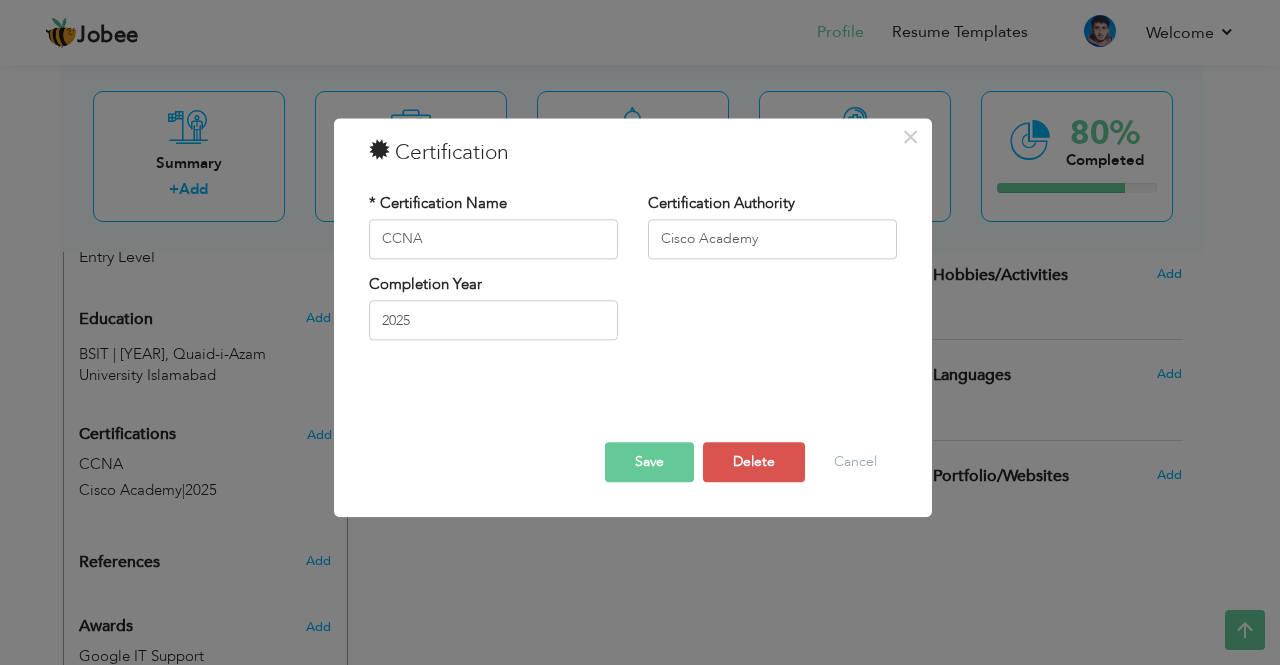 click on "Save" at bounding box center [649, 462] 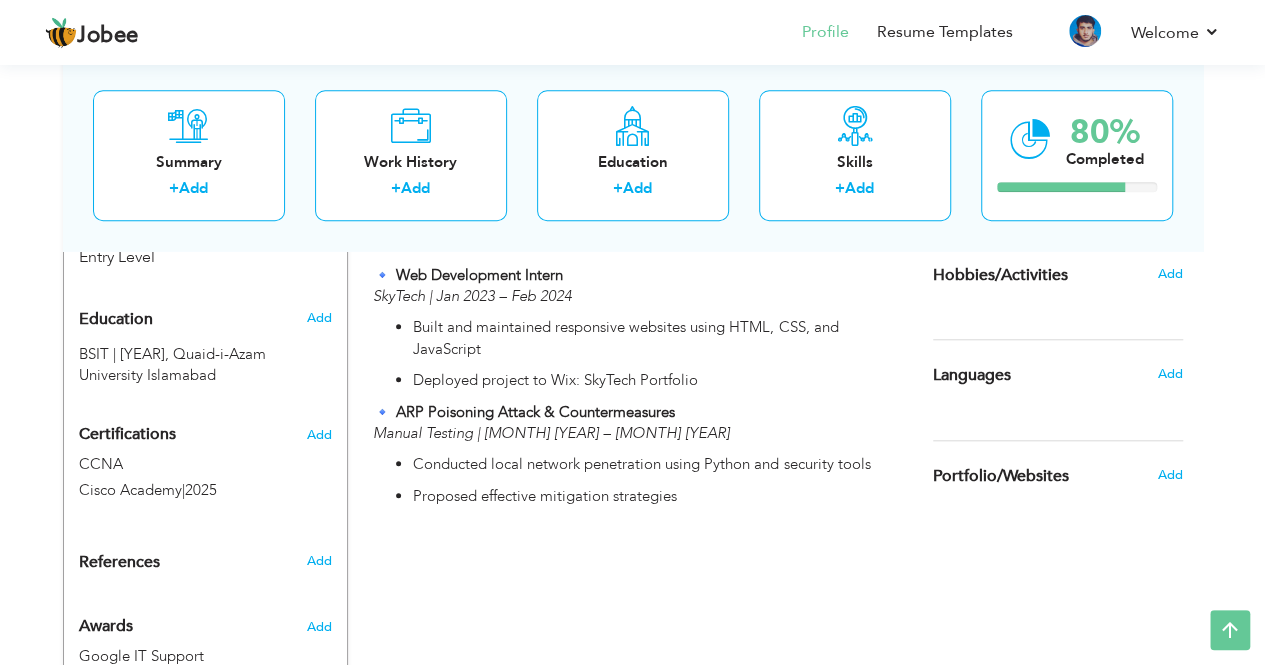 click on "CCNA
Cisco Academy  |  2025" at bounding box center [205, 480] 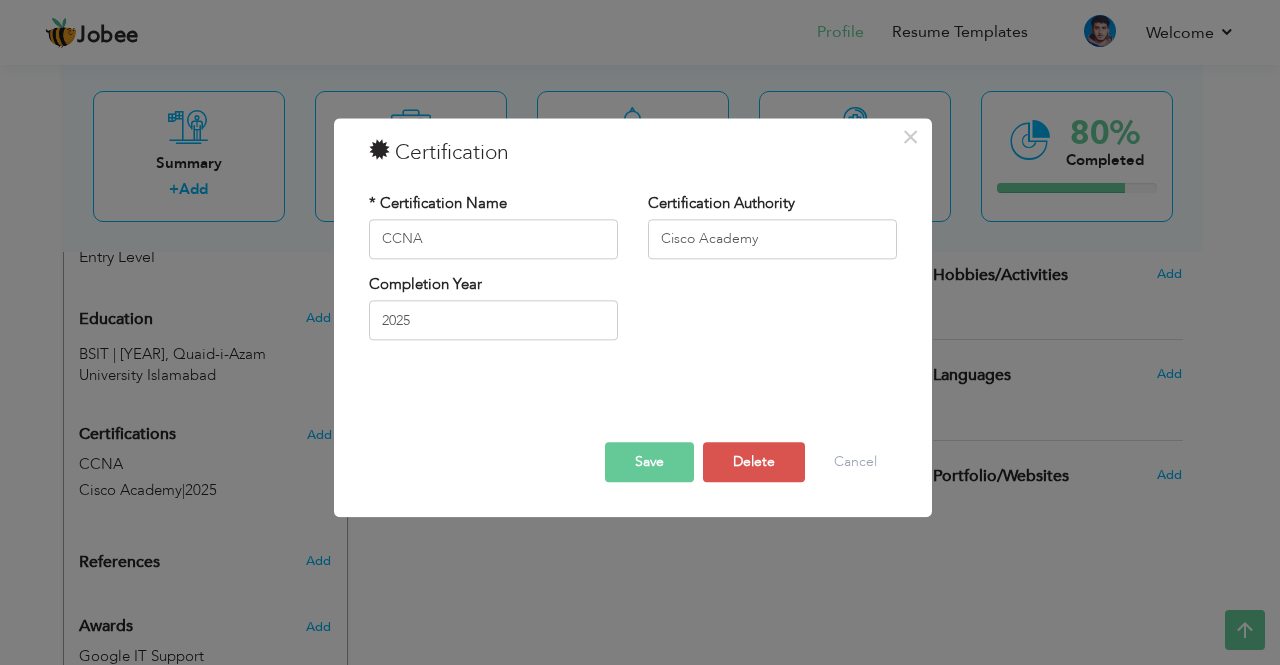 click on "Save" at bounding box center (649, 462) 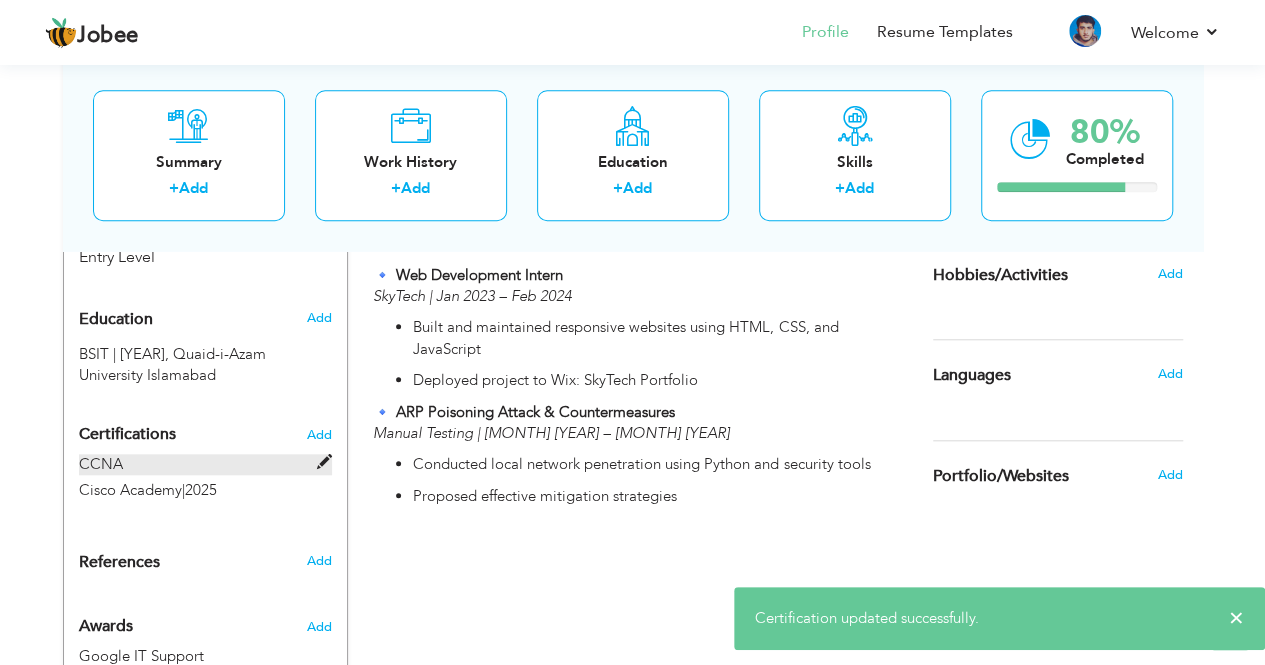 click on "CCNA" at bounding box center [205, 464] 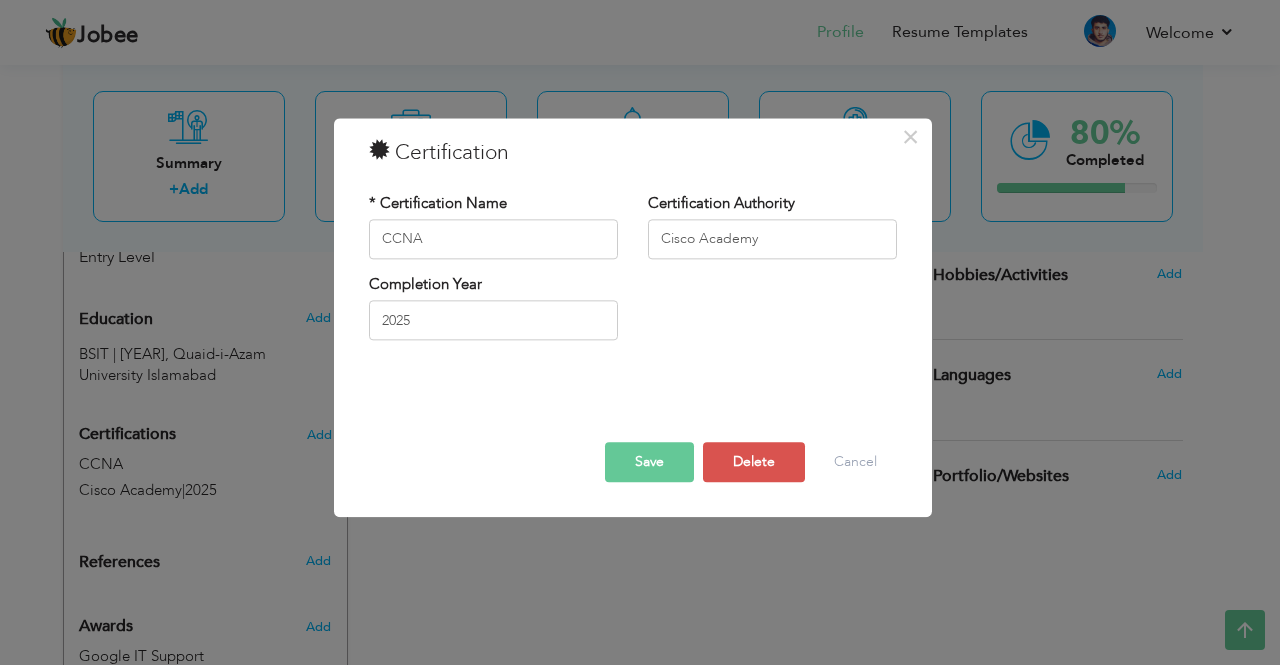 click on "Save" at bounding box center (649, 462) 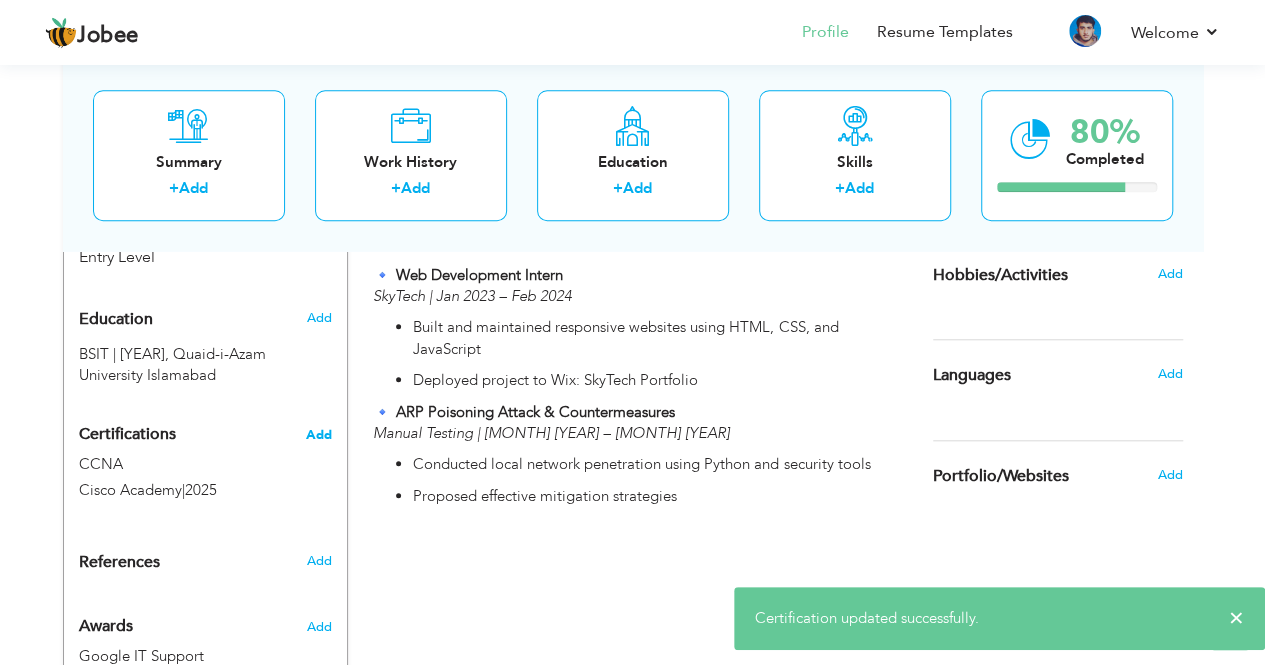 click on "Add" at bounding box center [319, 435] 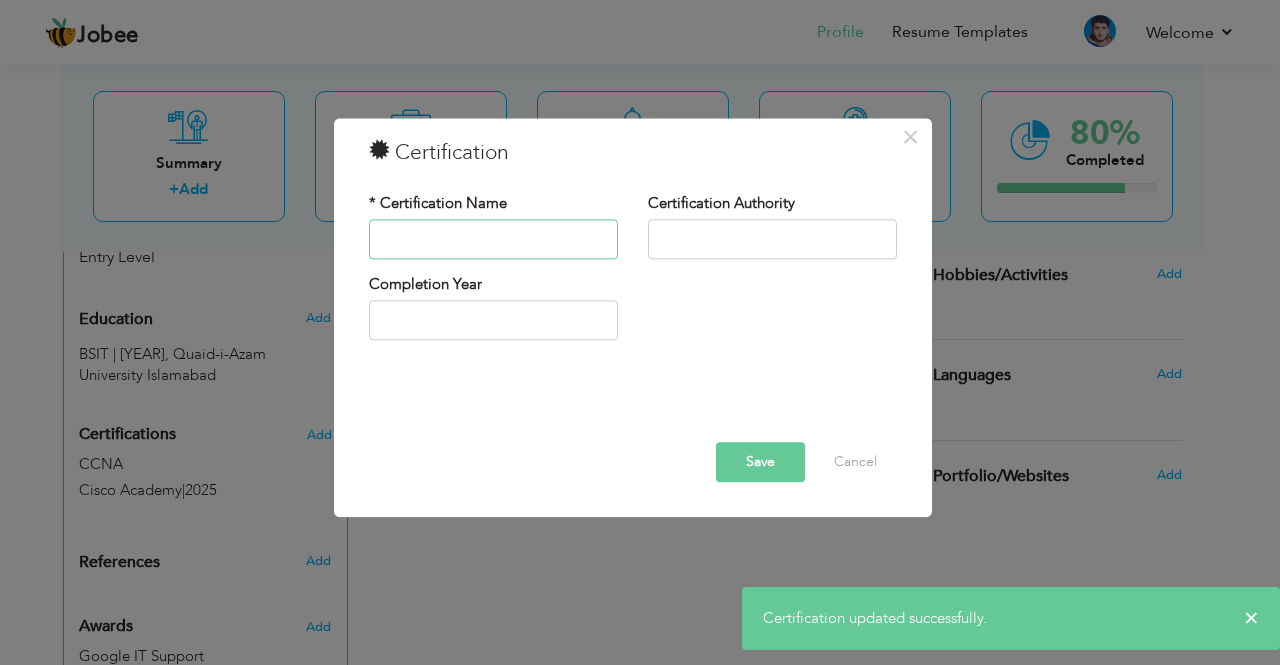 click at bounding box center (493, 239) 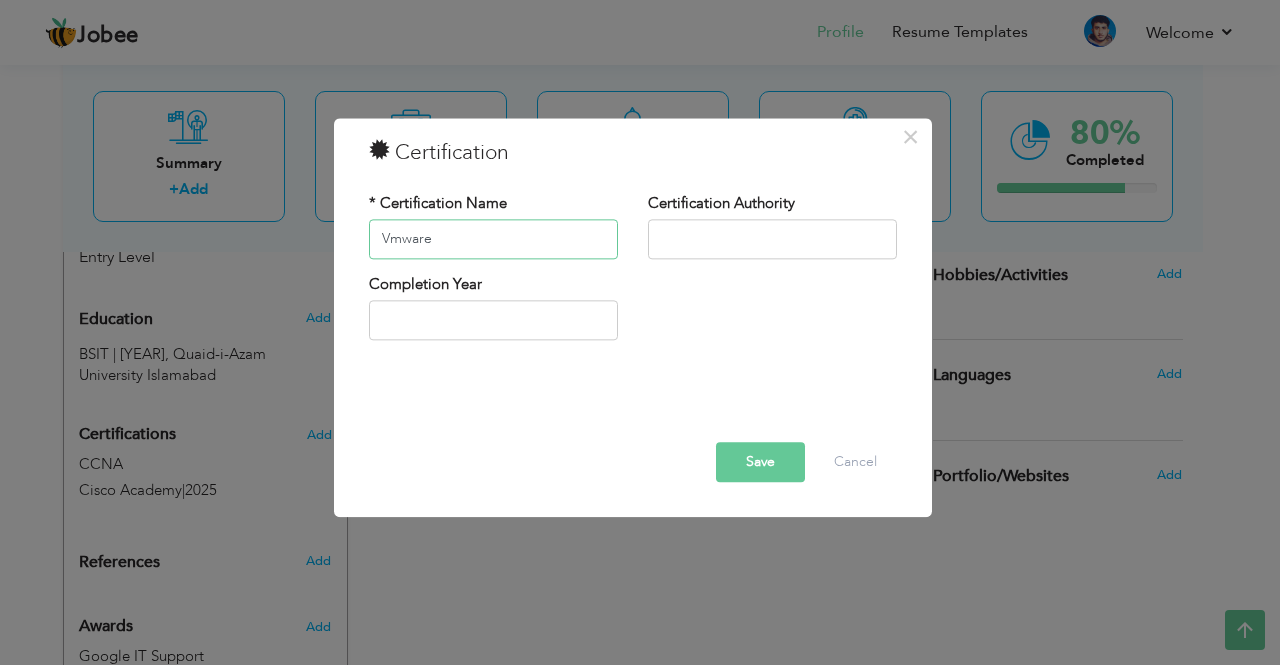 type on "Vmware" 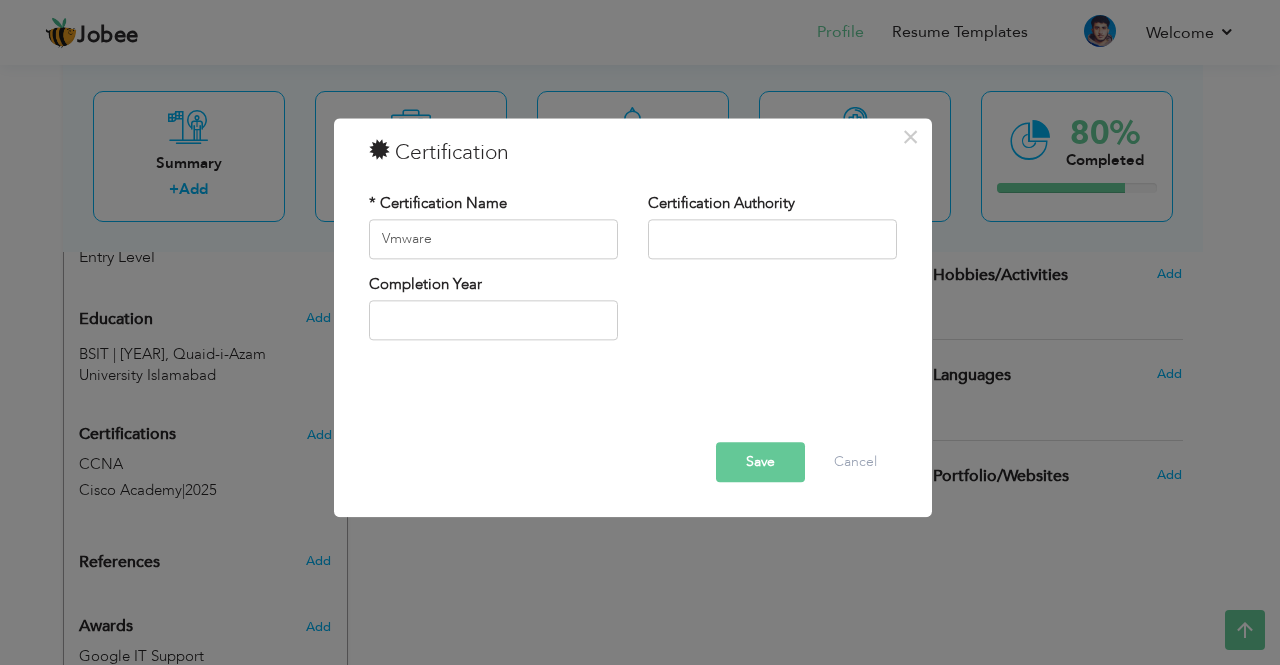 drag, startPoint x: 520, startPoint y: 298, endPoint x: 526, endPoint y: 309, distance: 12.529964 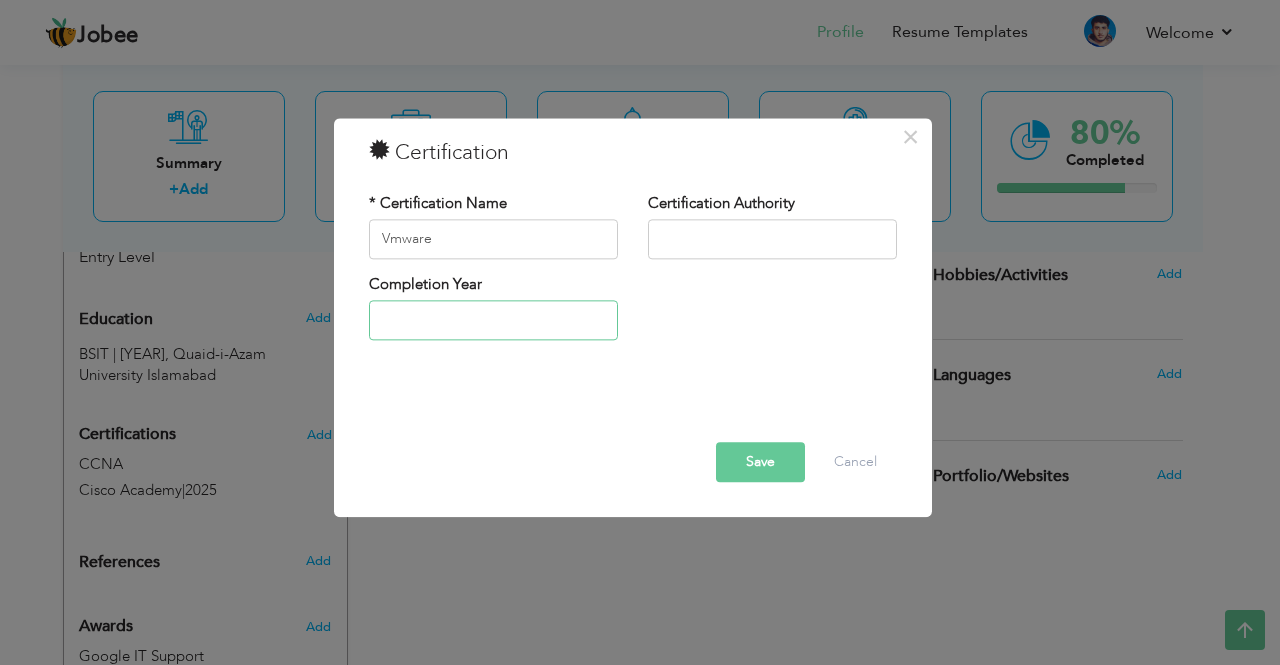 type on "2025" 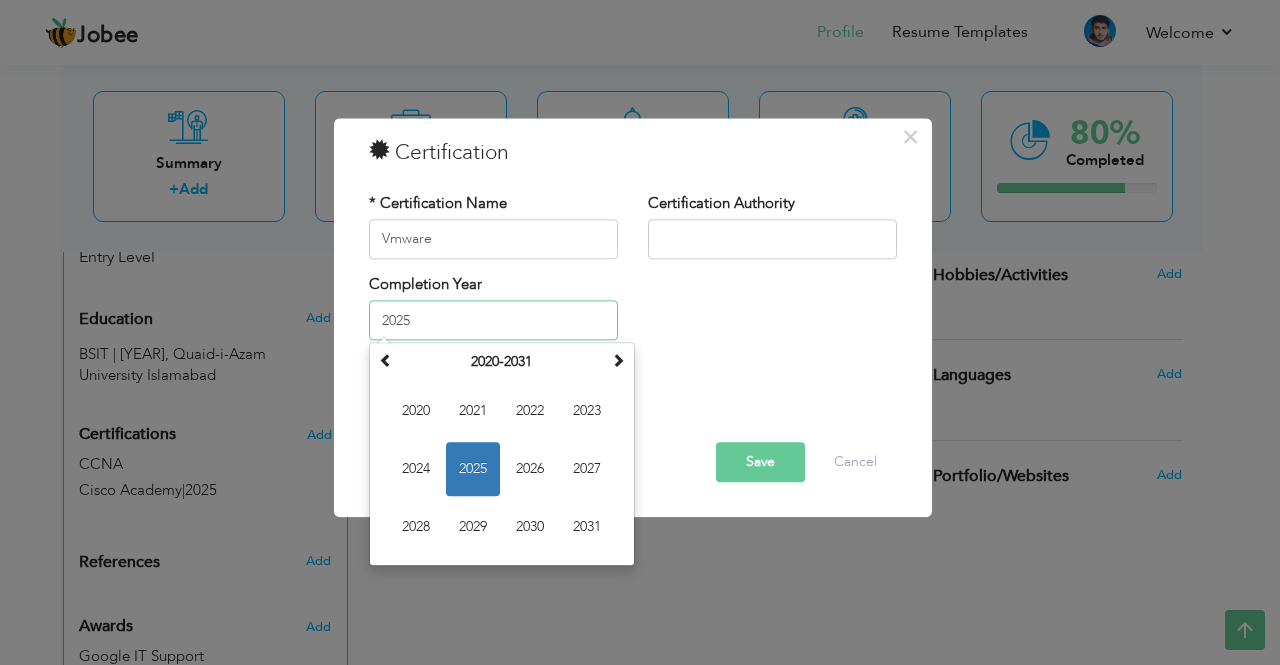 click on "2025" at bounding box center [493, 321] 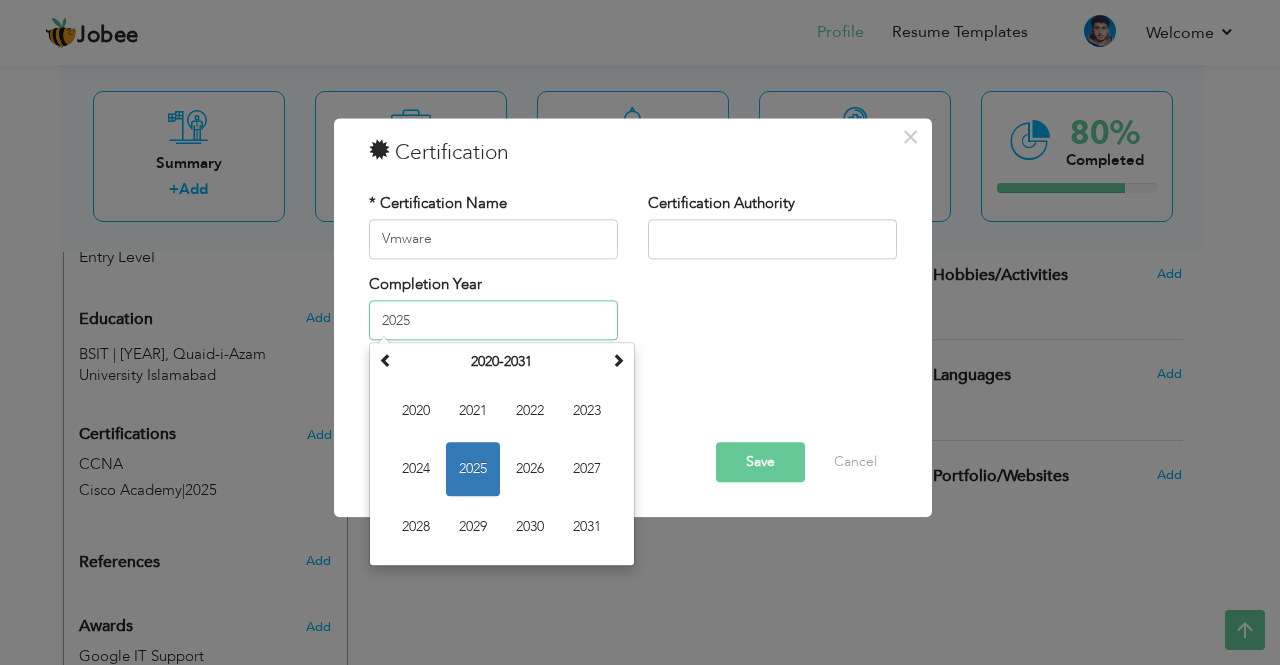click on "2025" at bounding box center (473, 470) 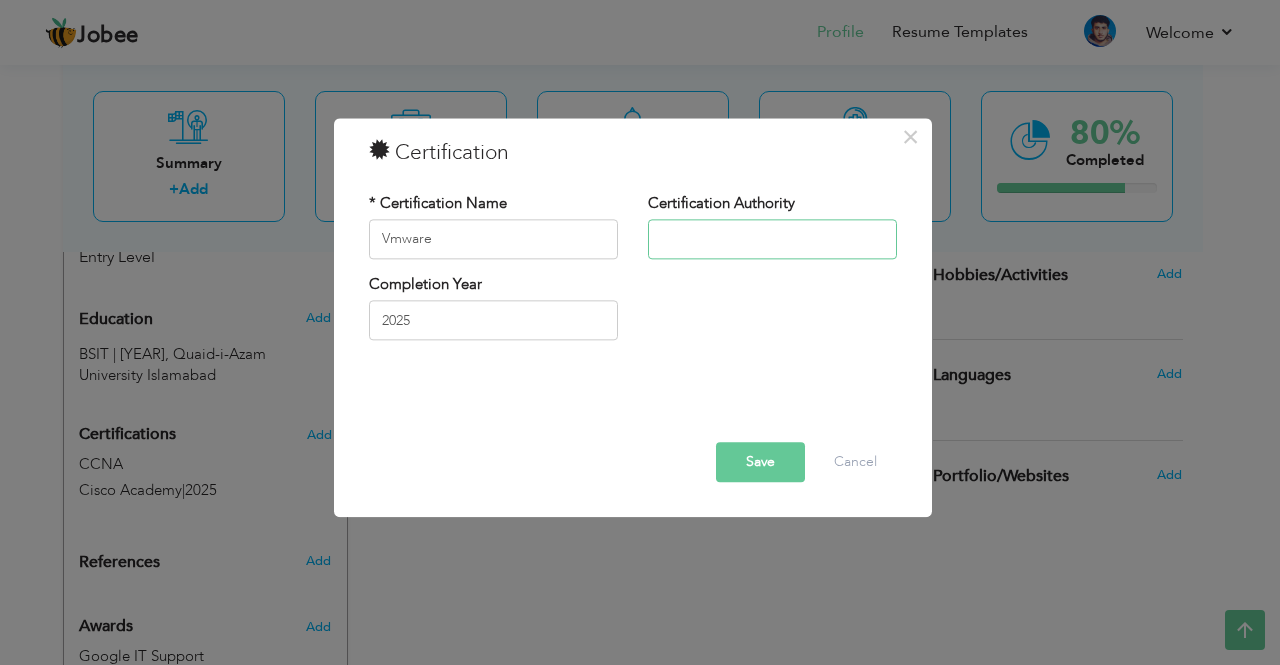 click at bounding box center (772, 239) 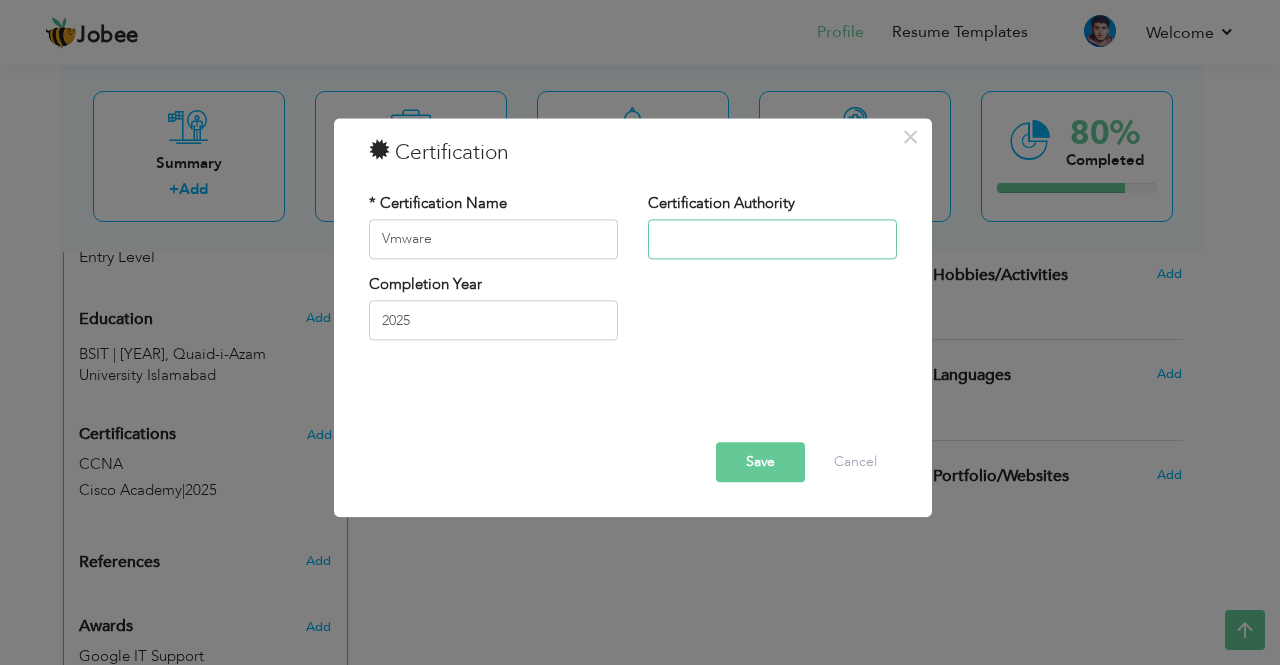 paste on "EZXPRT" 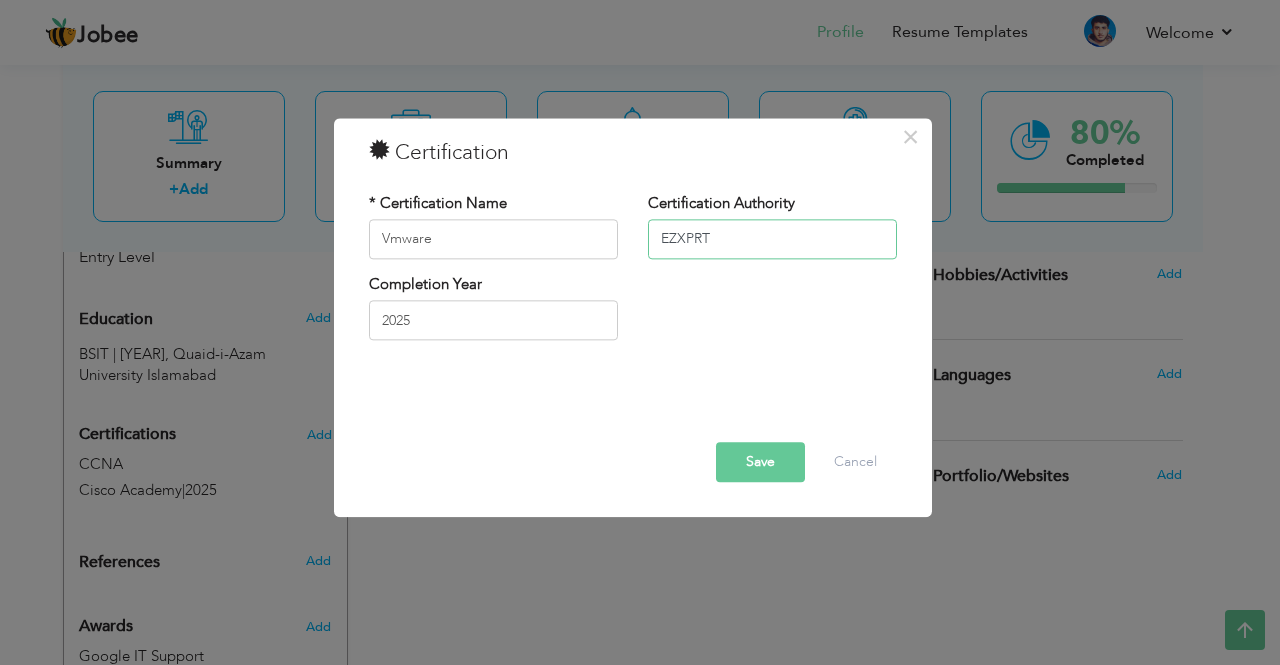type on "EZXPRT" 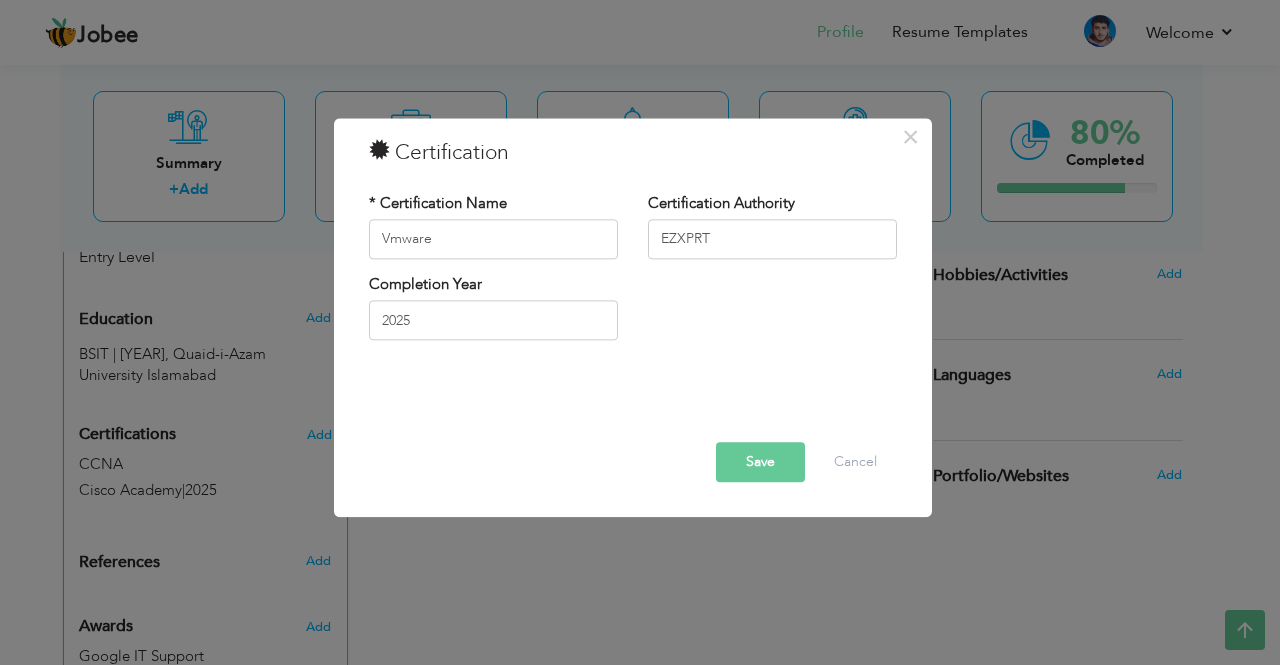 click on "Save" at bounding box center (760, 462) 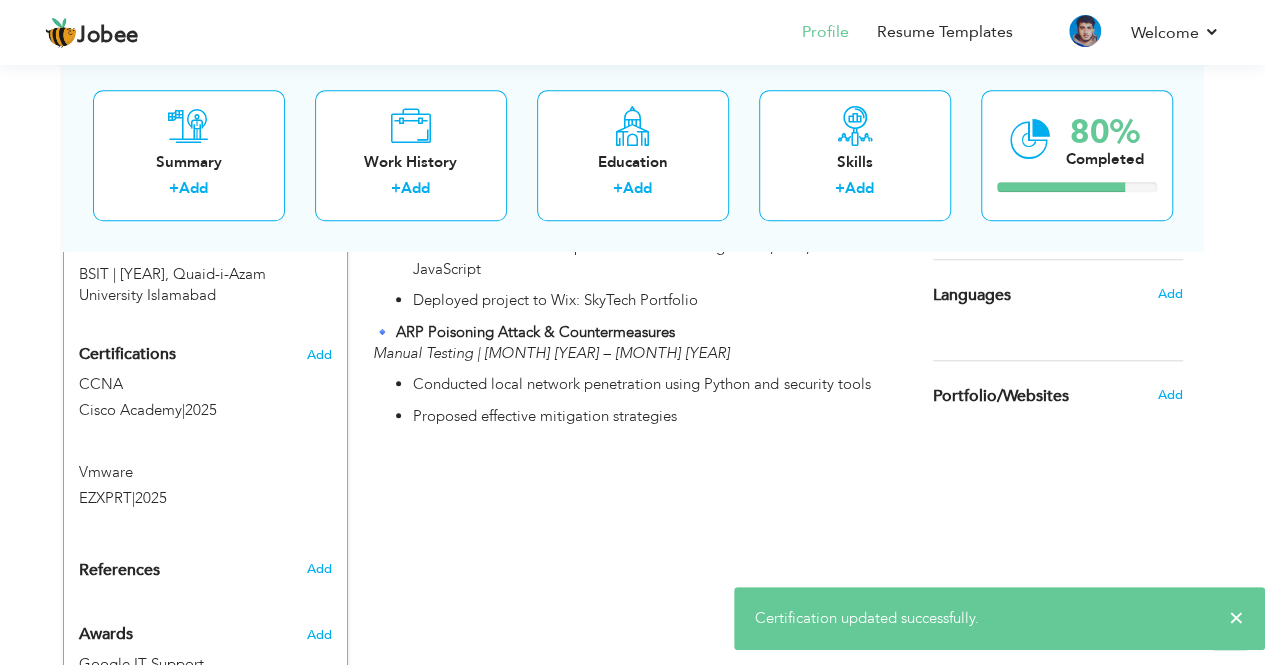 scroll, scrollTop: 843, scrollLeft: 0, axis: vertical 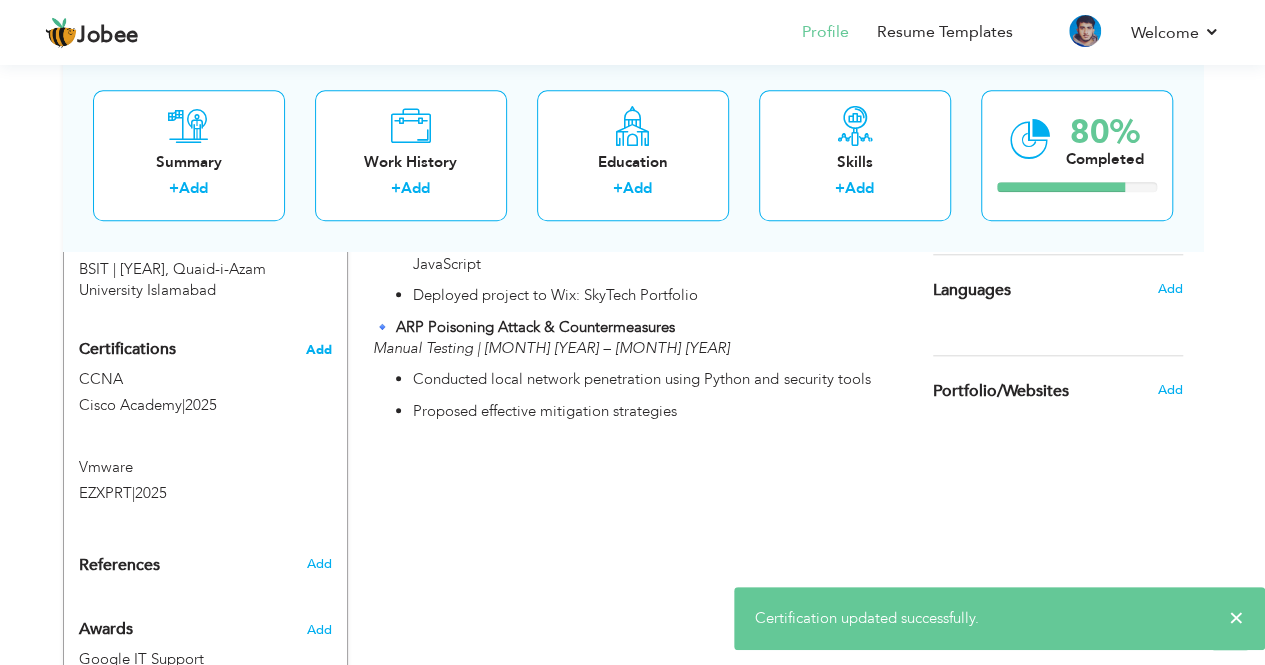 click on "Add" at bounding box center (319, 350) 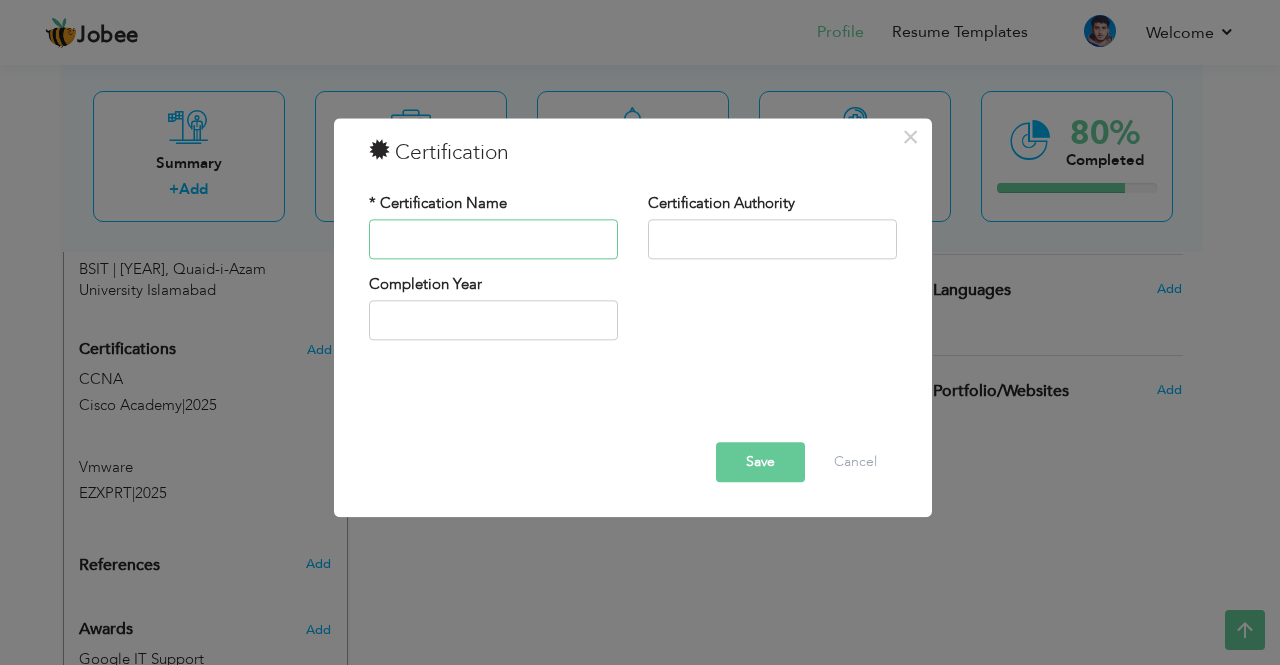 click at bounding box center [493, 239] 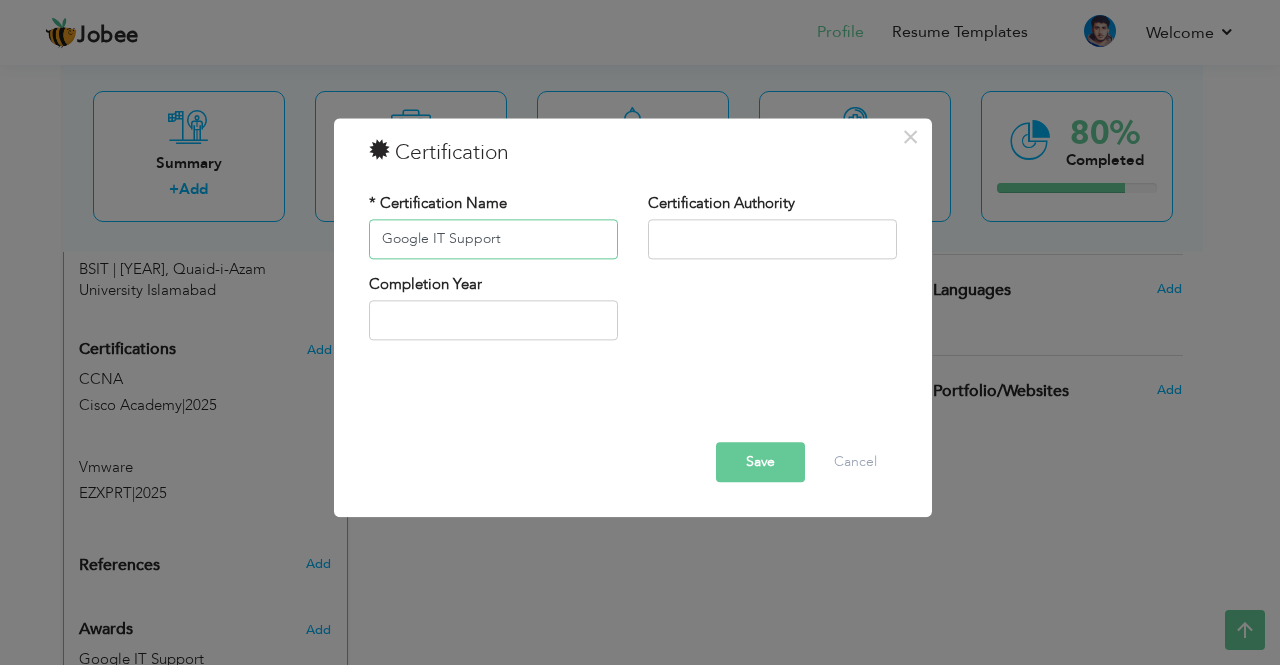 type on "Google IT Support" 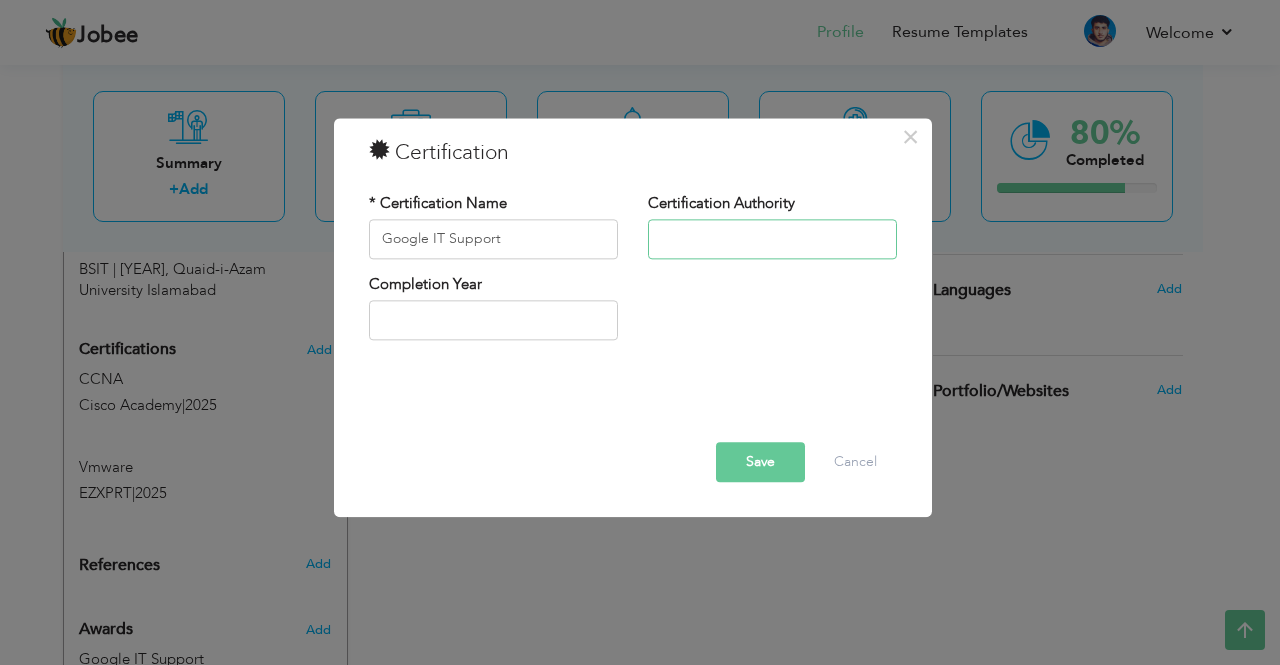 click at bounding box center (772, 239) 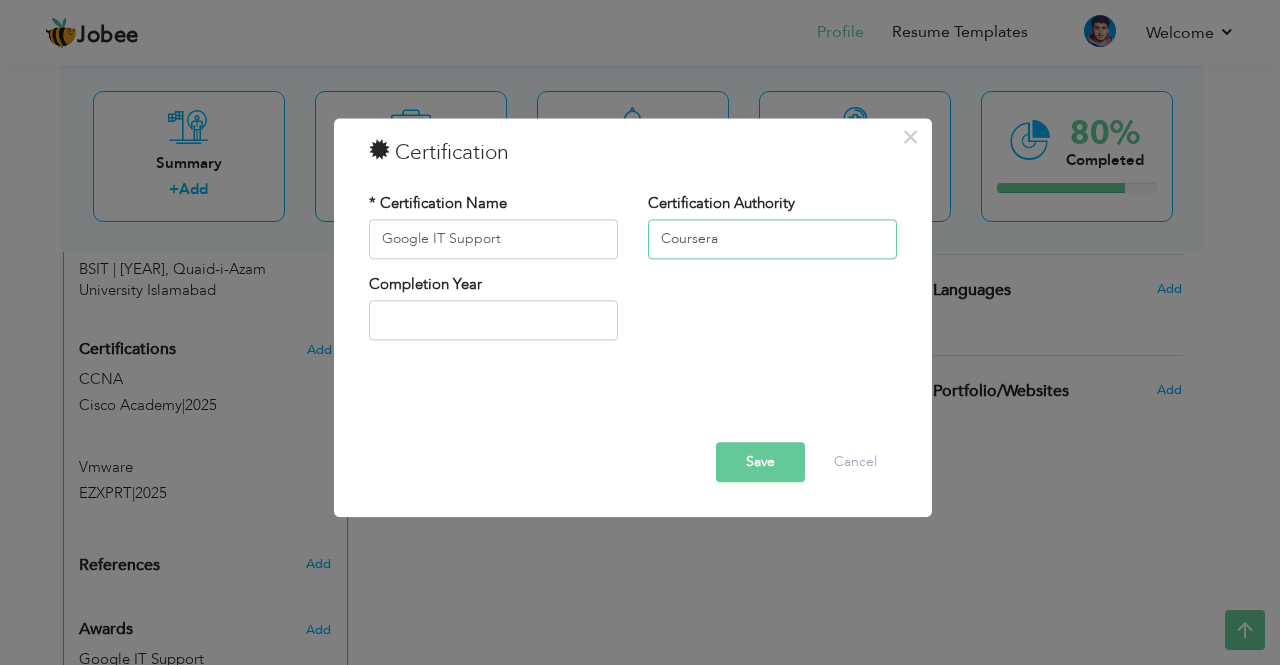 type on "Coursera" 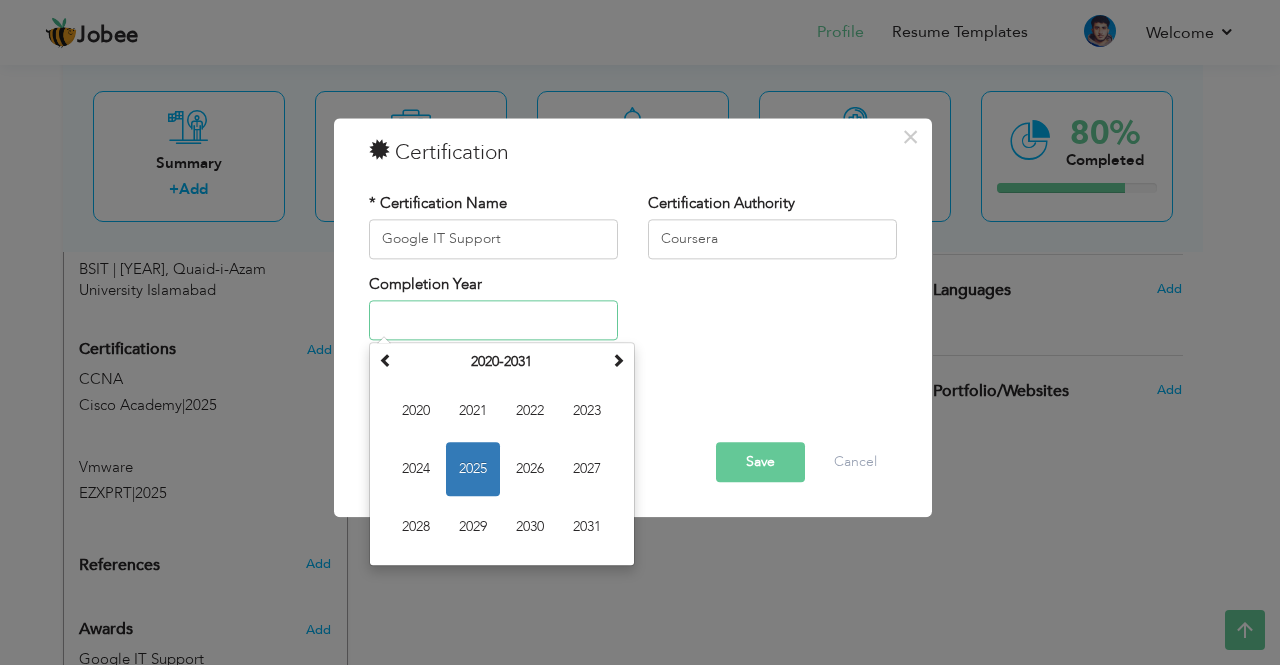 click at bounding box center (493, 321) 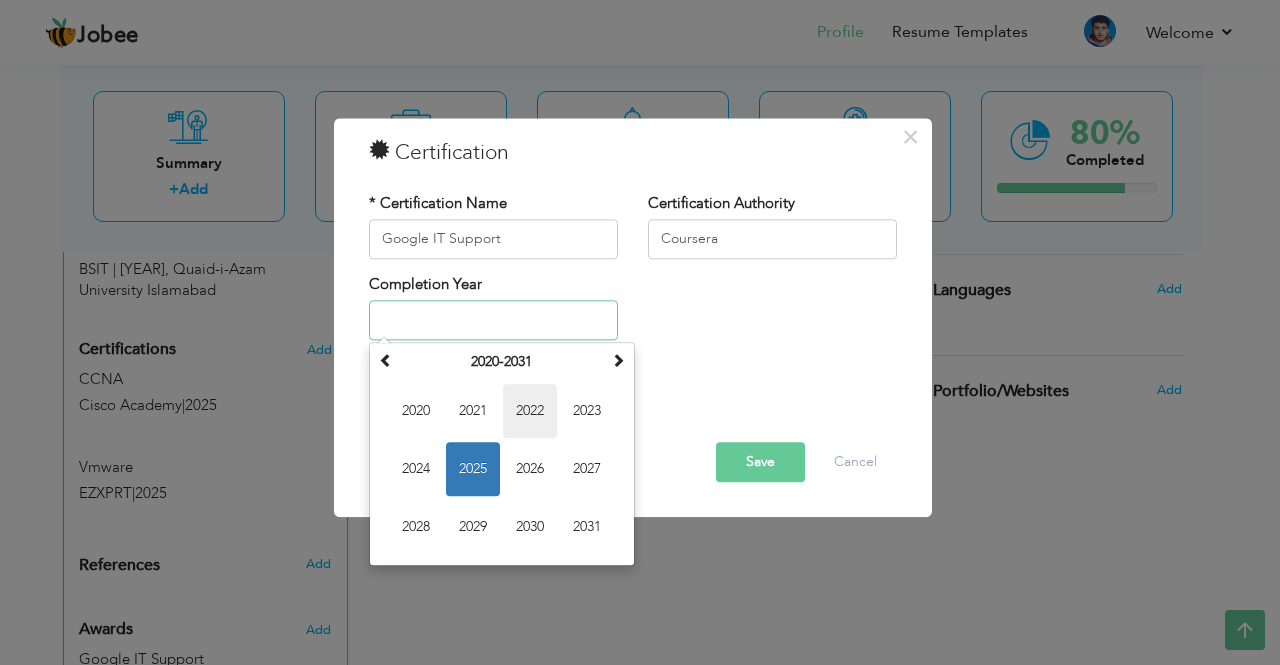 click on "2022" at bounding box center [530, 412] 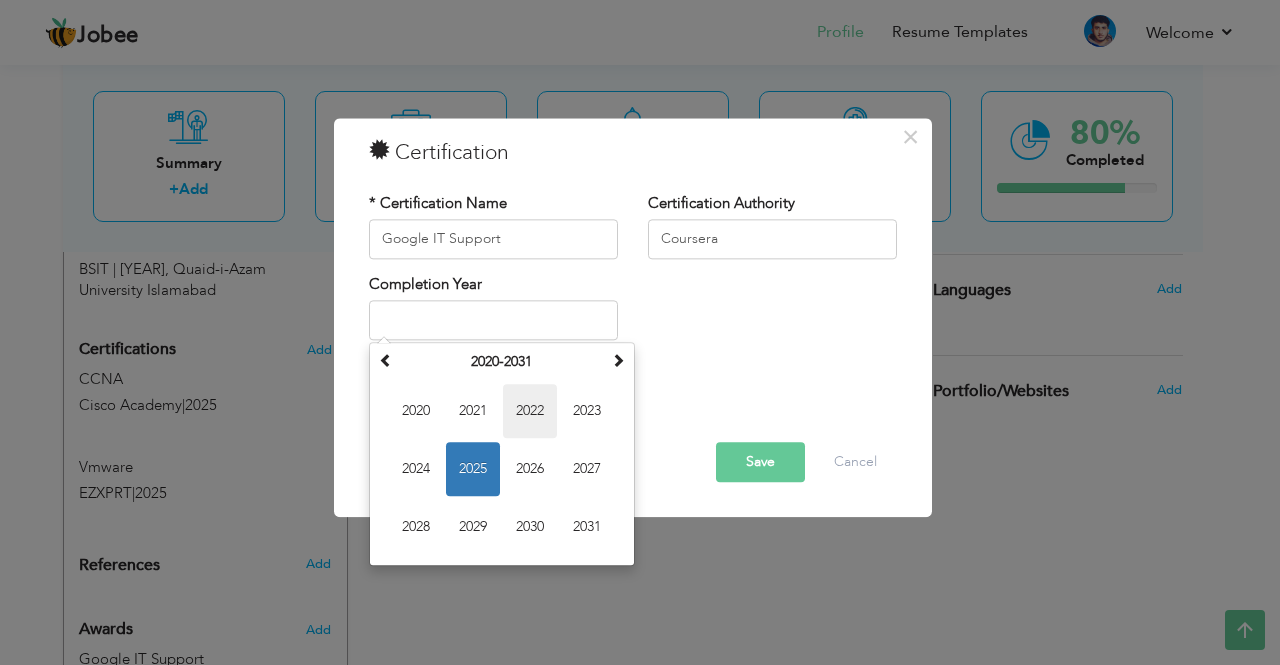type on "2022" 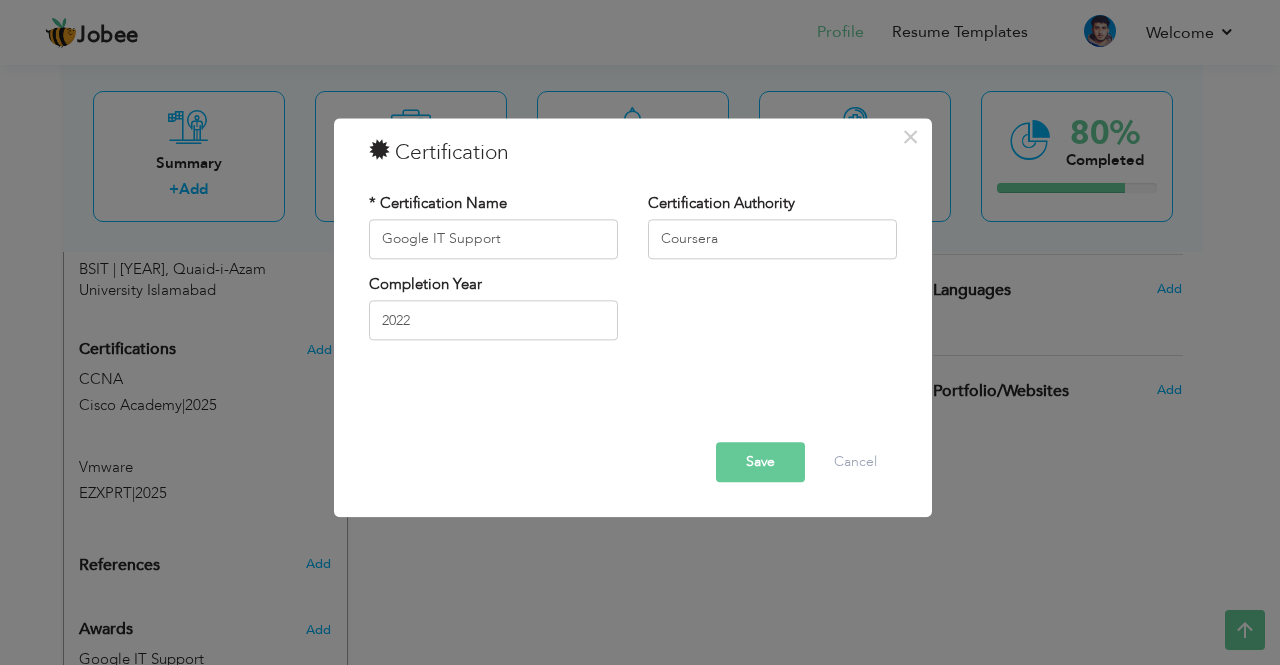 click on "Save" at bounding box center [760, 462] 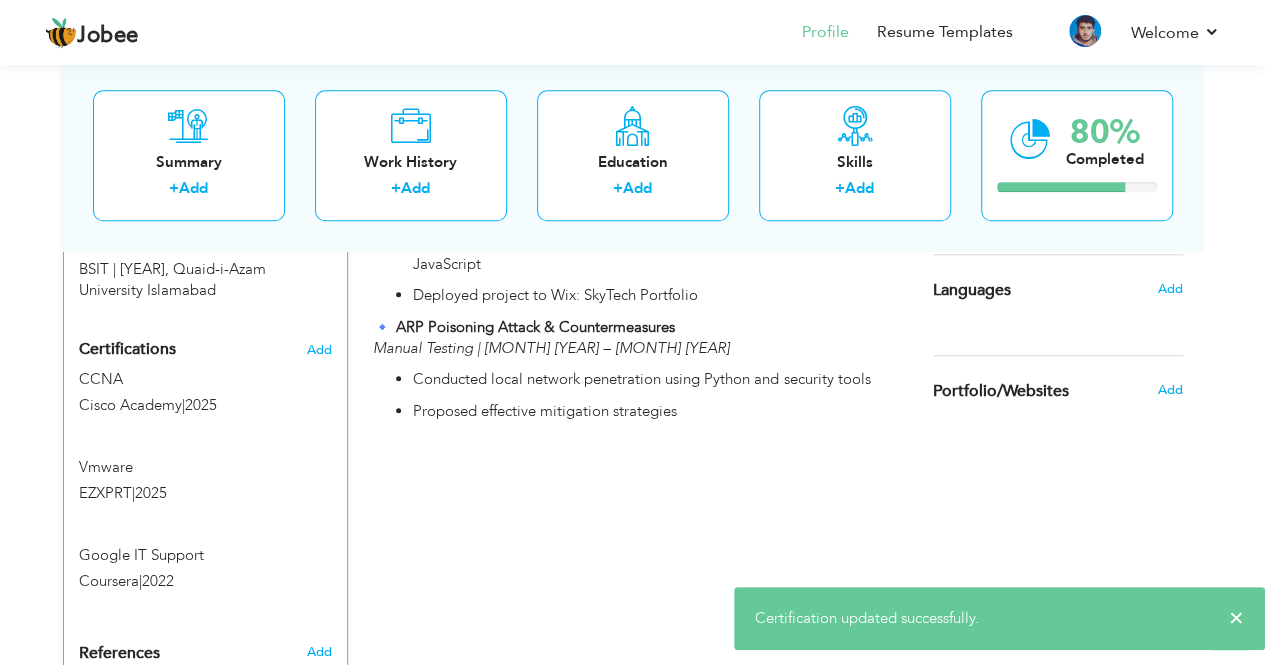 scroll, scrollTop: 1022, scrollLeft: 0, axis: vertical 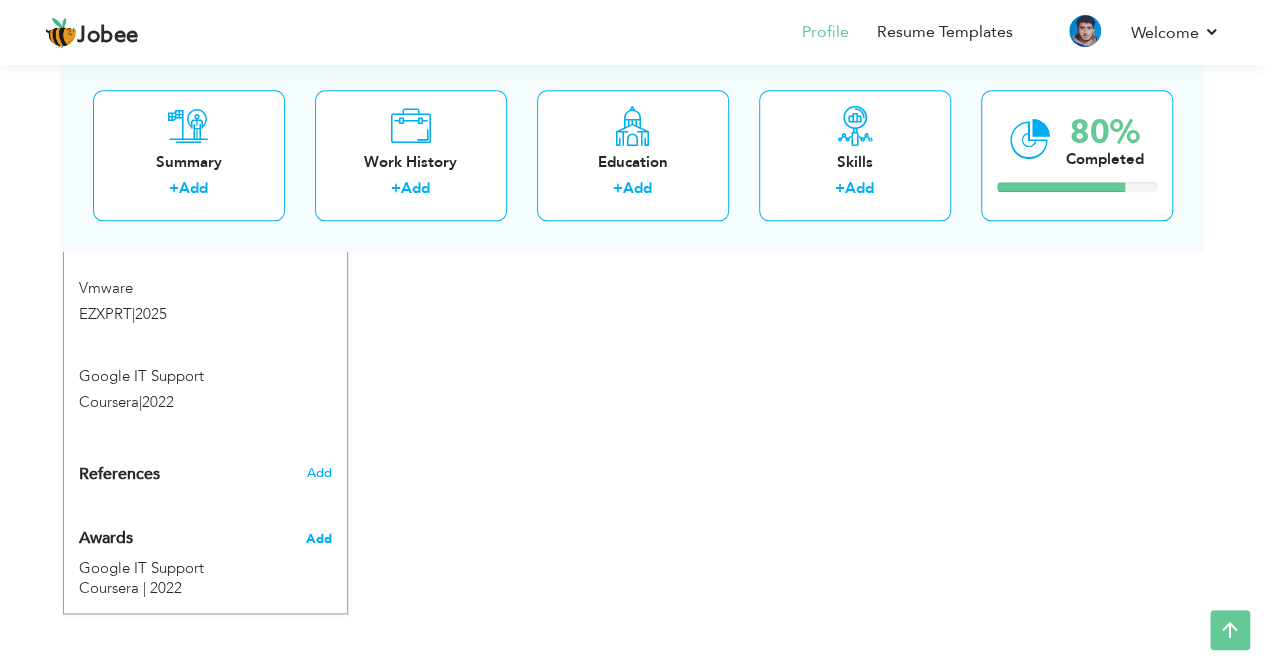 click on "Add" at bounding box center (318, 539) 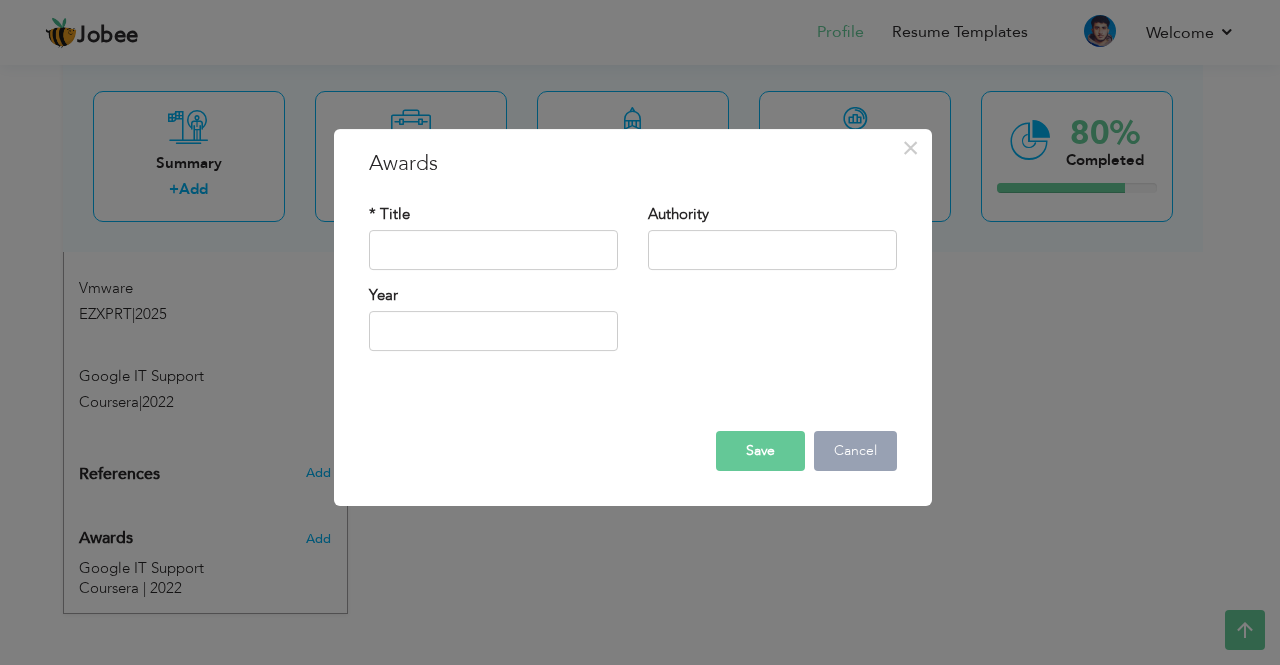click on "Cancel" at bounding box center [855, 451] 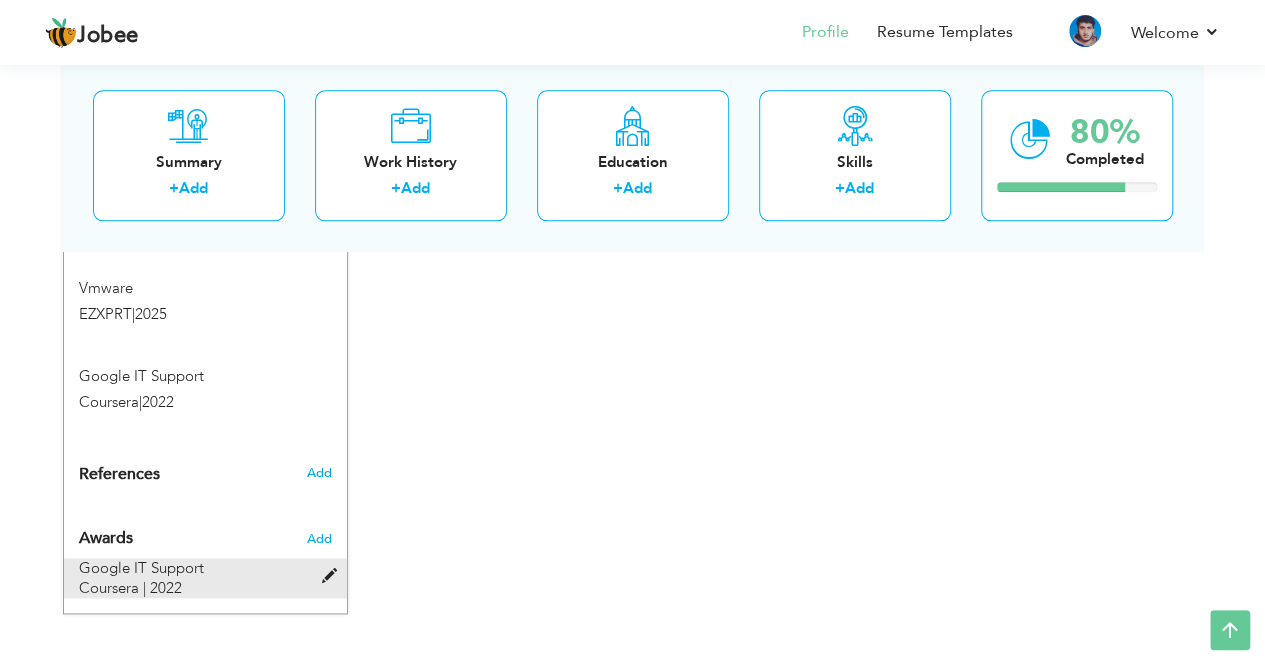 click on "Google IT Support
Coursera | 2022" at bounding box center (193, 578) 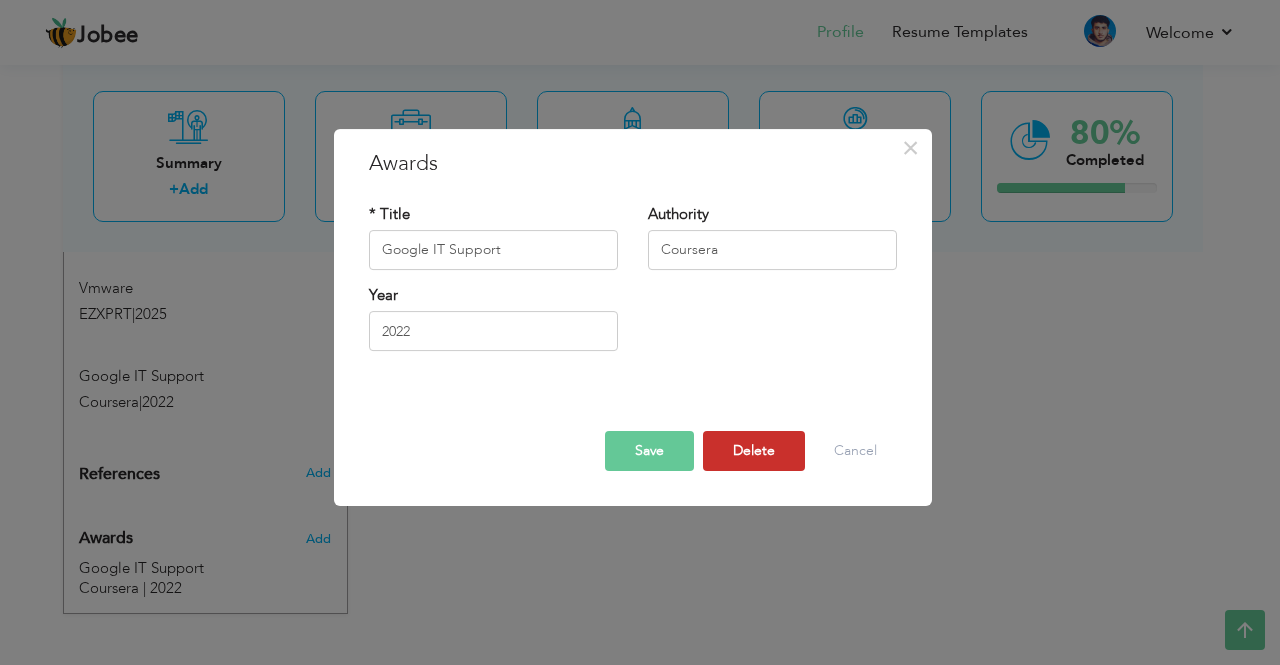 click on "Delete" at bounding box center [754, 451] 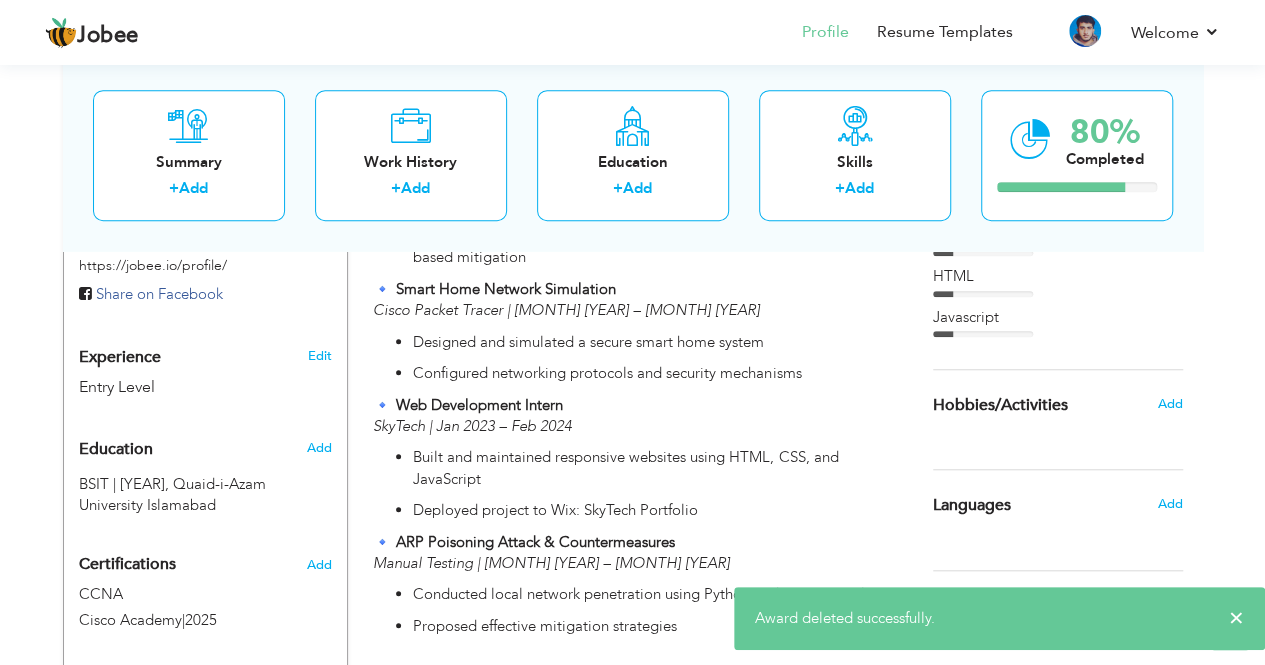 scroll, scrollTop: 552, scrollLeft: 0, axis: vertical 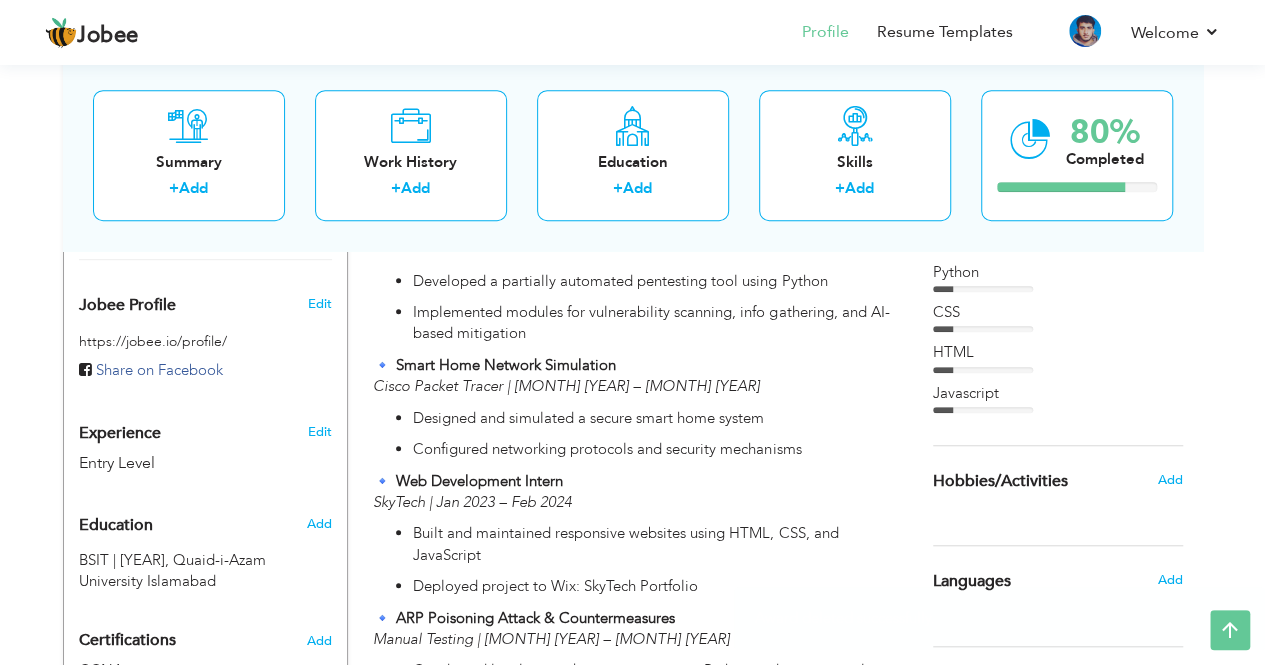 click on "Add" at bounding box center (322, 524) 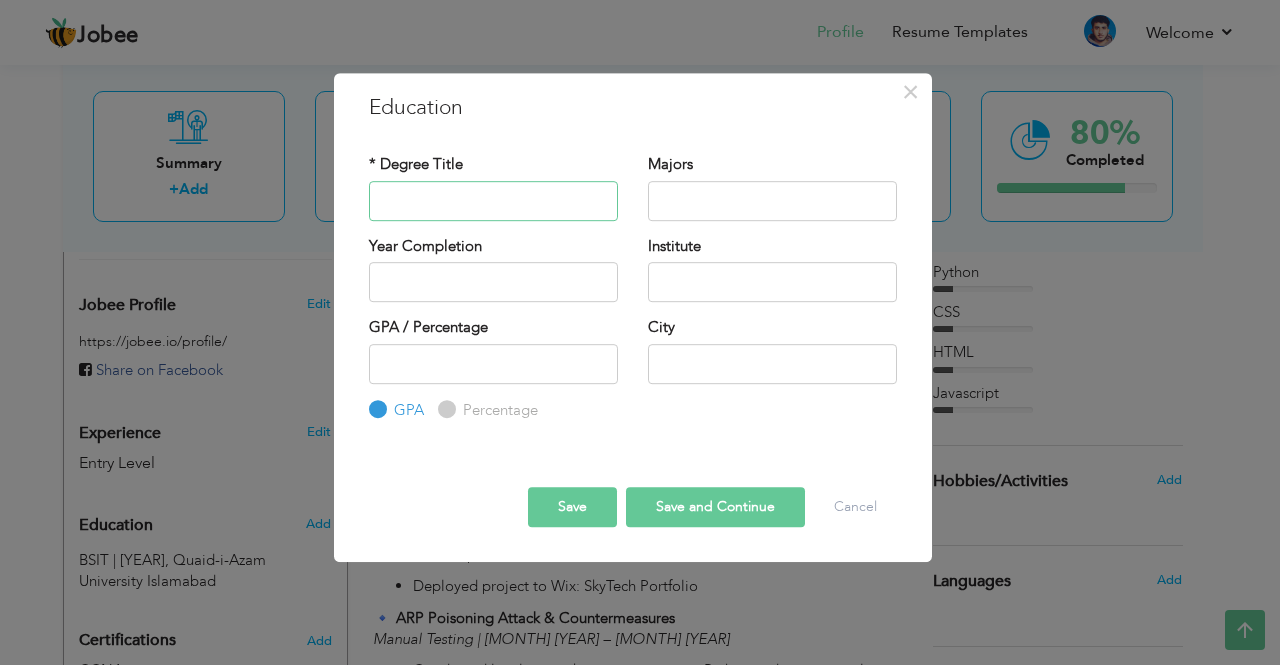 click at bounding box center (493, 201) 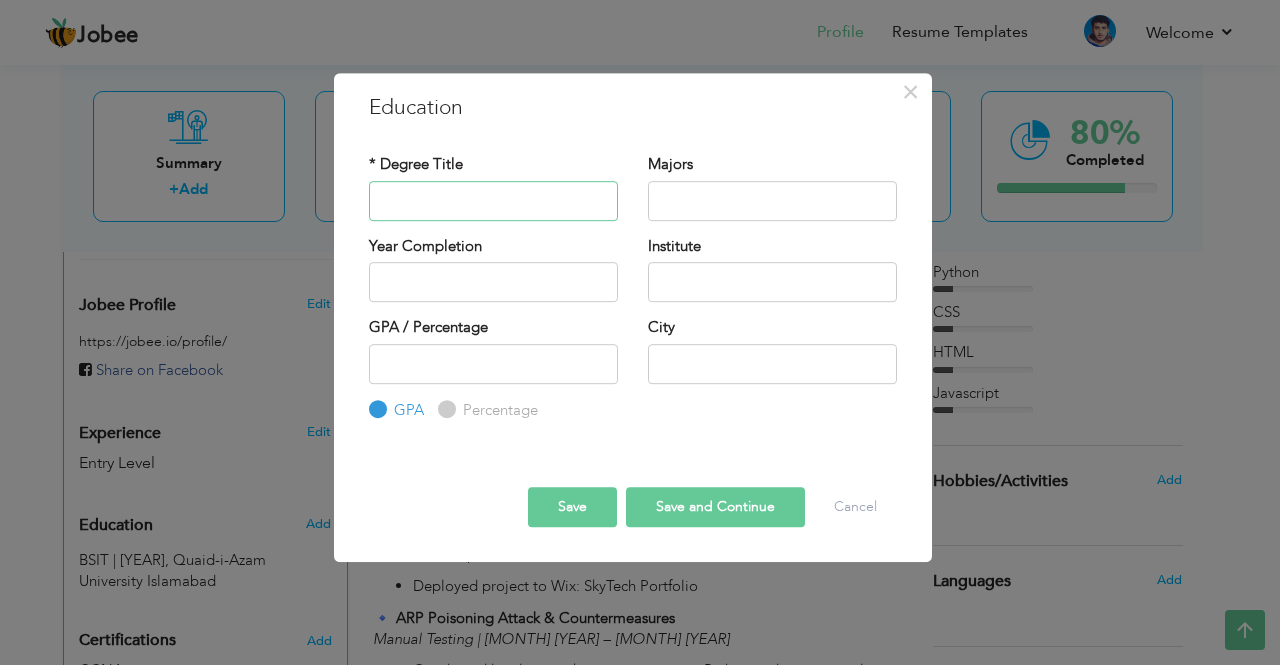 type on "P" 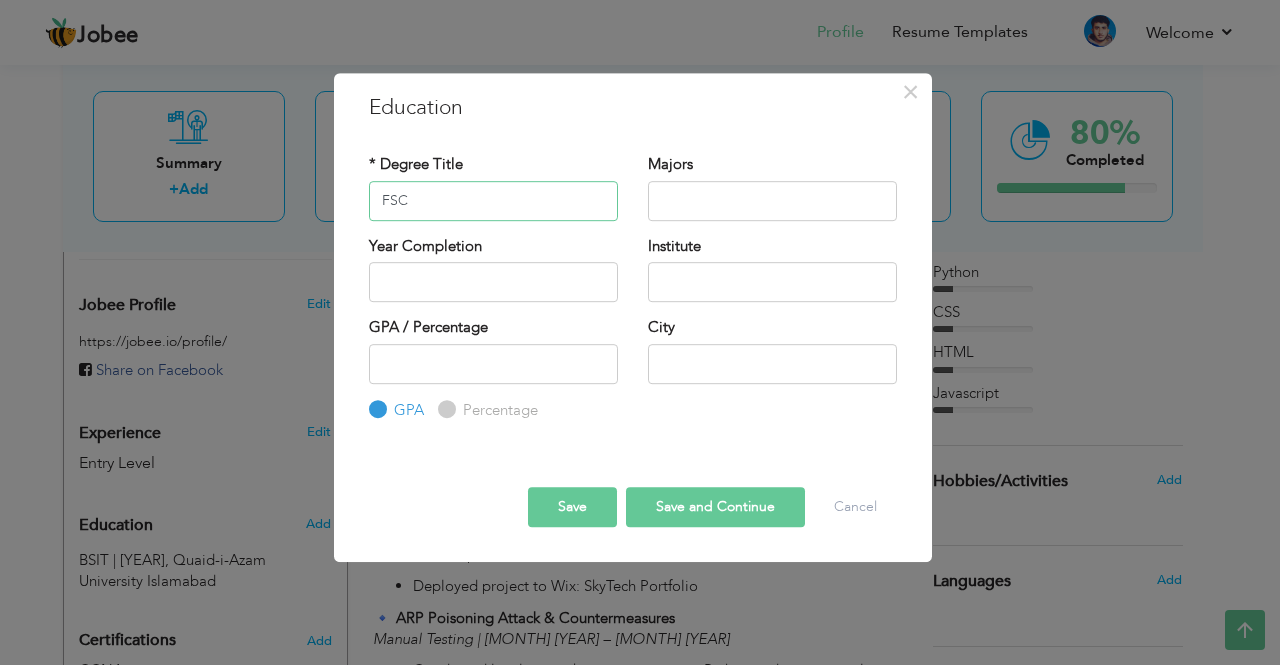type on "FSC" 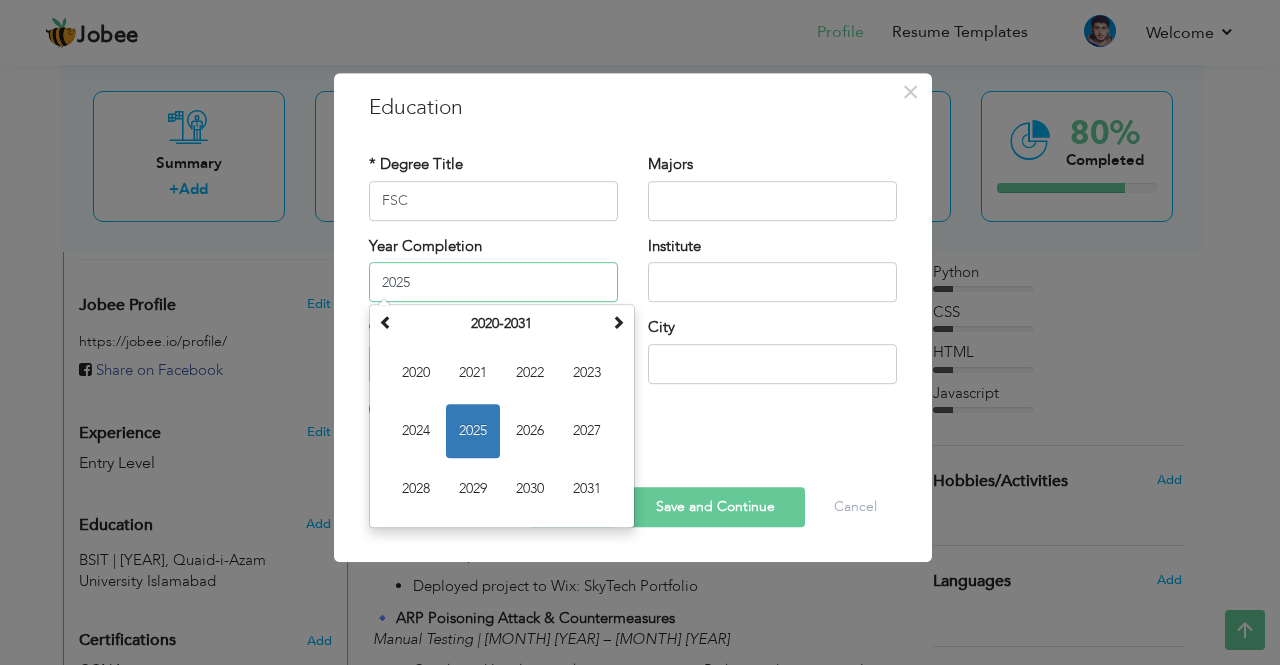 click on "2025" at bounding box center (493, 282) 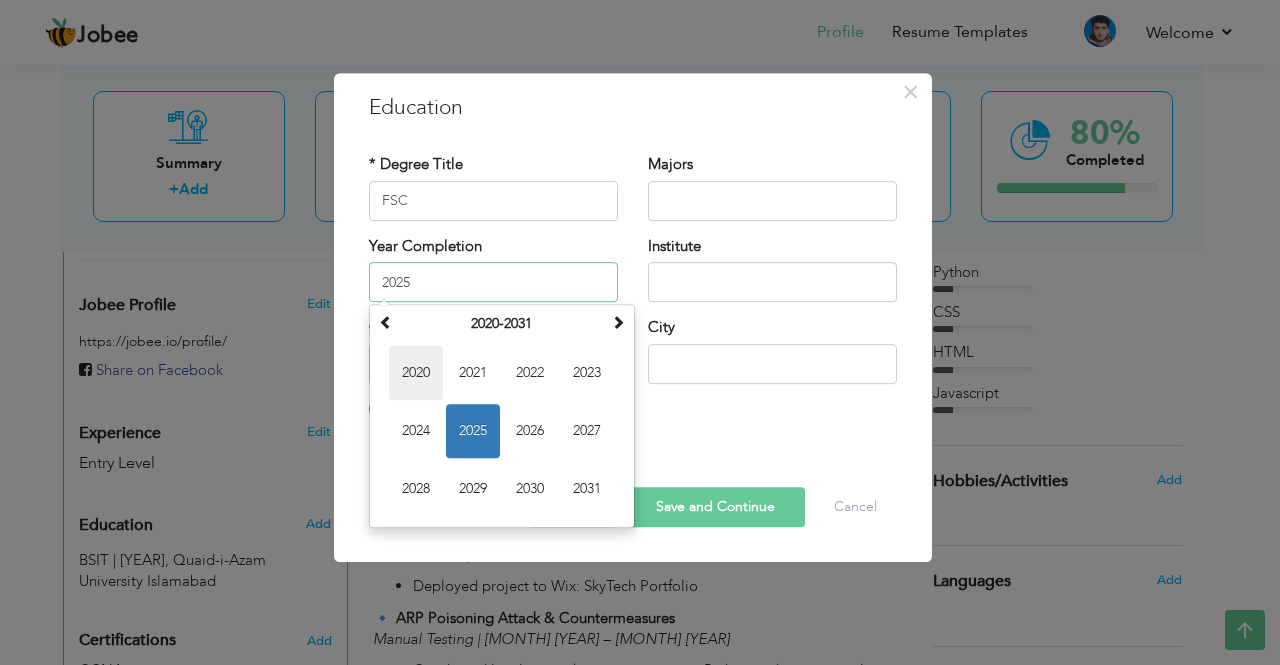 click on "2020" at bounding box center [416, 373] 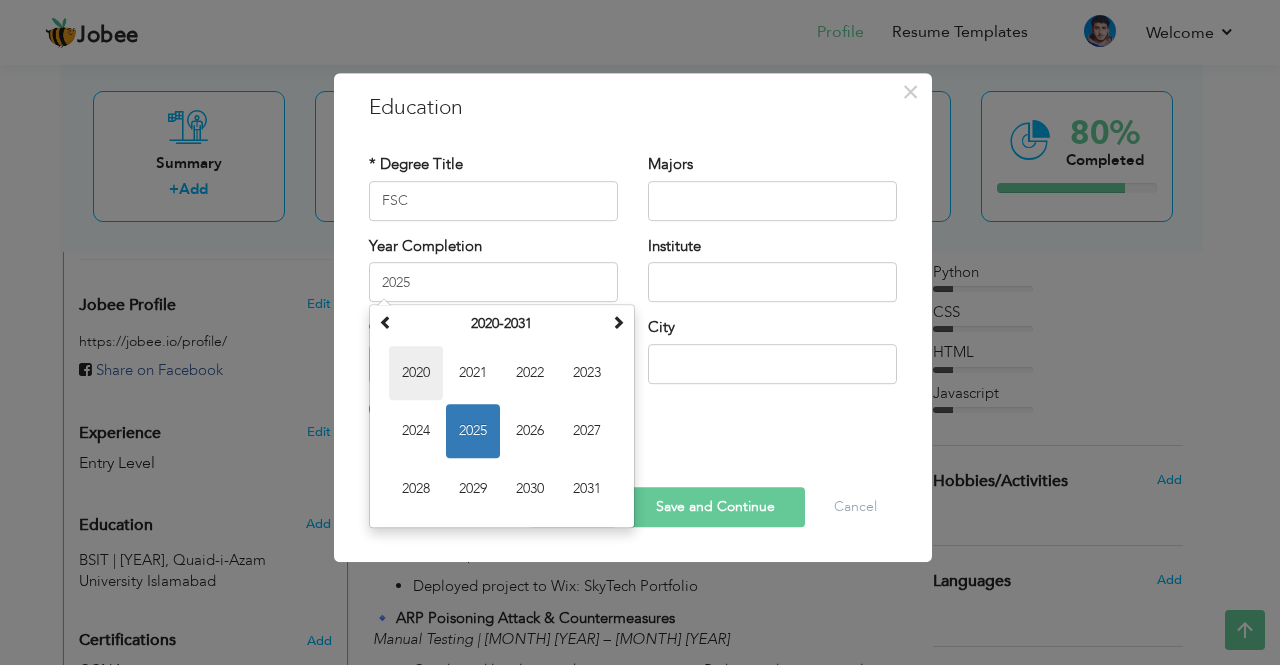 type on "2020" 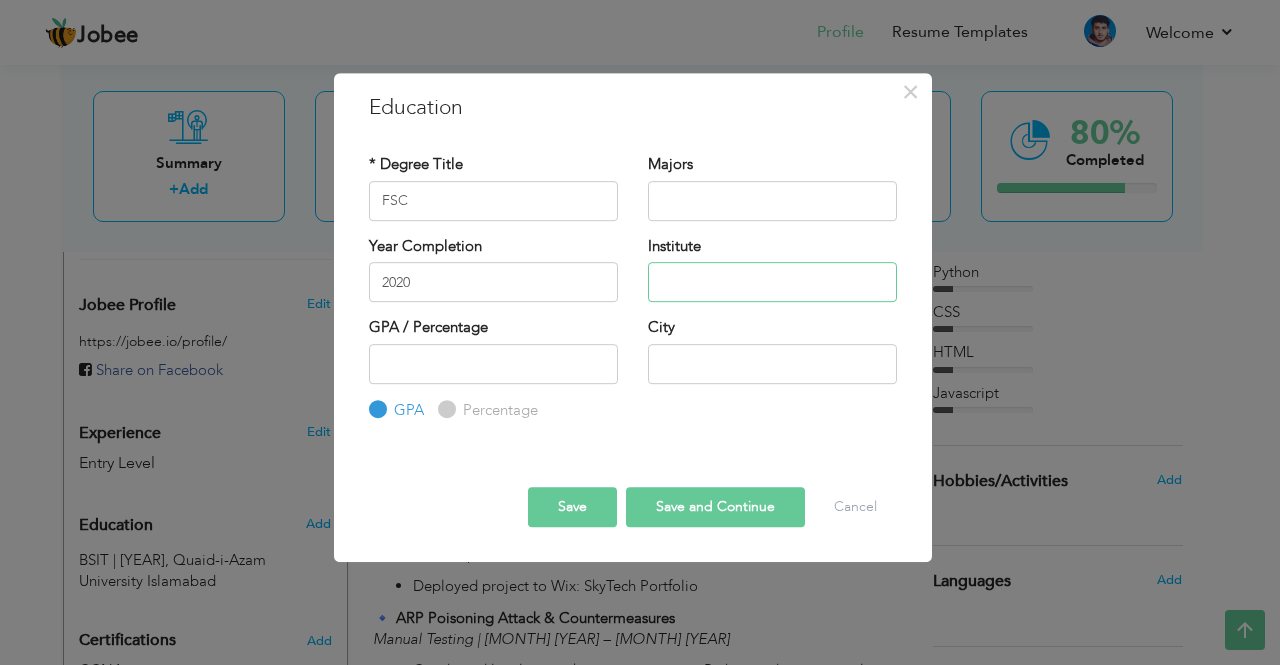 click at bounding box center [772, 282] 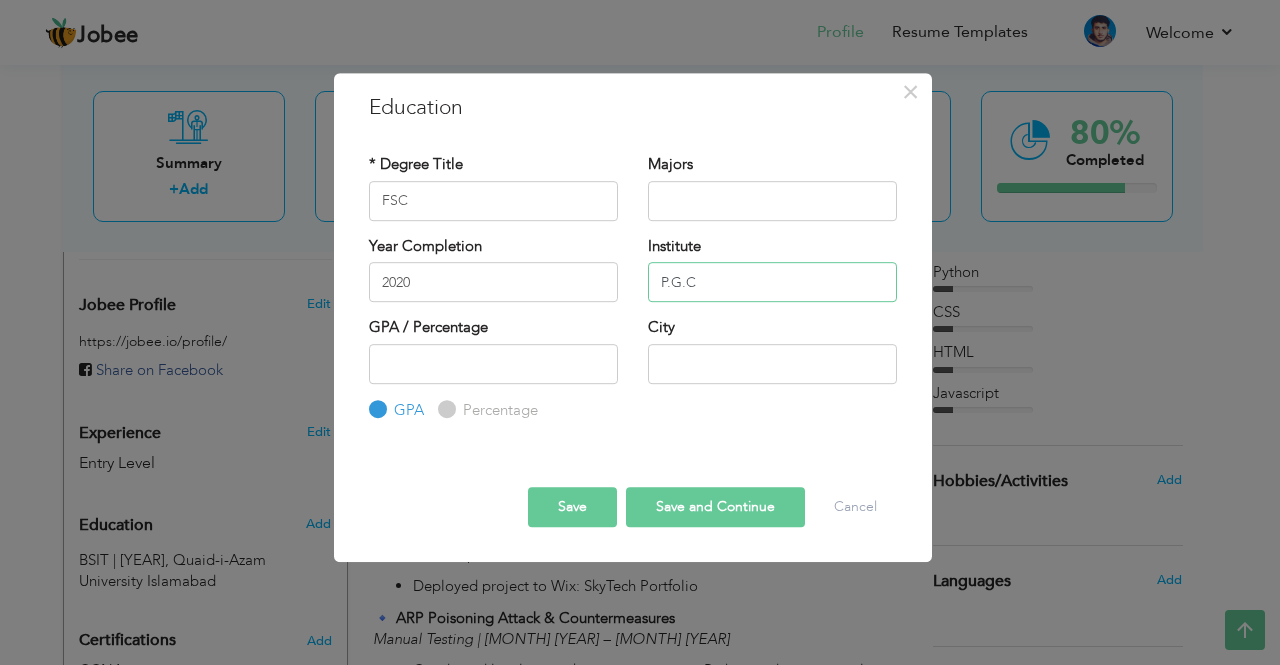 type on "P.G.C" 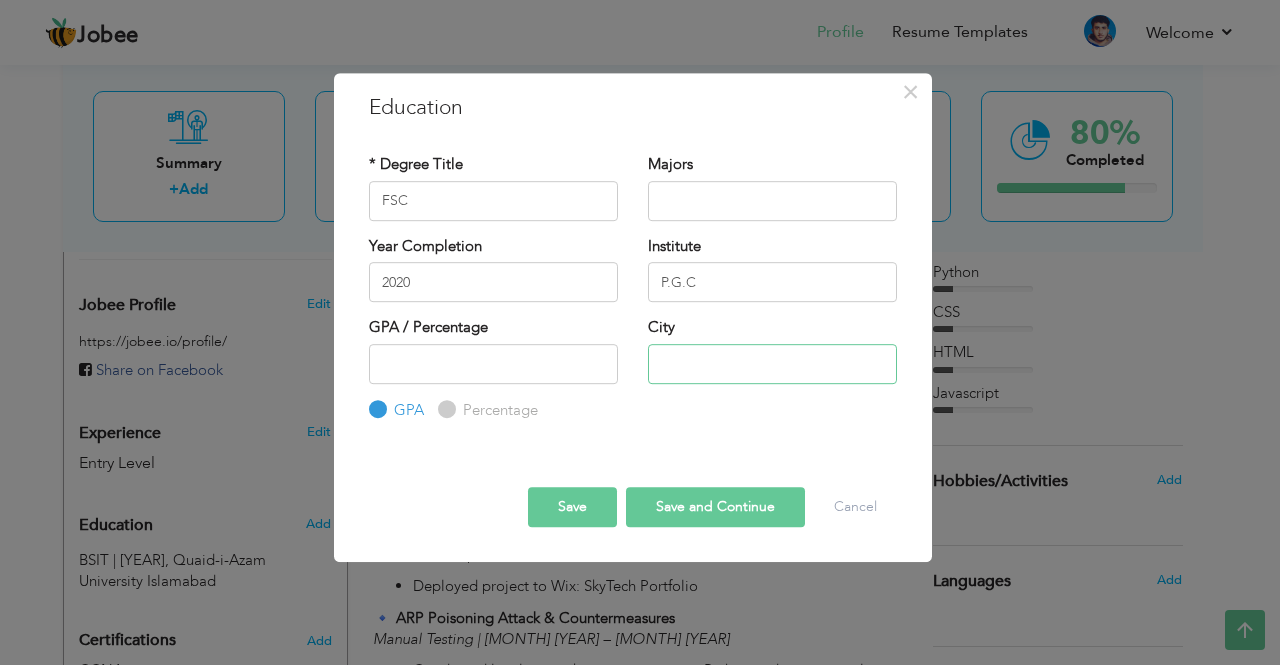 click at bounding box center (772, 364) 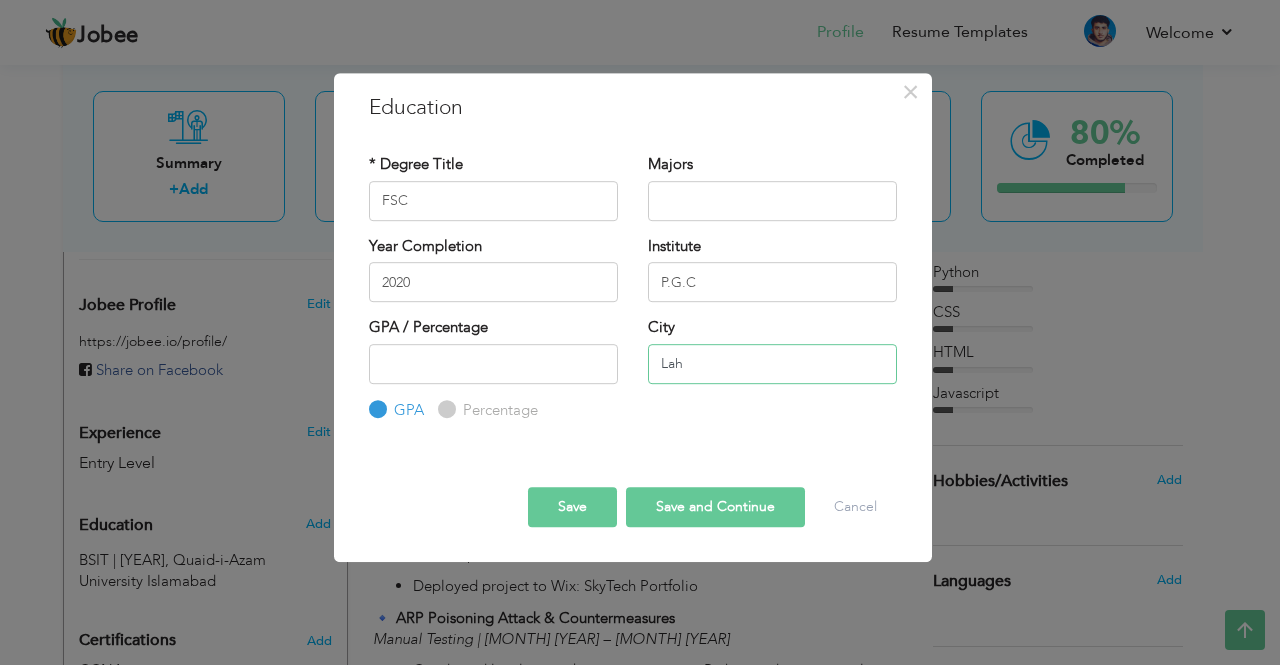 type on "Lahore" 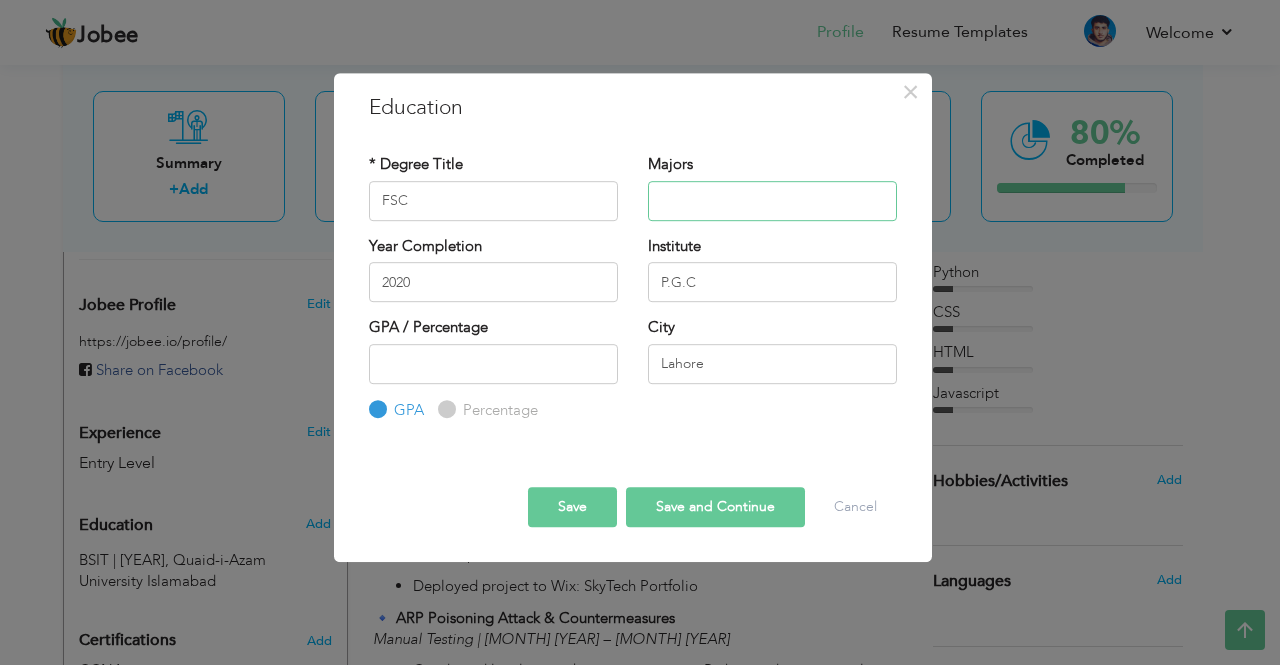 click at bounding box center [772, 201] 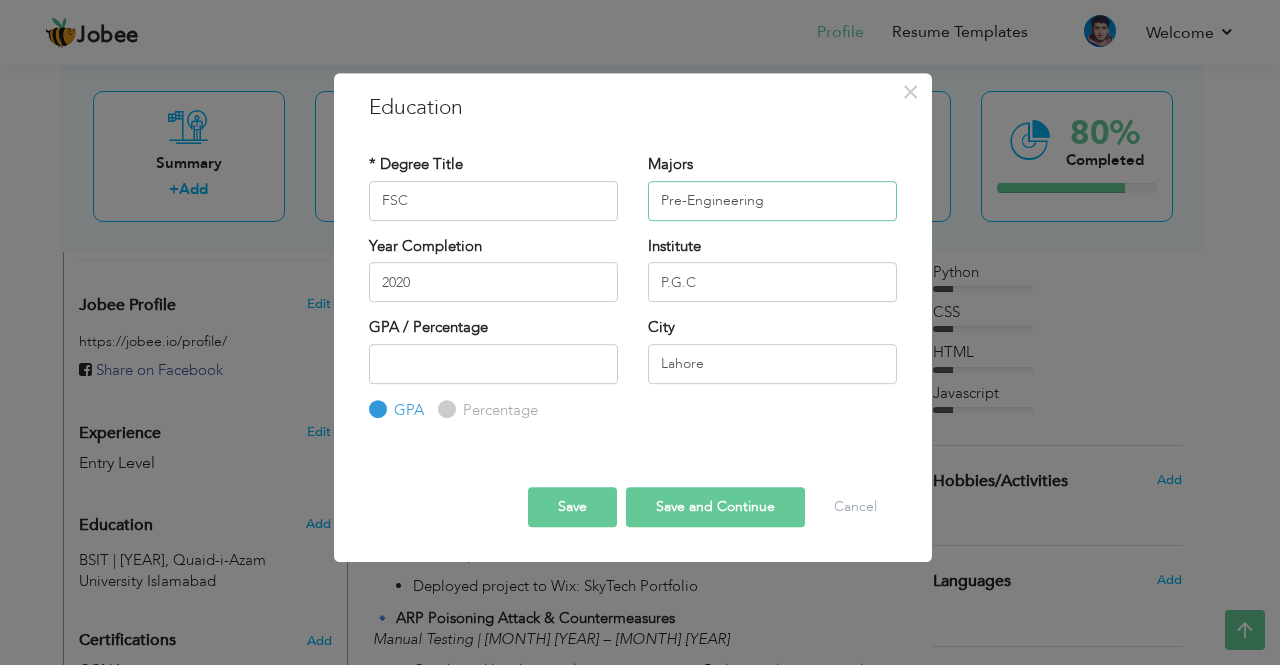 type on "Pre-Engineering" 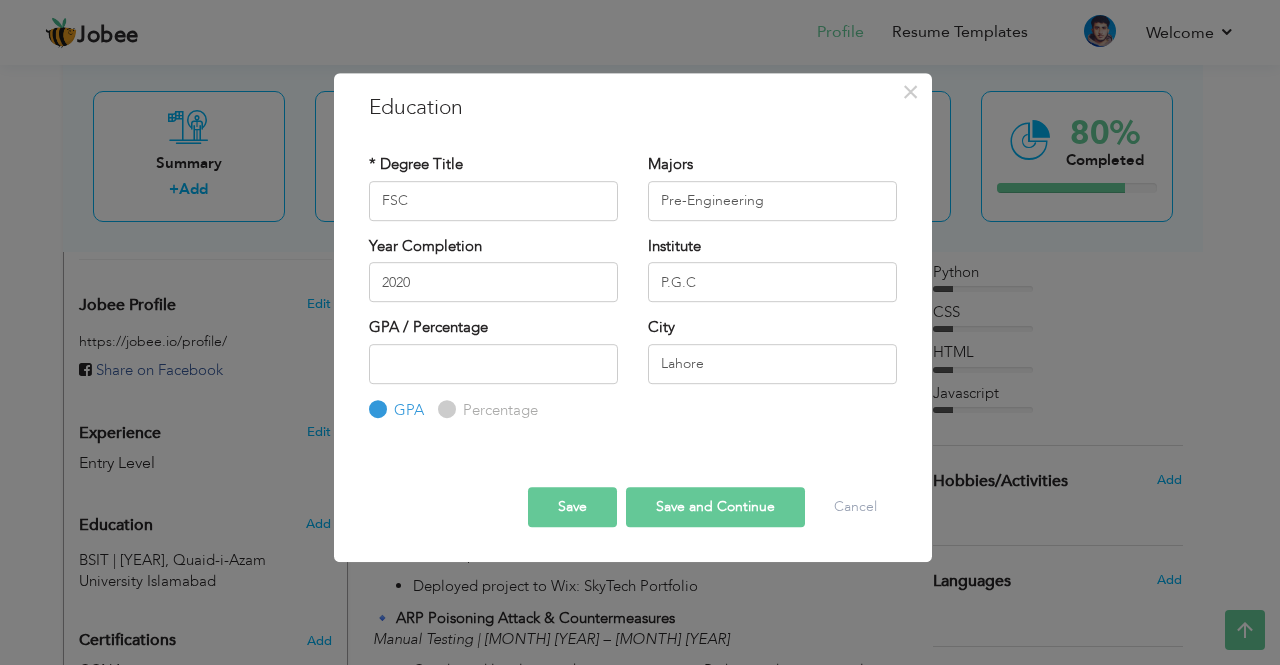 click on "Save" at bounding box center [572, 507] 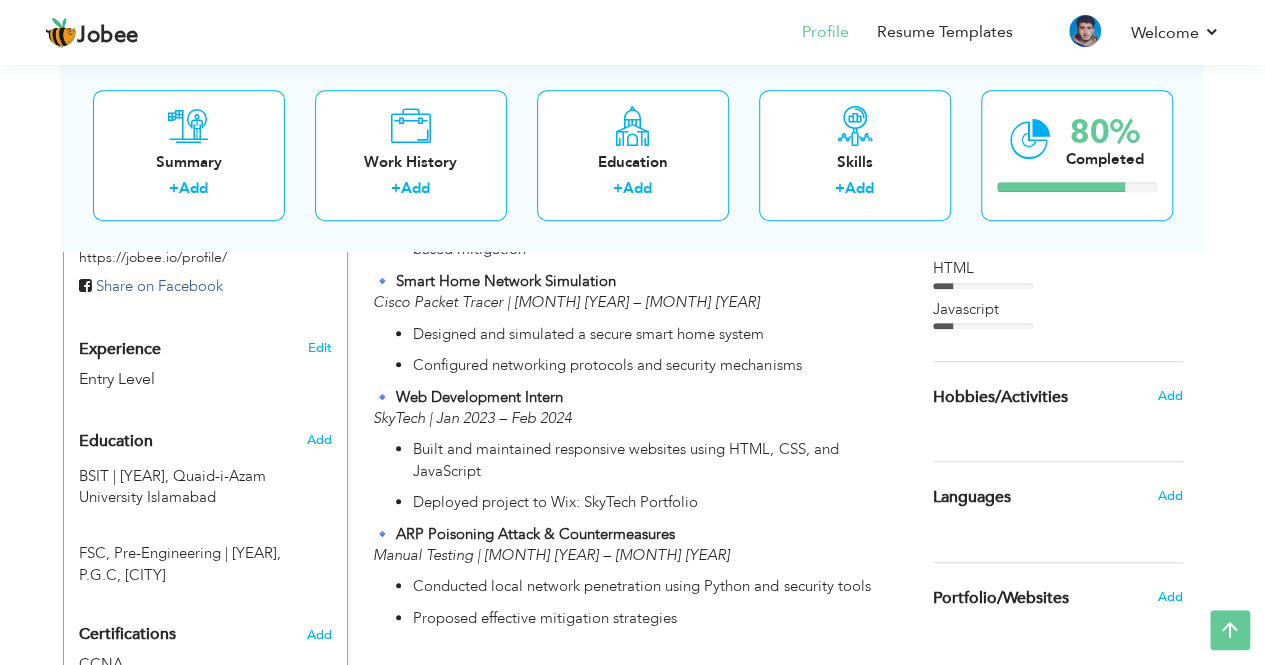 scroll, scrollTop: 750, scrollLeft: 0, axis: vertical 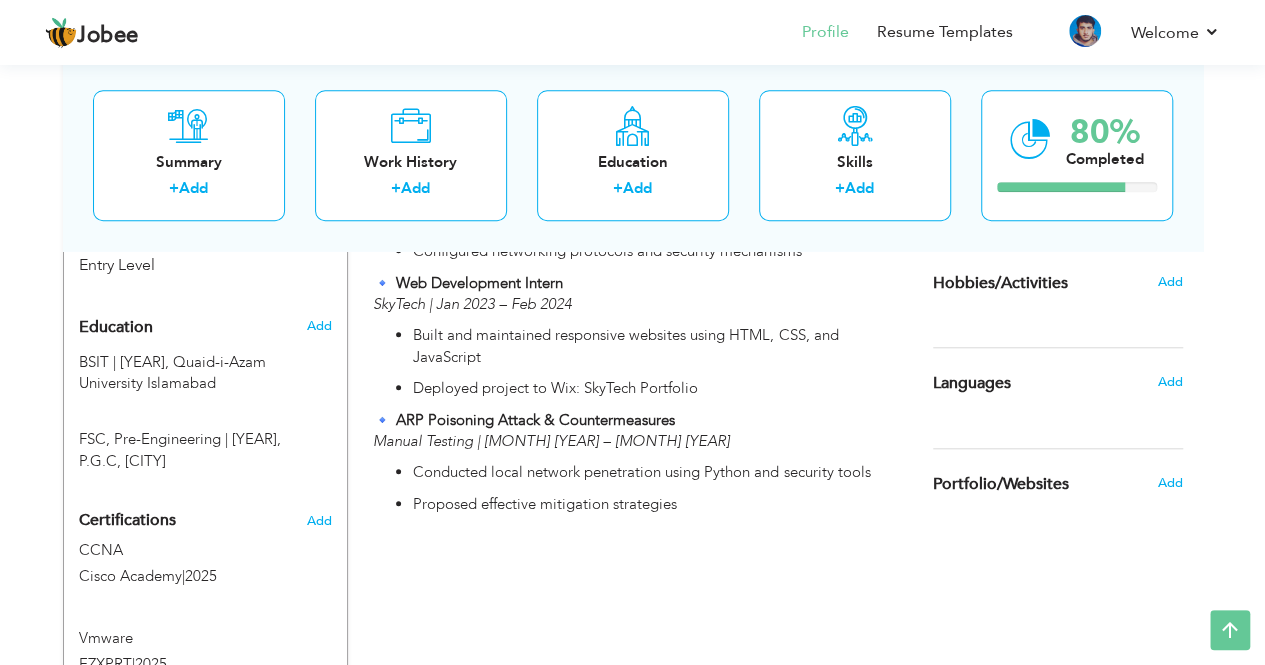 click on "Add" at bounding box center [1169, 382] 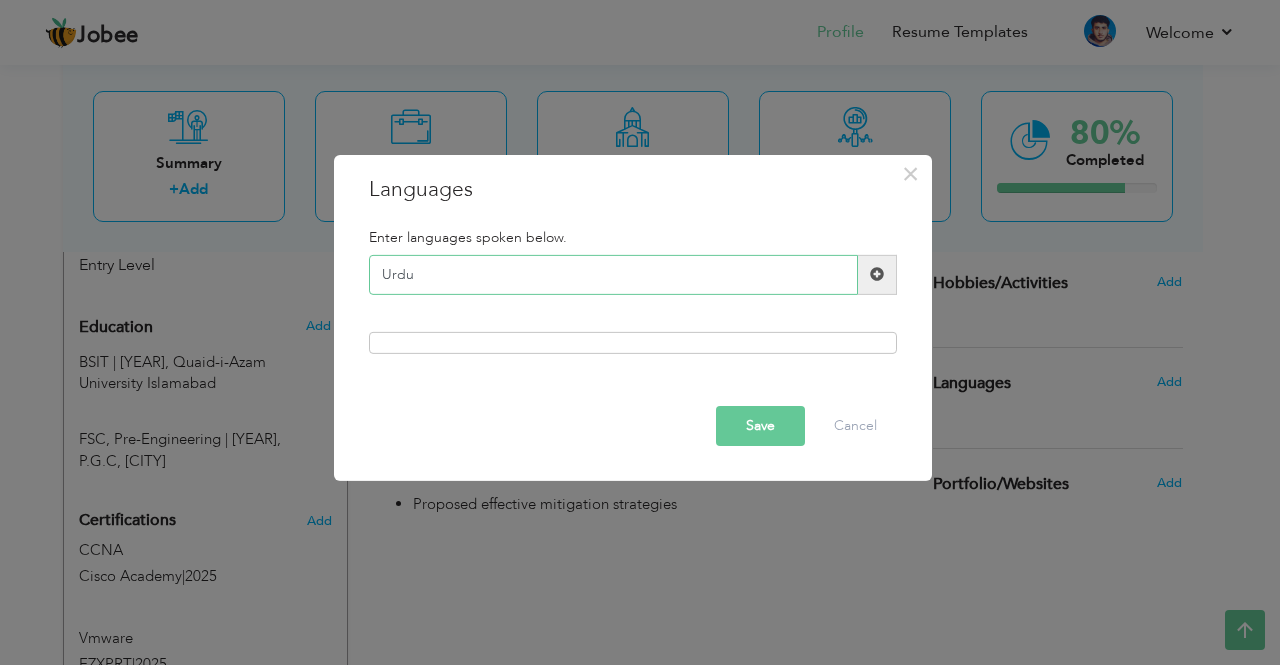 type on "Urdu" 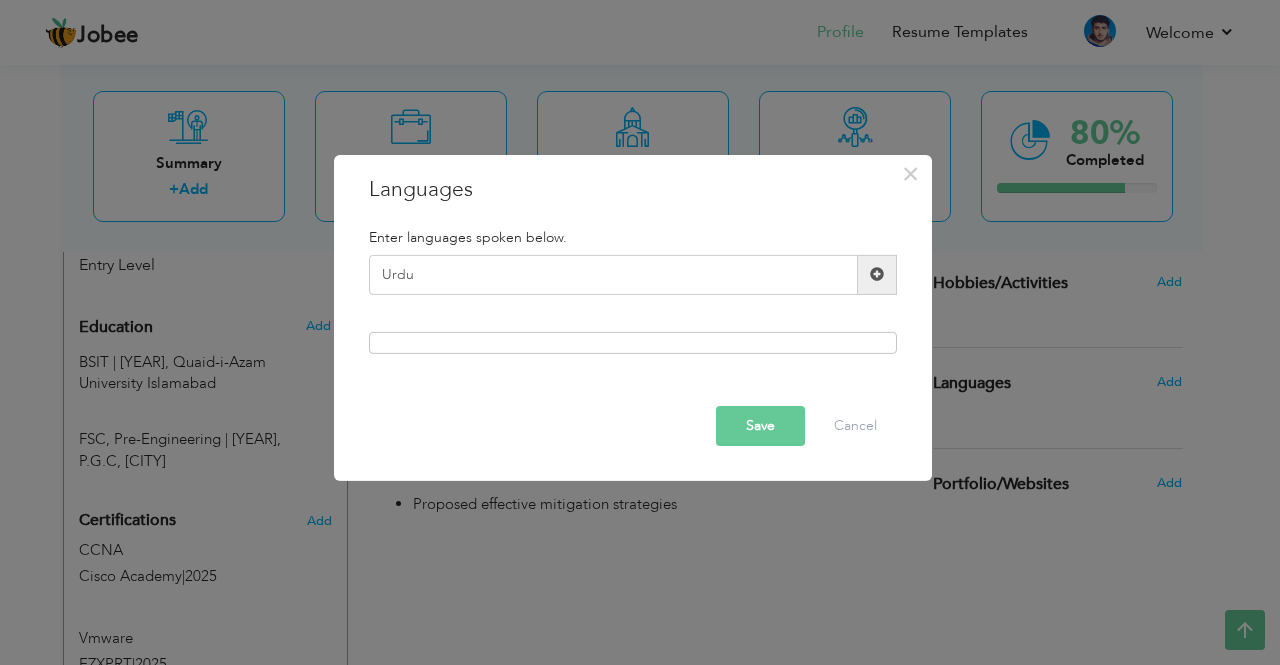click at bounding box center [877, 274] 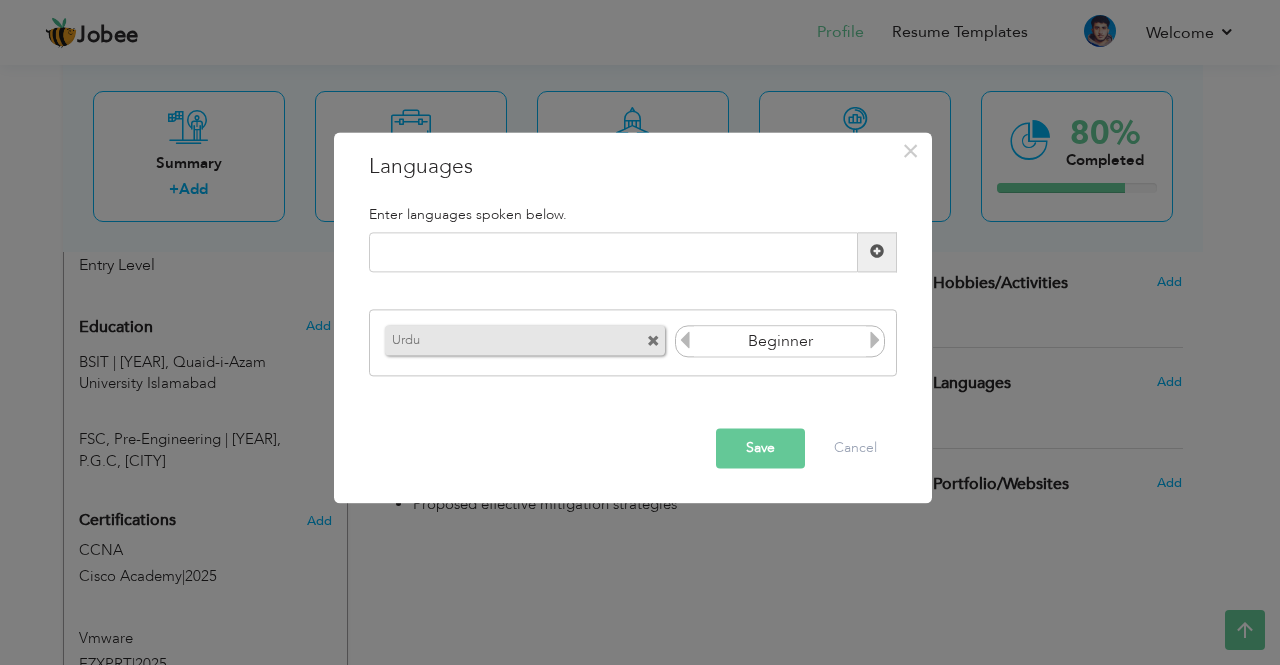 drag, startPoint x: 886, startPoint y: 343, endPoint x: 872, endPoint y: 347, distance: 14.56022 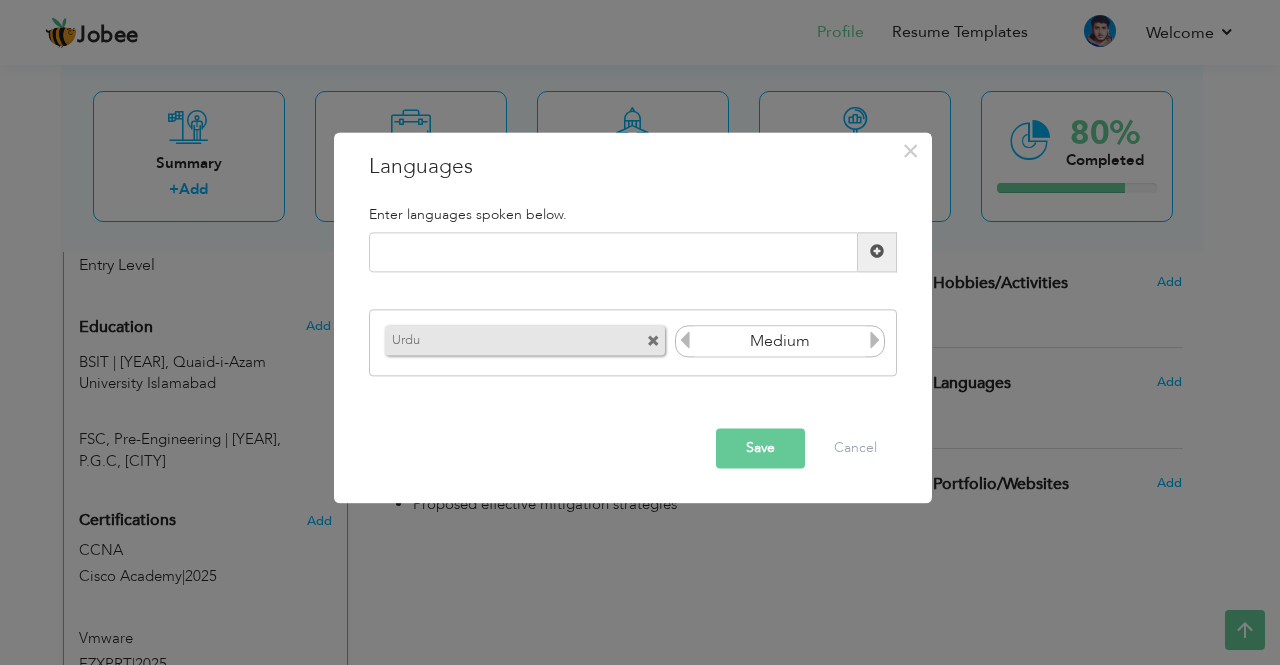 click at bounding box center [875, 341] 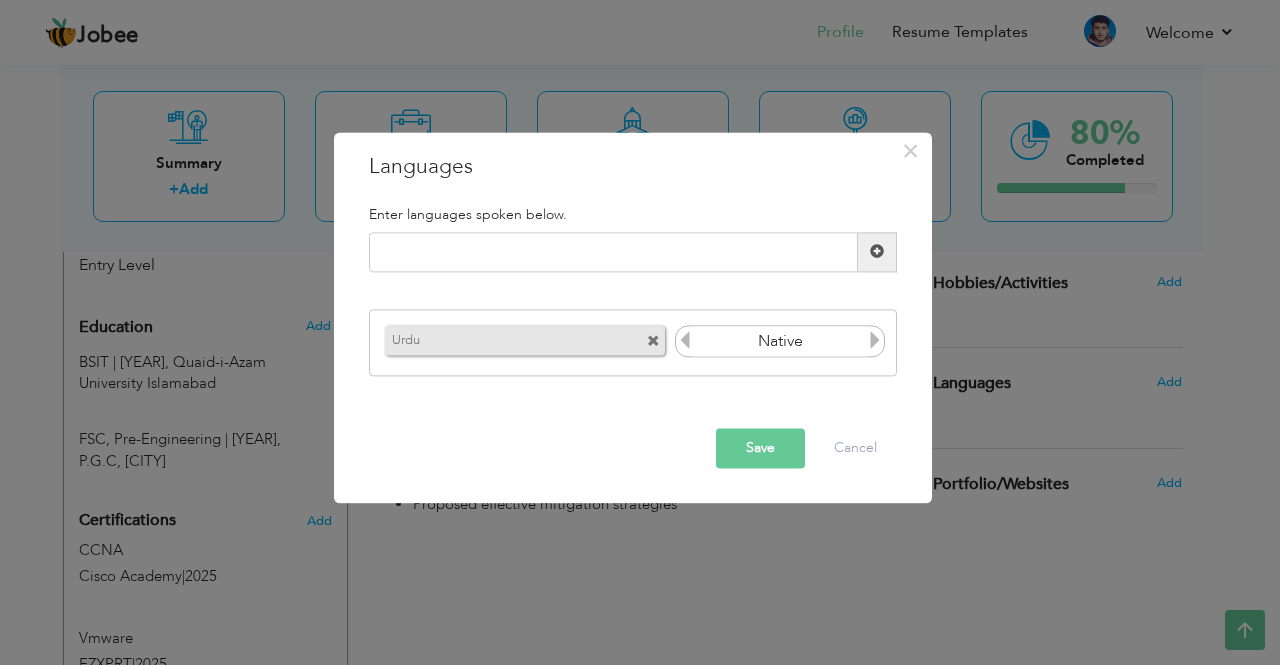 click on "Save" at bounding box center [760, 448] 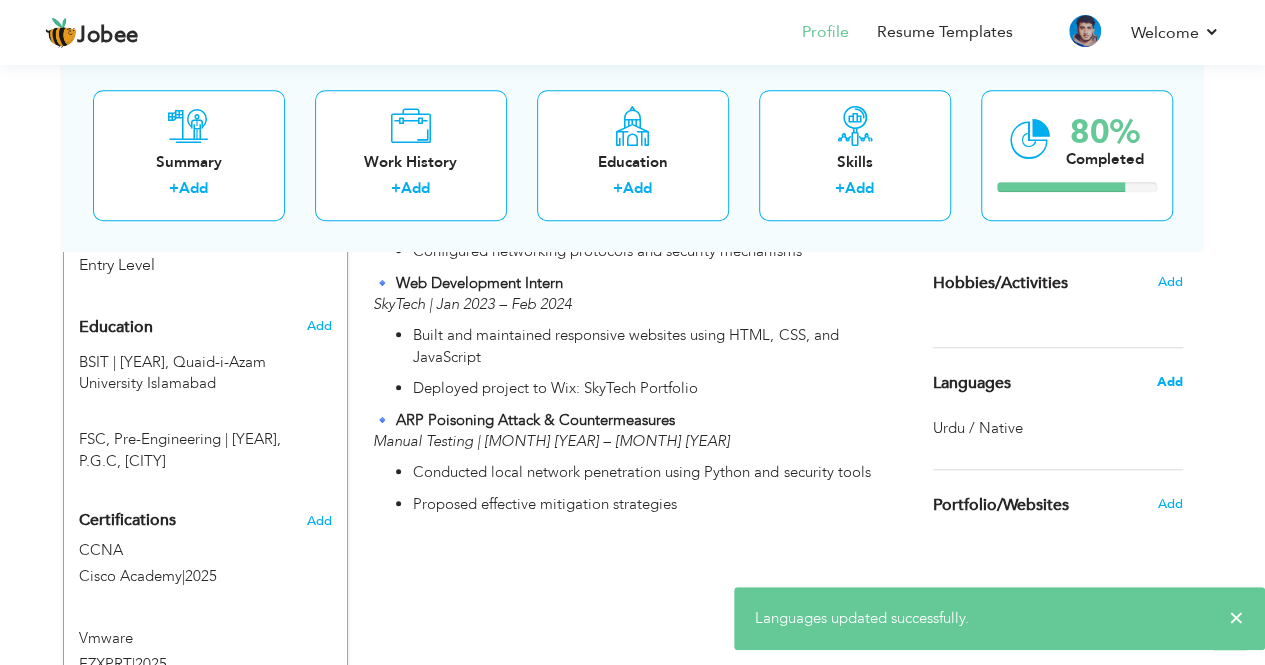 click on "Add" at bounding box center [1169, 382] 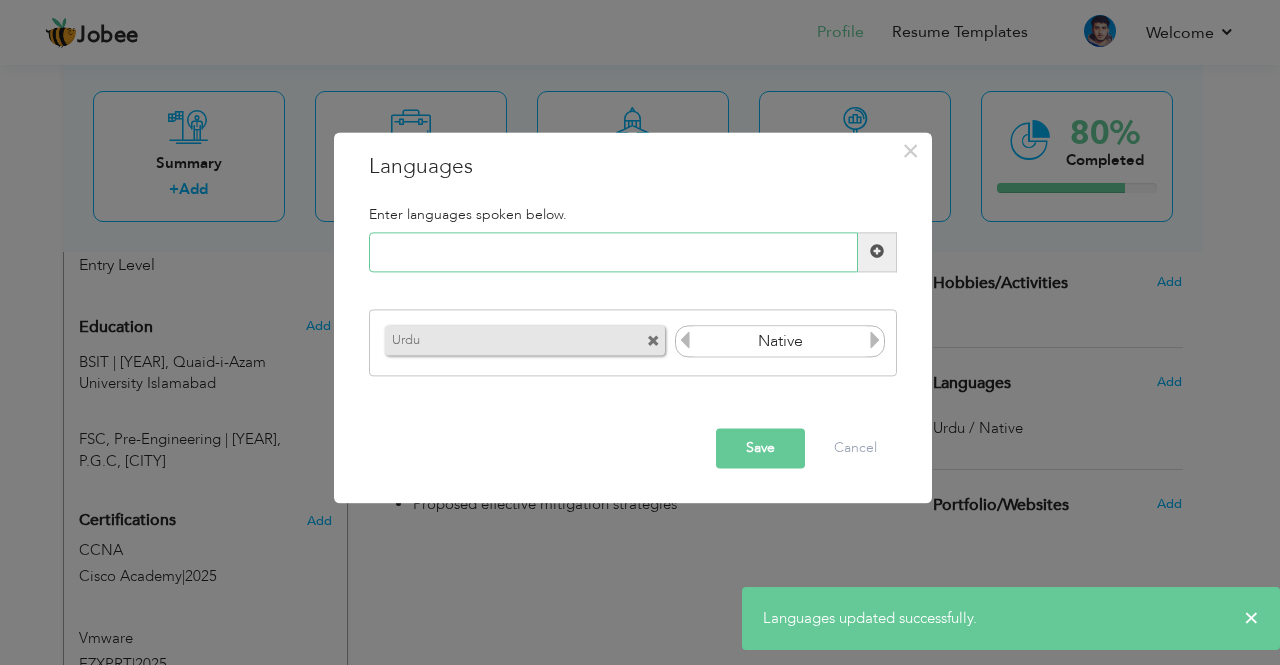 click at bounding box center (613, 252) 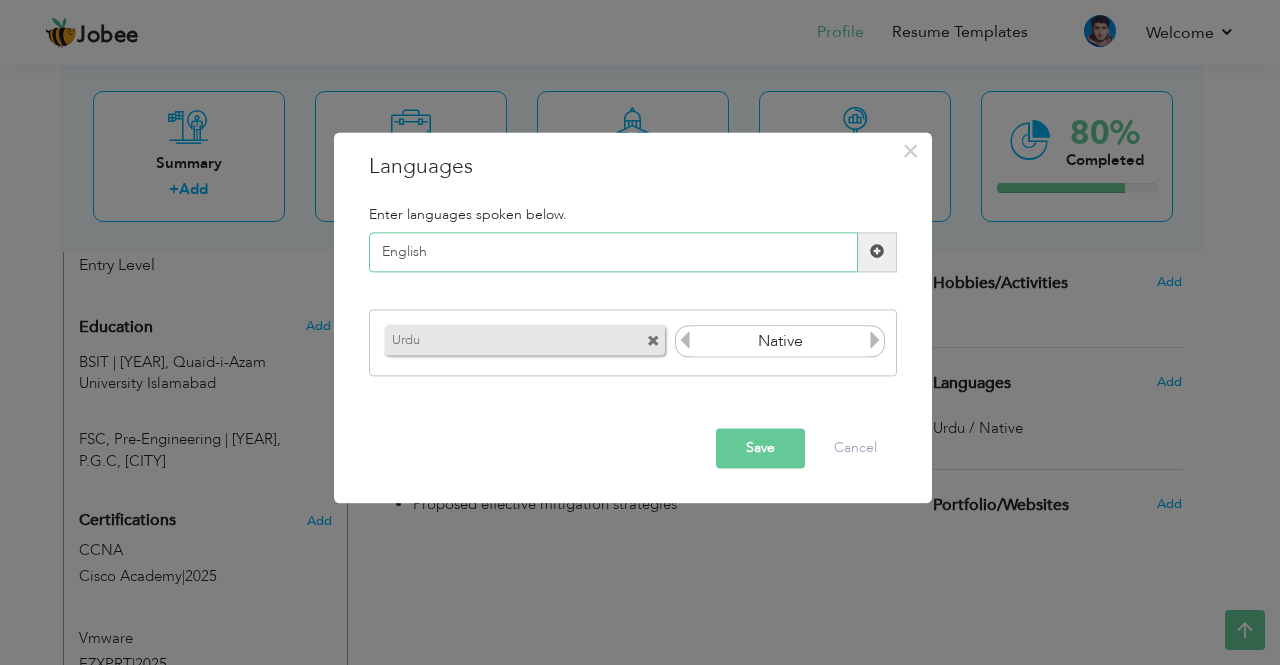 type on "English" 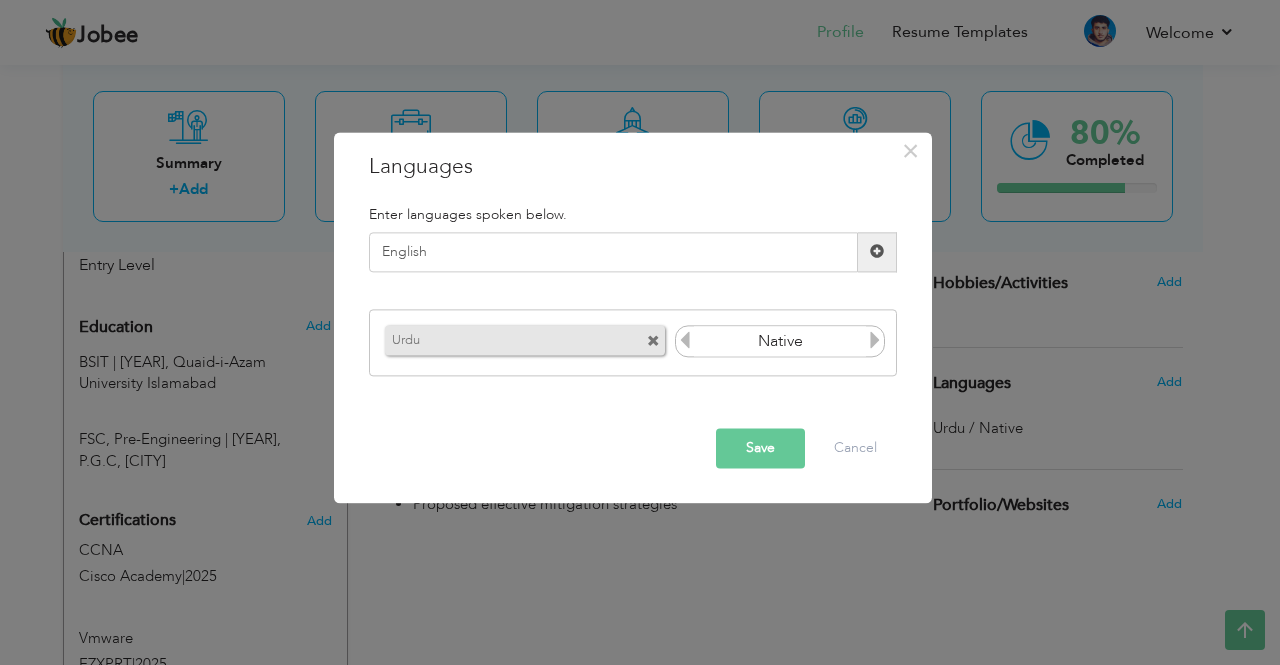 click at bounding box center (877, 252) 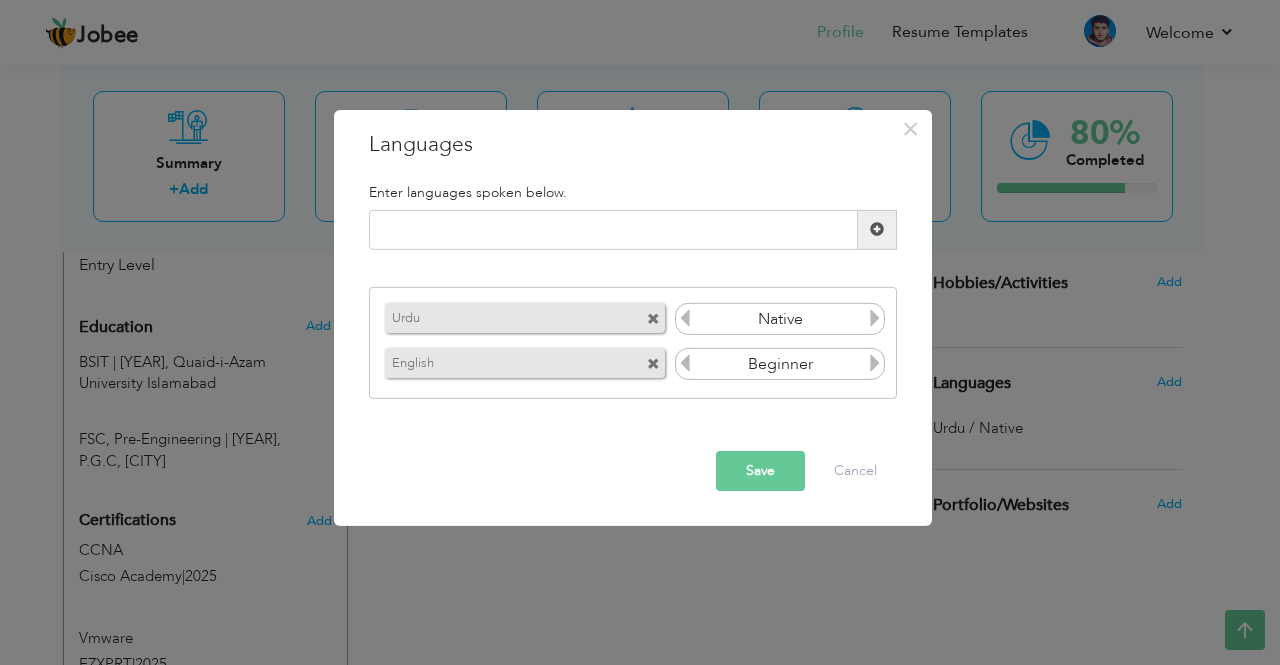 click at bounding box center (875, 363) 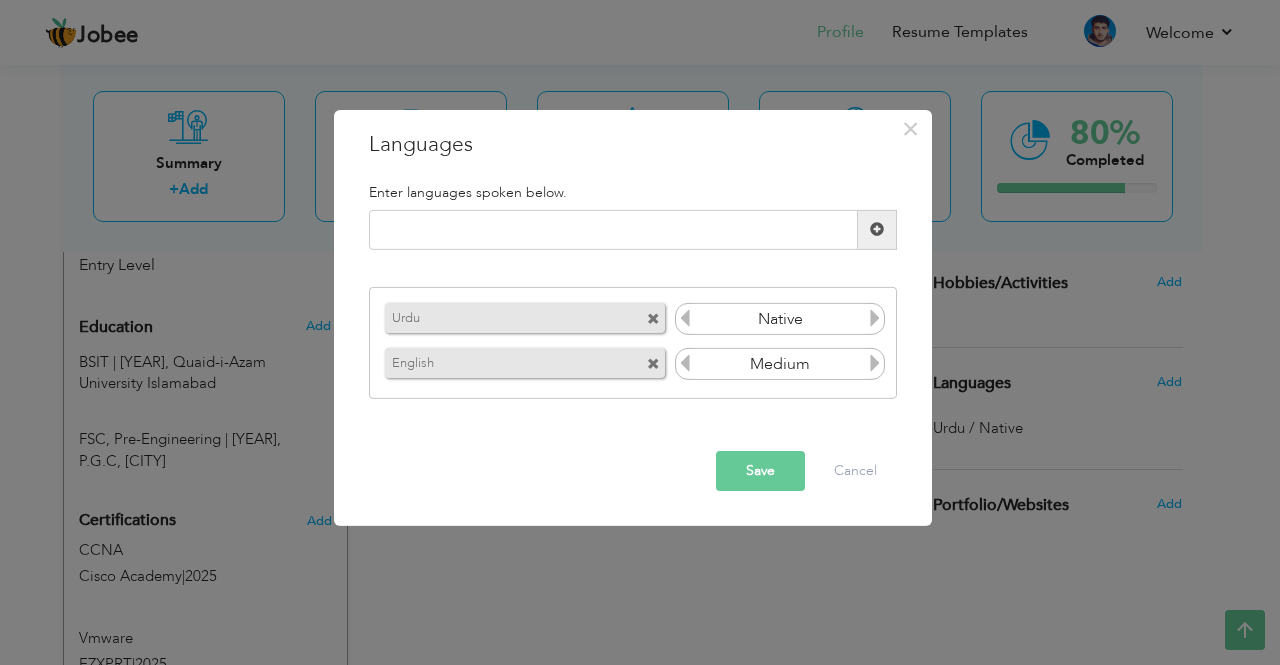click at bounding box center [875, 363] 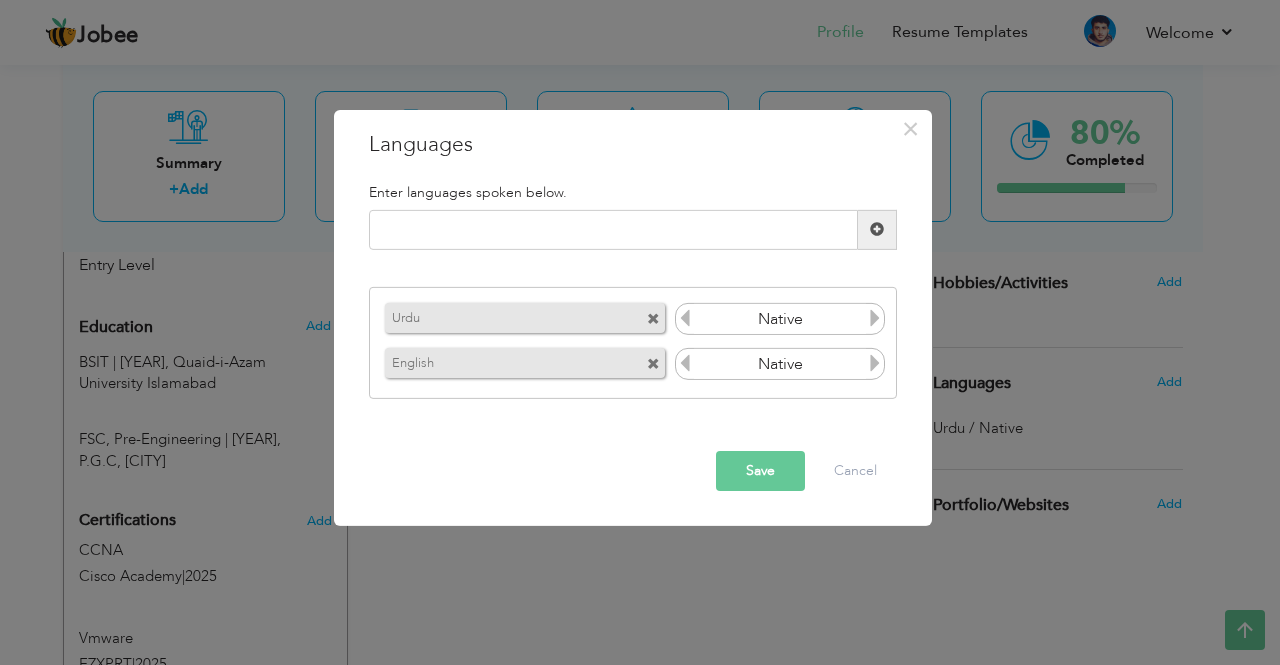 click at bounding box center [685, 363] 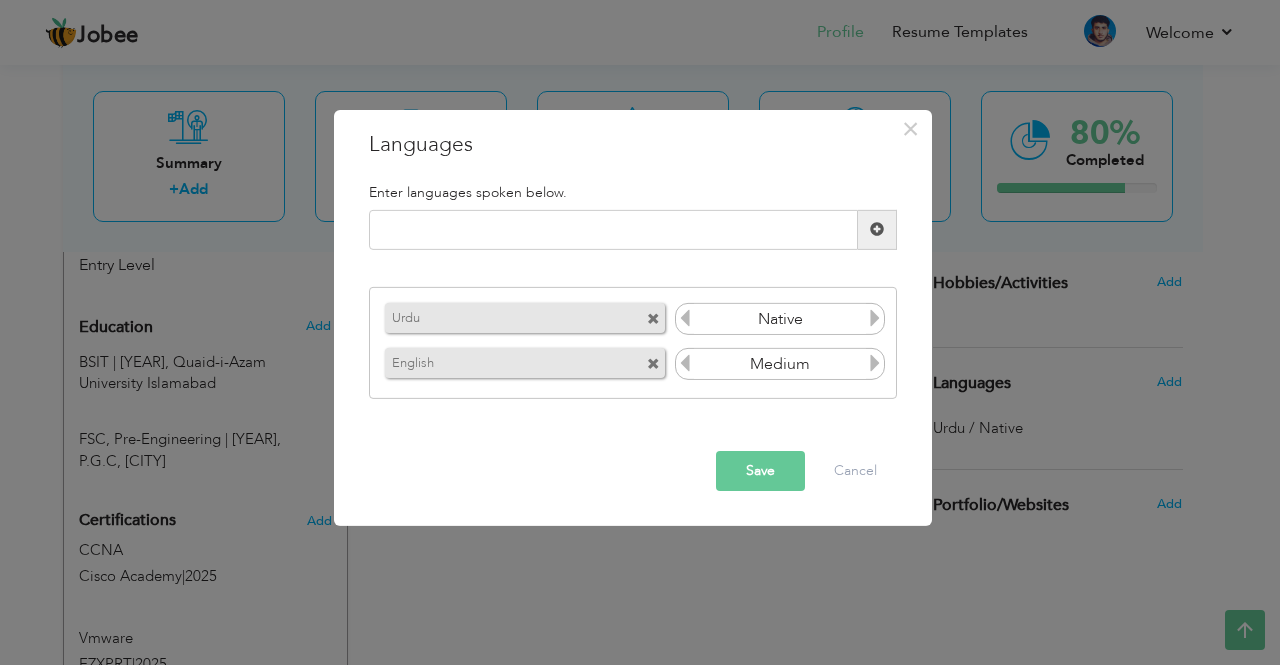 click on "Save" at bounding box center [760, 471] 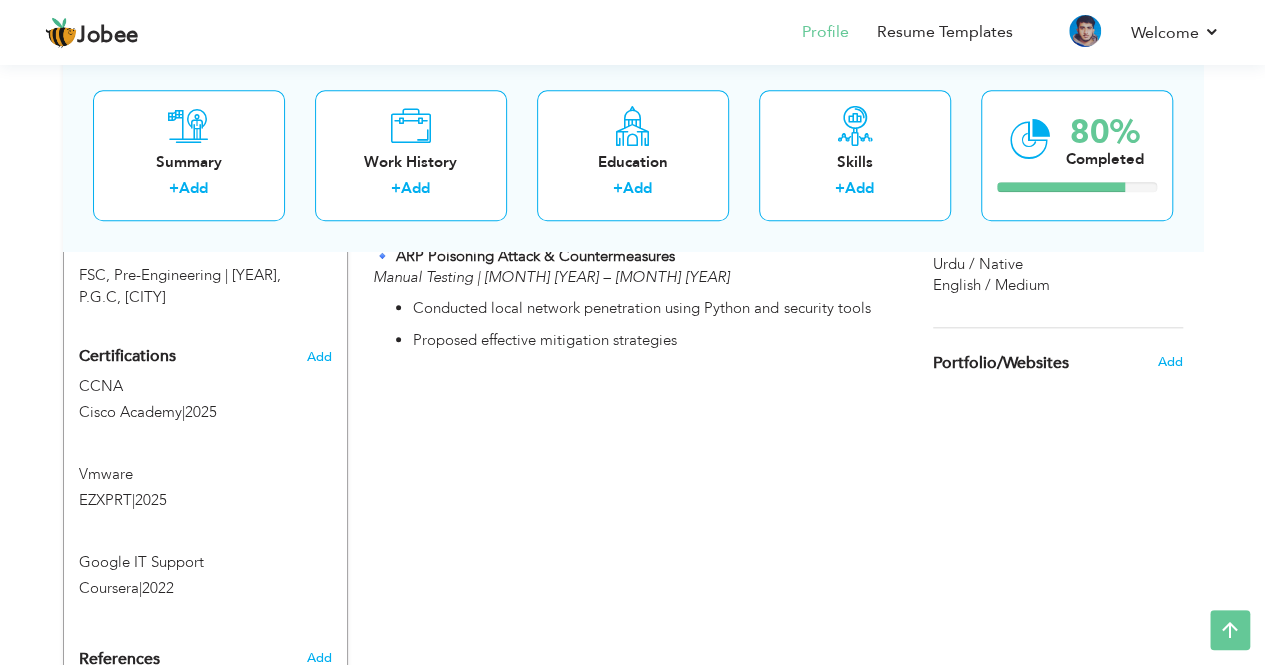 scroll, scrollTop: 913, scrollLeft: 0, axis: vertical 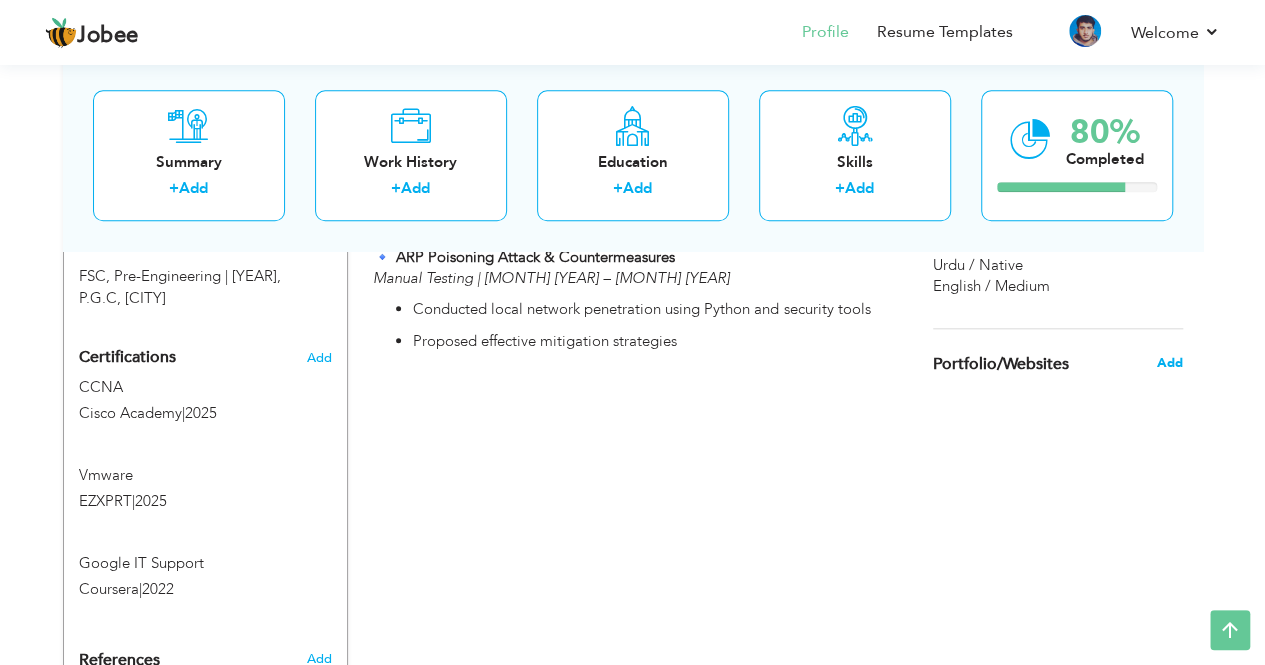 click on "Add" at bounding box center [1169, 363] 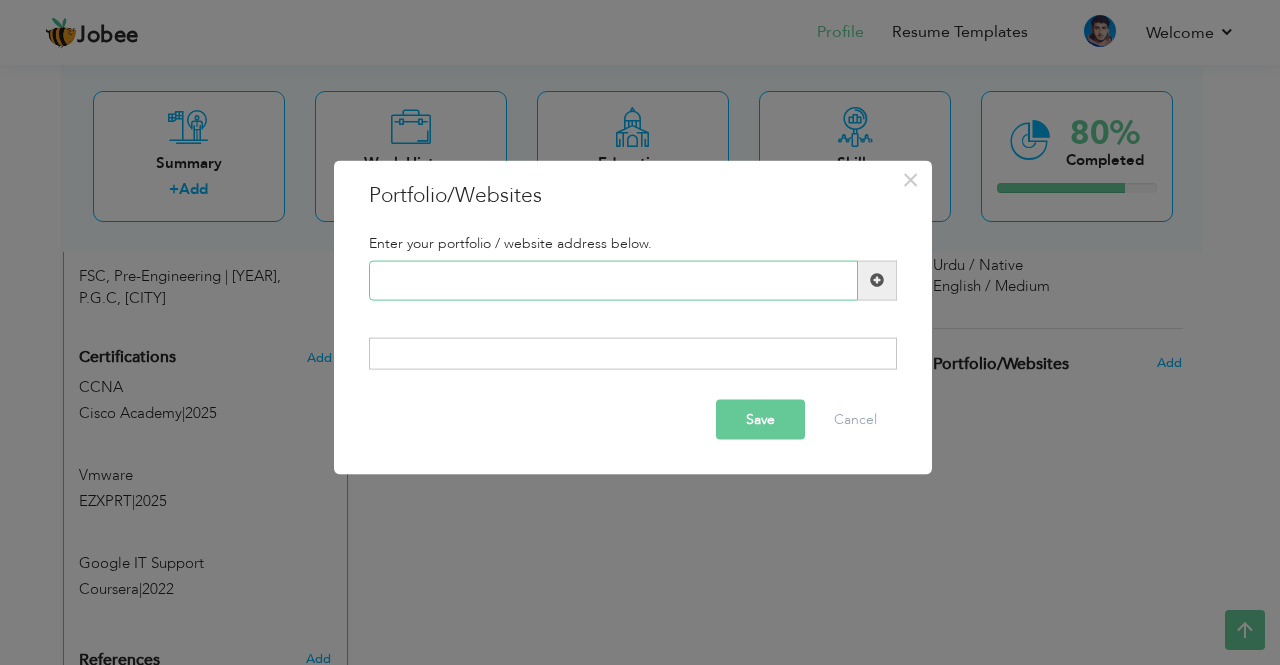 paste on "www.linkedin.com/in/umair-ahmad-8282a8208" 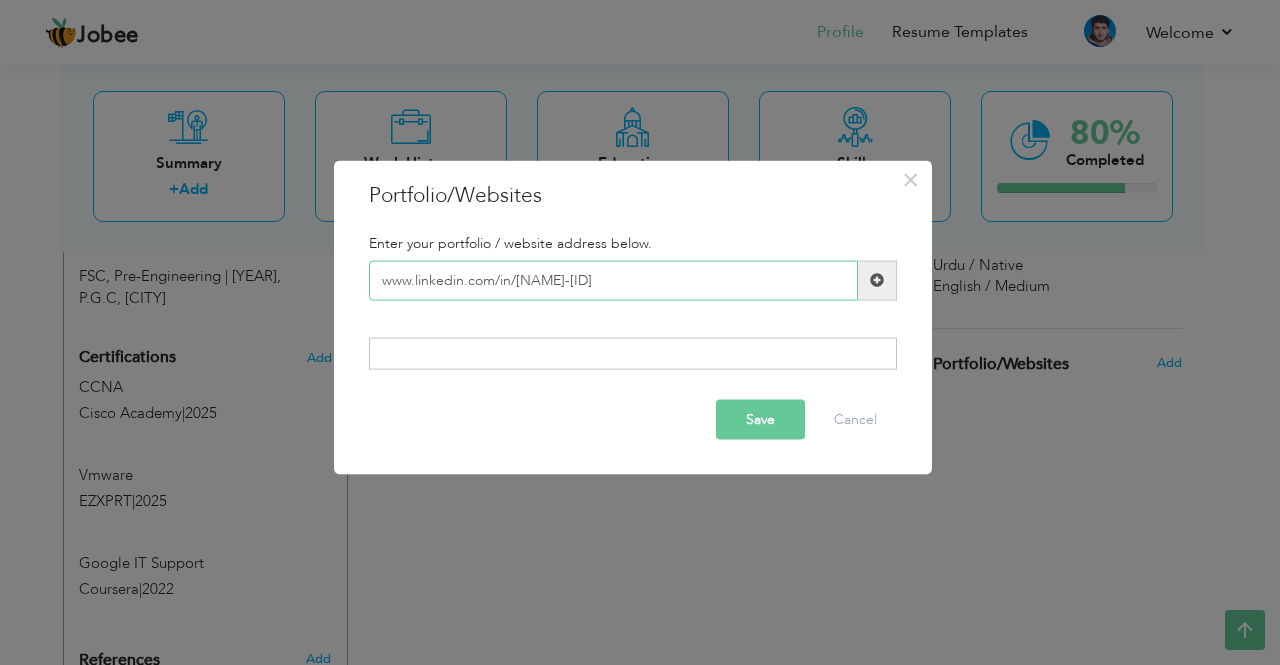 type on "www.linkedin.com/in/umair-ahmad-8282a8208" 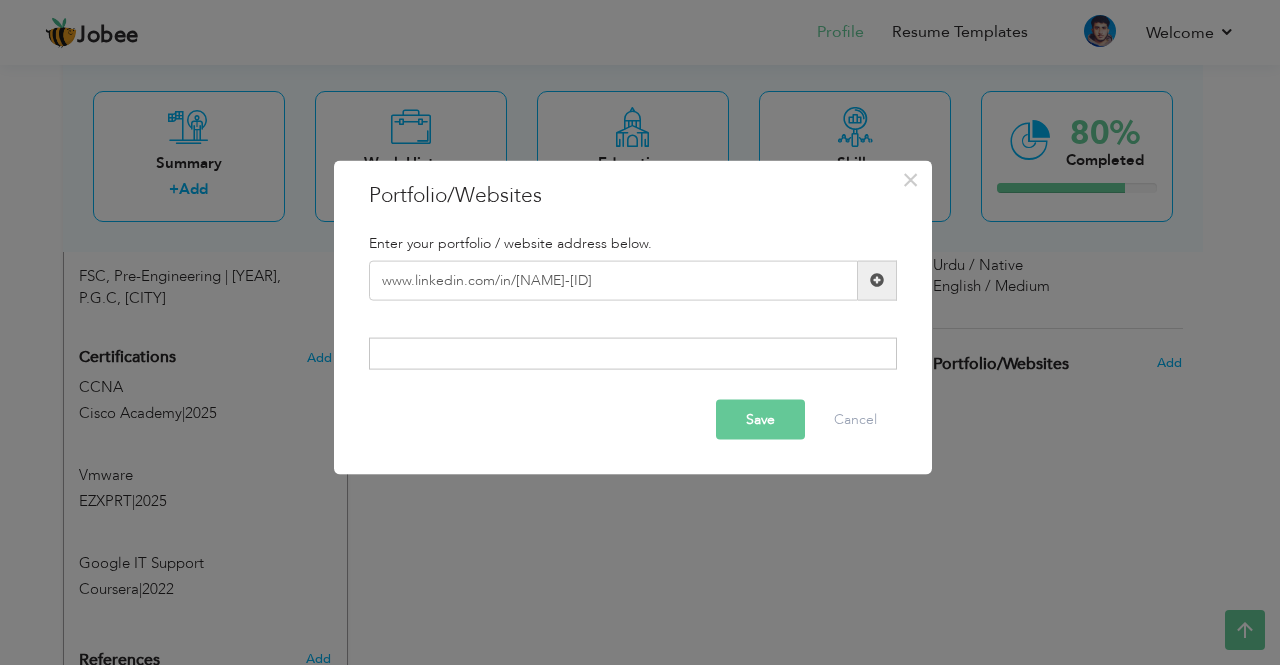 click on "Save" at bounding box center [760, 420] 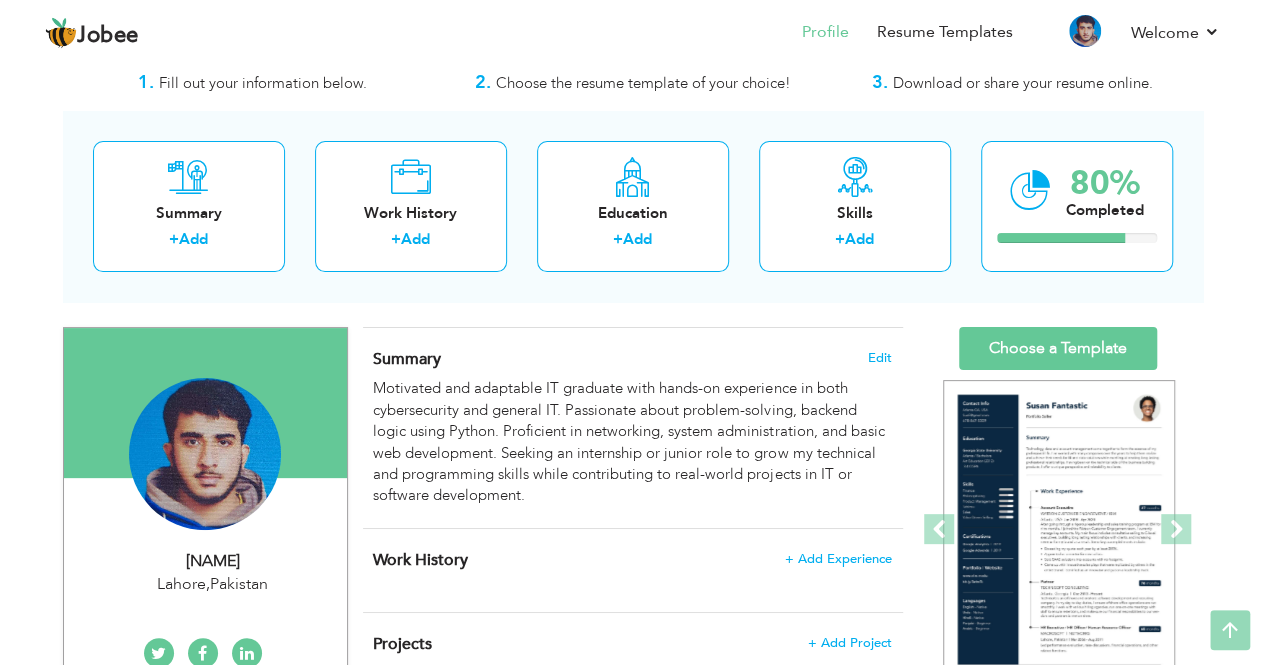 scroll, scrollTop: 0, scrollLeft: 0, axis: both 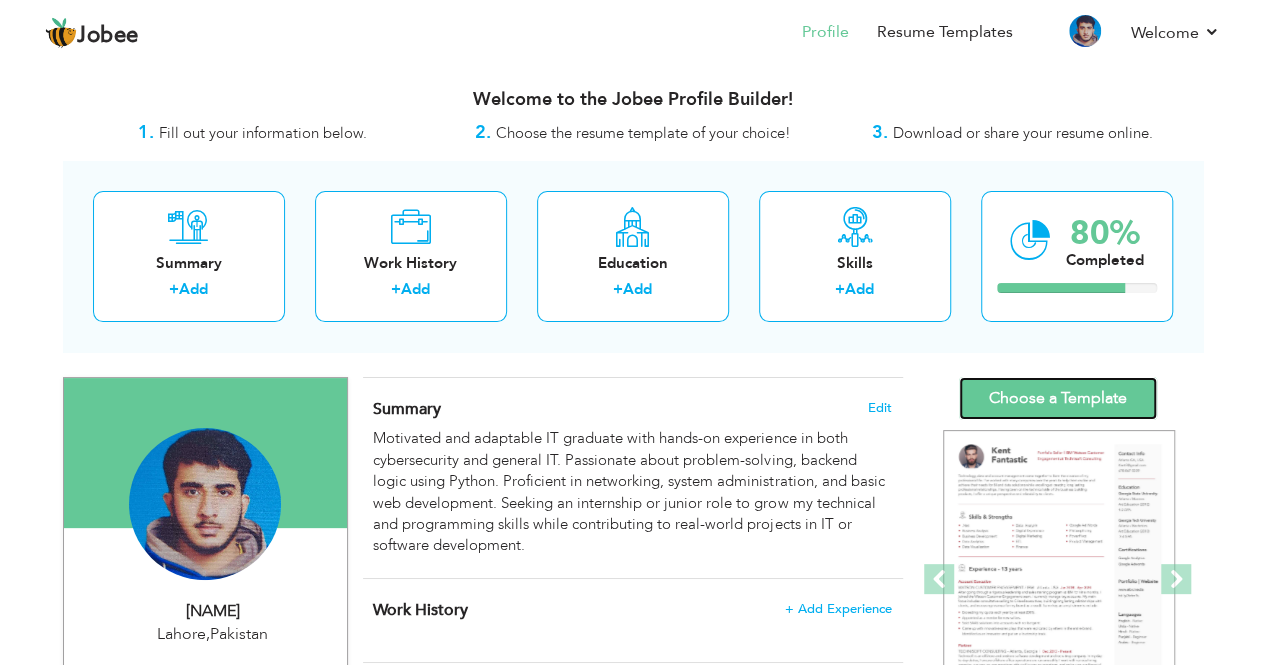 click on "Choose a Template" at bounding box center (1058, 398) 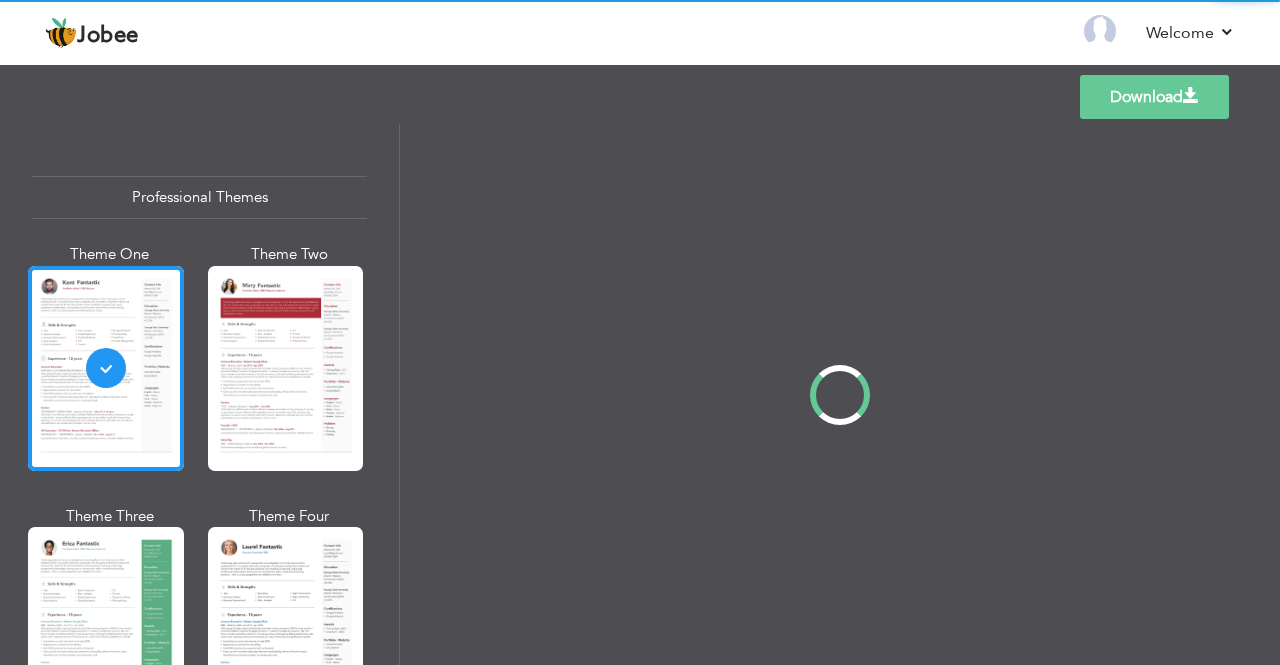 scroll, scrollTop: 0, scrollLeft: 0, axis: both 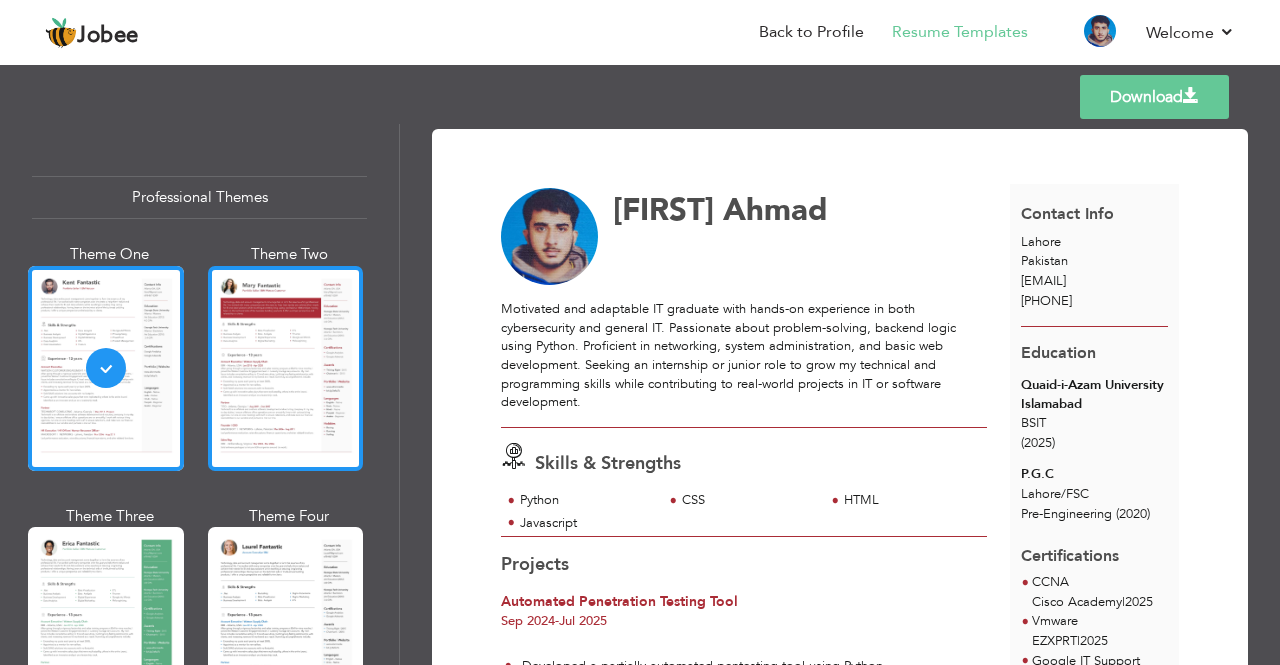 click at bounding box center [286, 368] 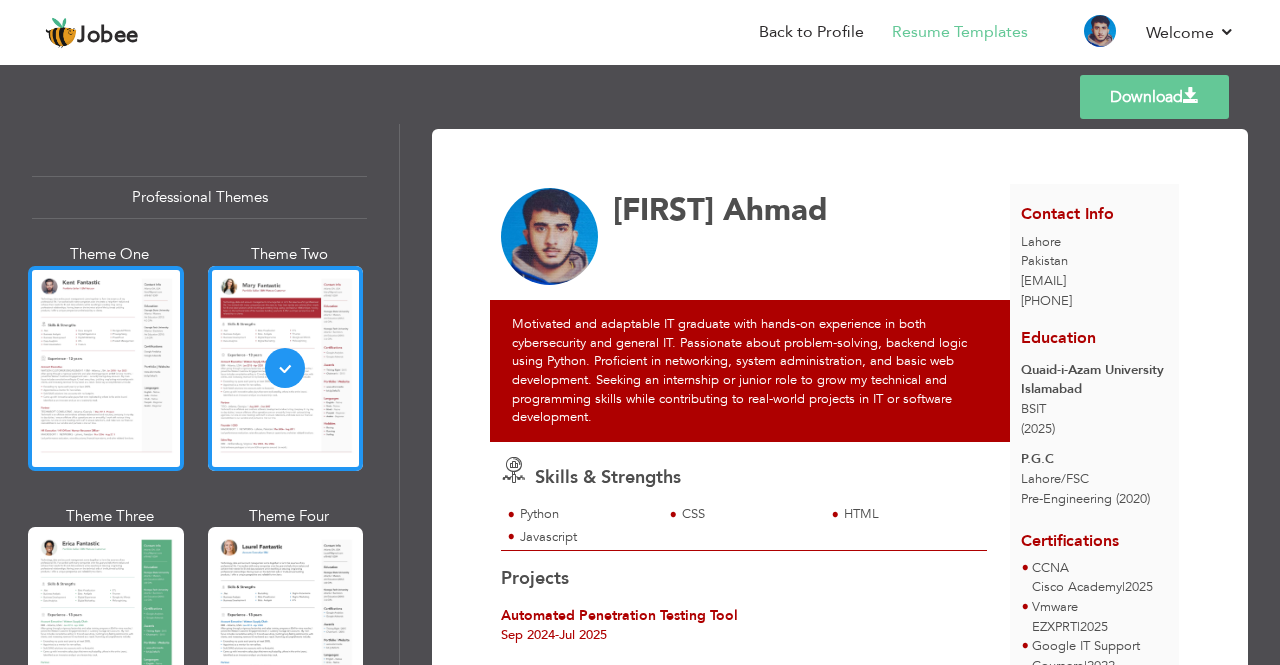 click at bounding box center (106, 368) 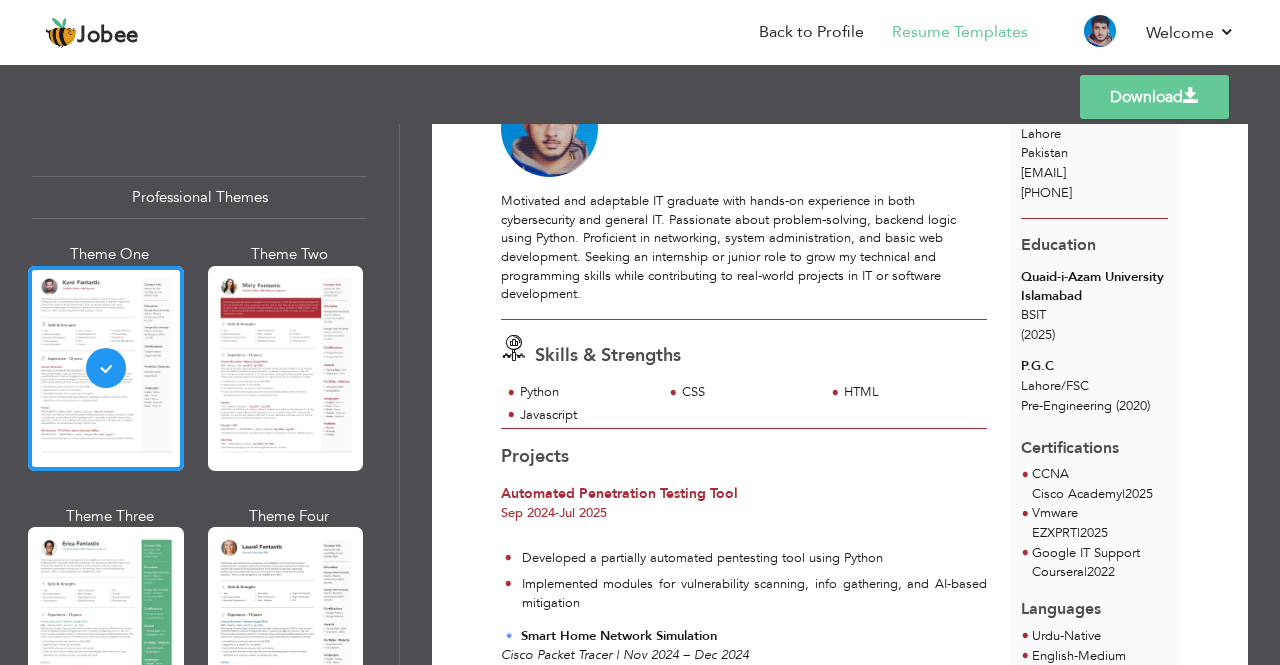 scroll, scrollTop: 108, scrollLeft: 0, axis: vertical 